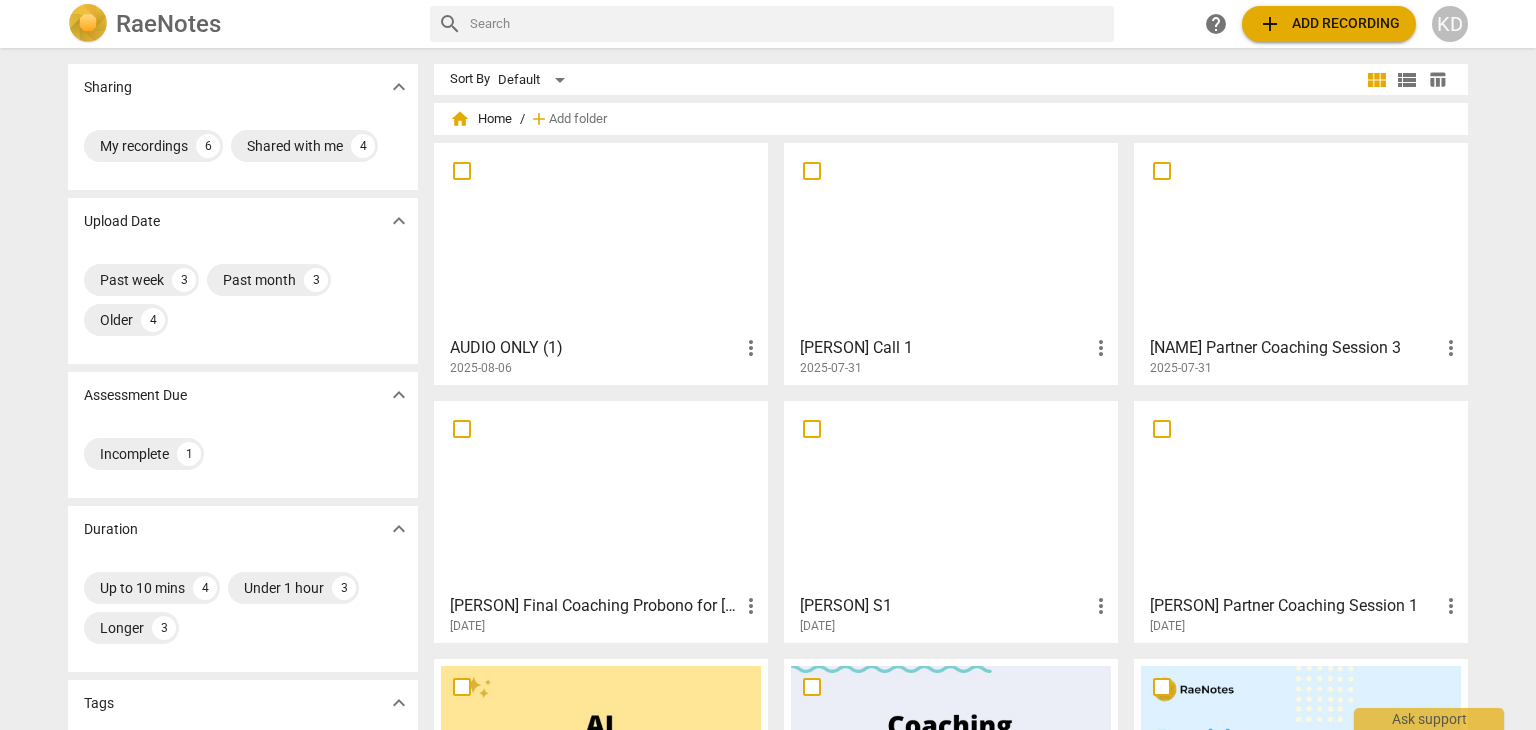 scroll, scrollTop: 0, scrollLeft: 0, axis: both 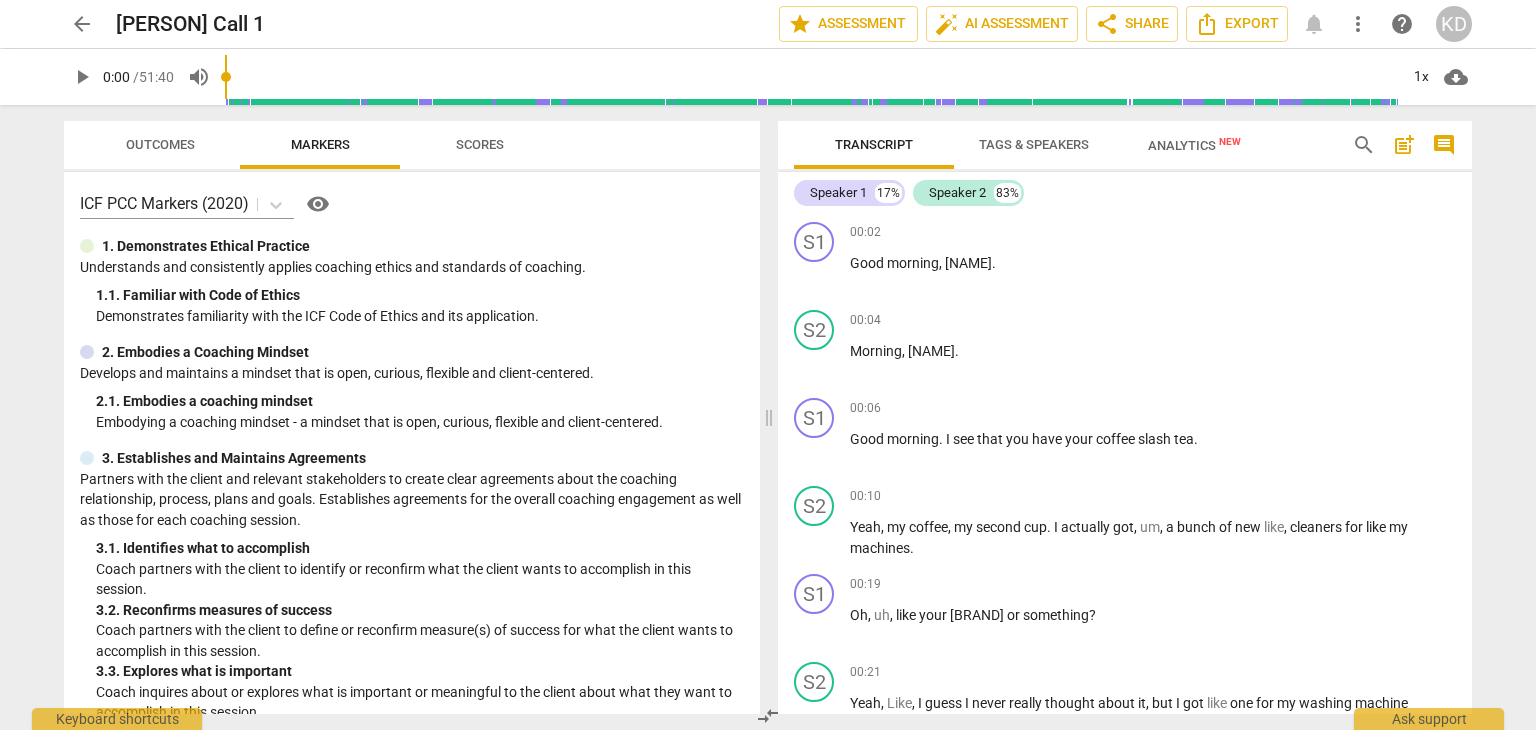 click on "S1 play_arrow pause" at bounding box center [822, 258] 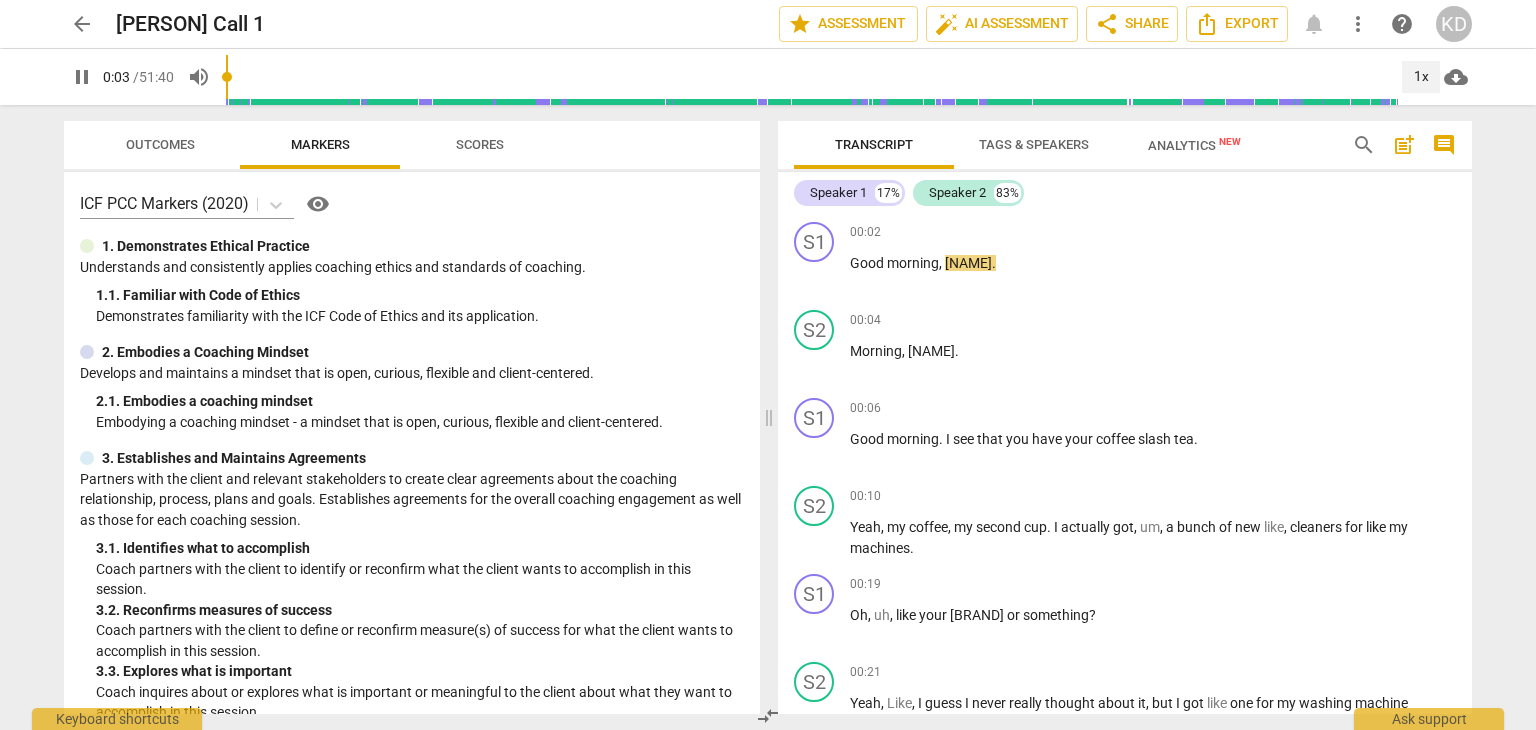 click on "1x" at bounding box center (1421, 77) 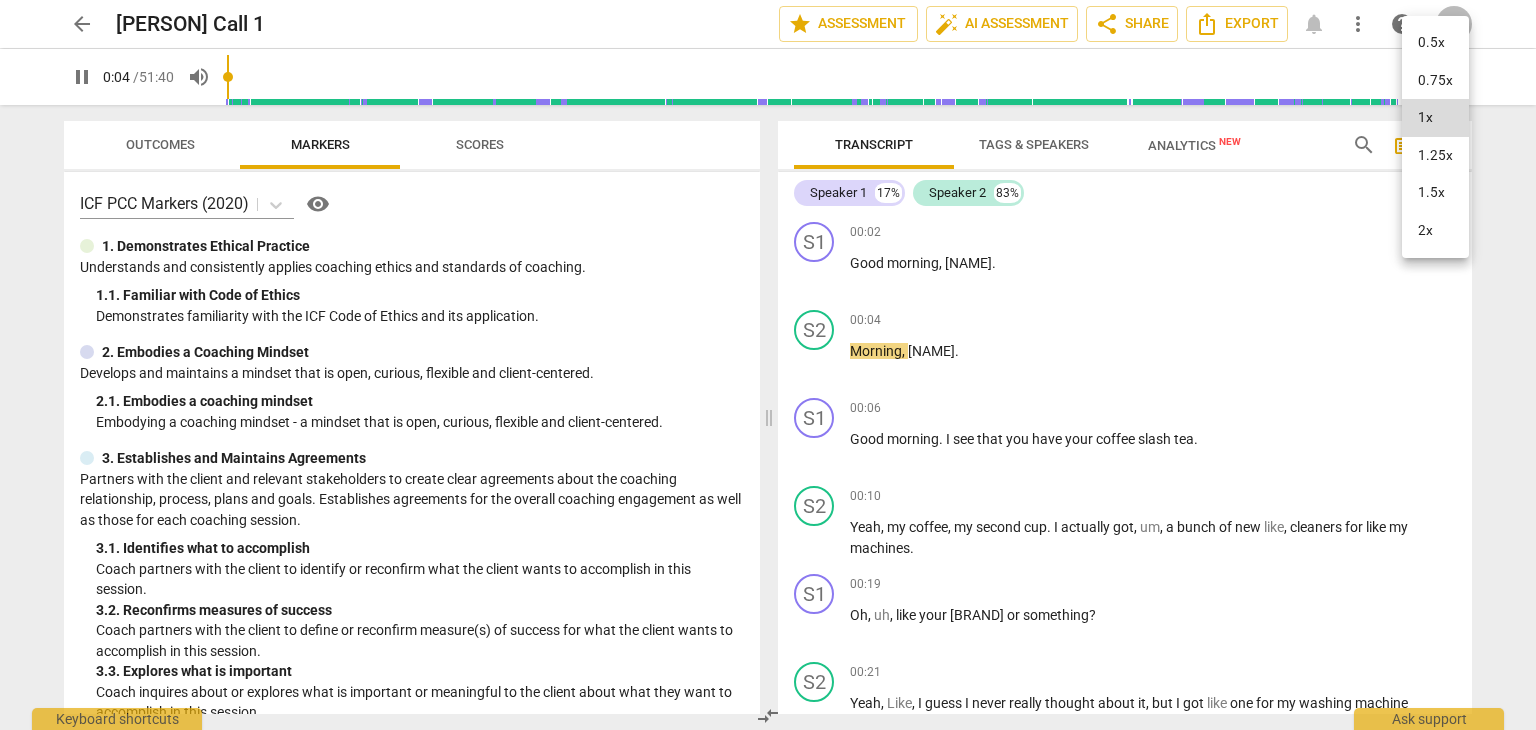 click on "1.5x" at bounding box center (1435, 193) 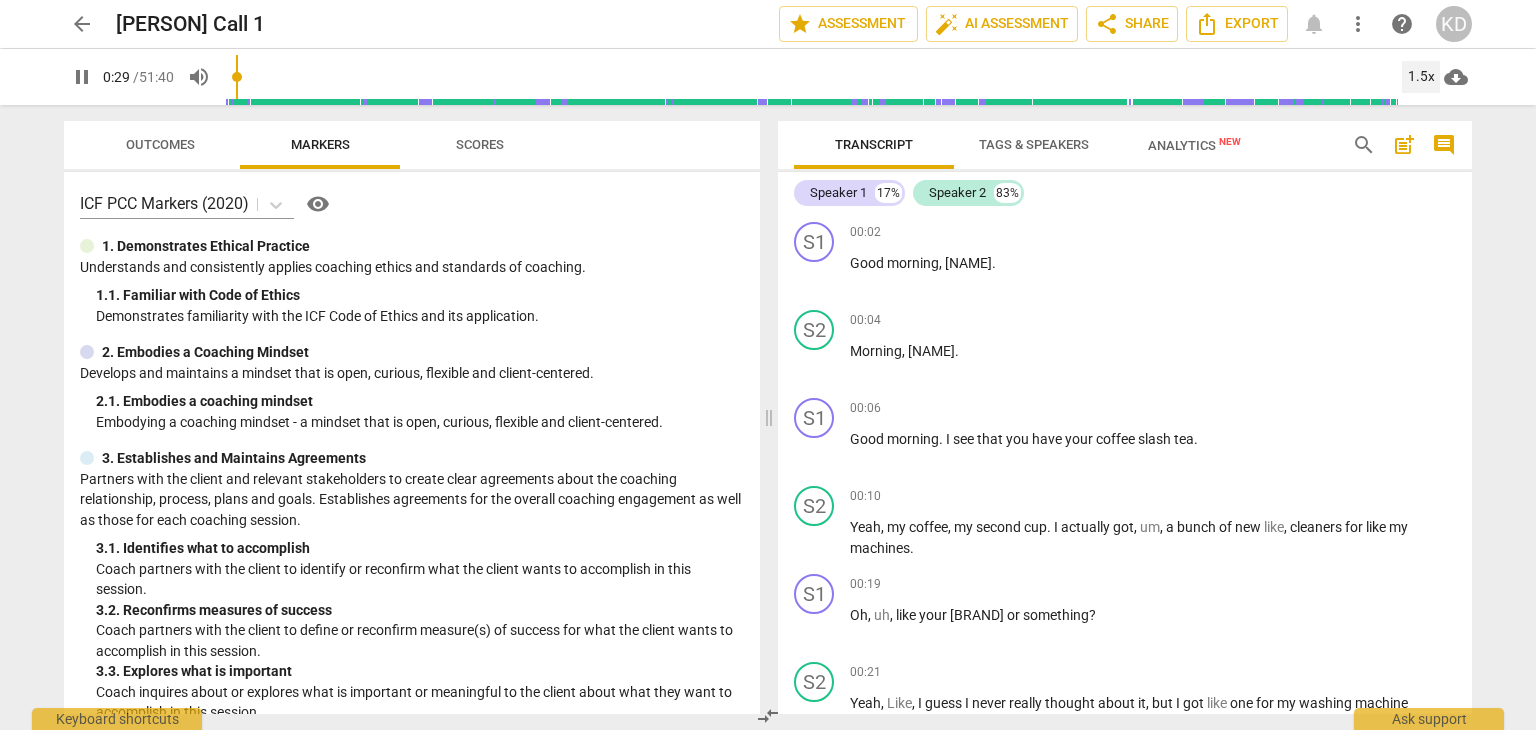 scroll, scrollTop: 518, scrollLeft: 0, axis: vertical 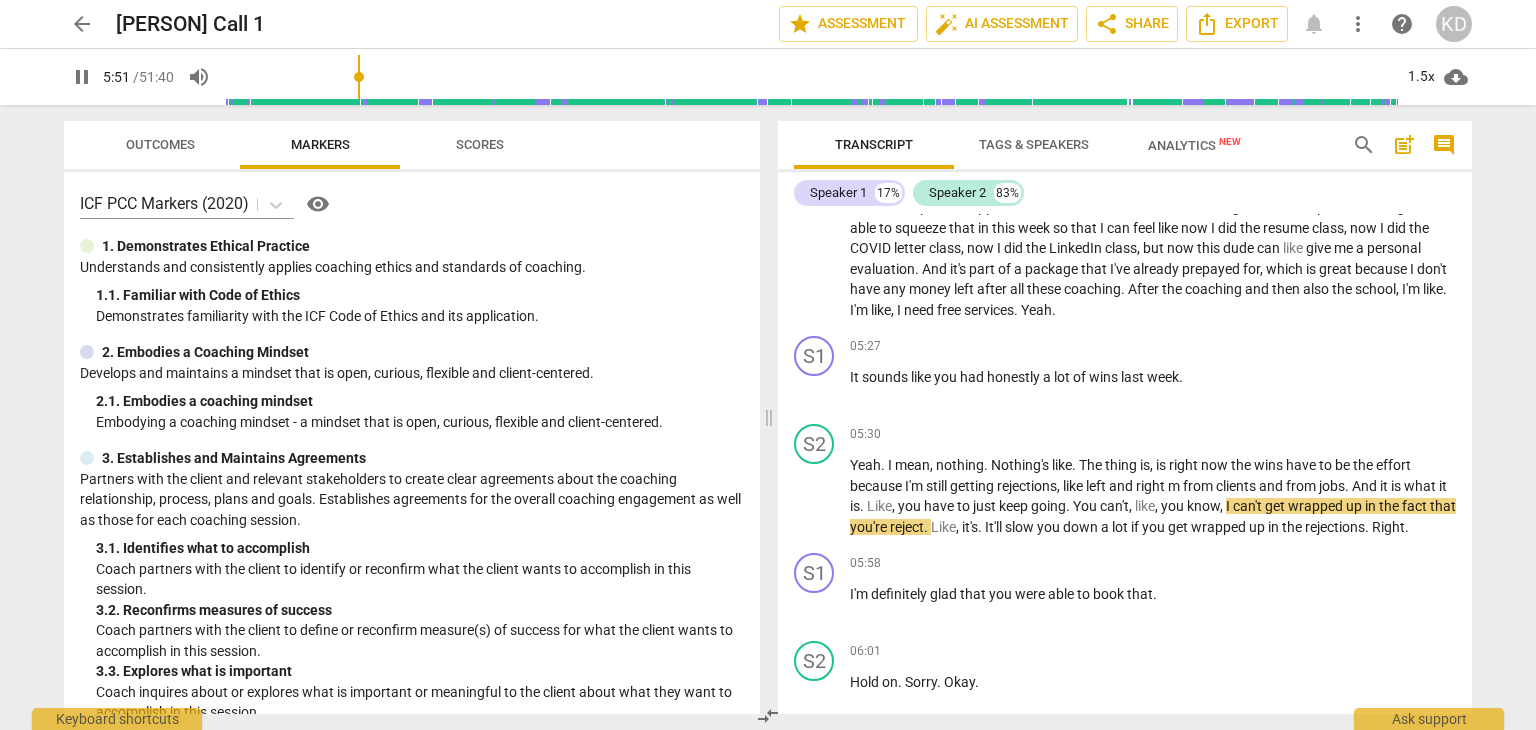 click on "pause" at bounding box center (815, 498) 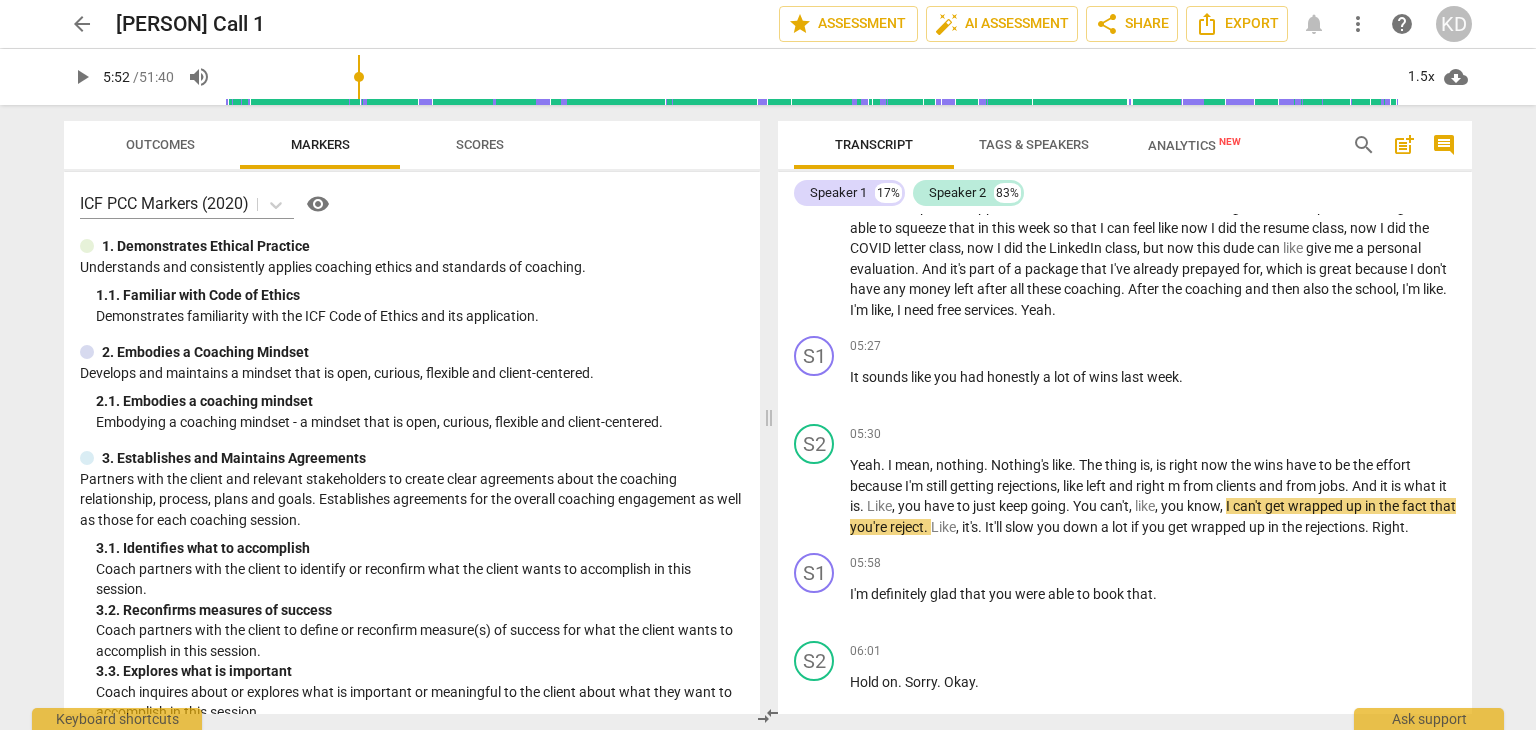 click on "play_arrow" at bounding box center [815, 389] 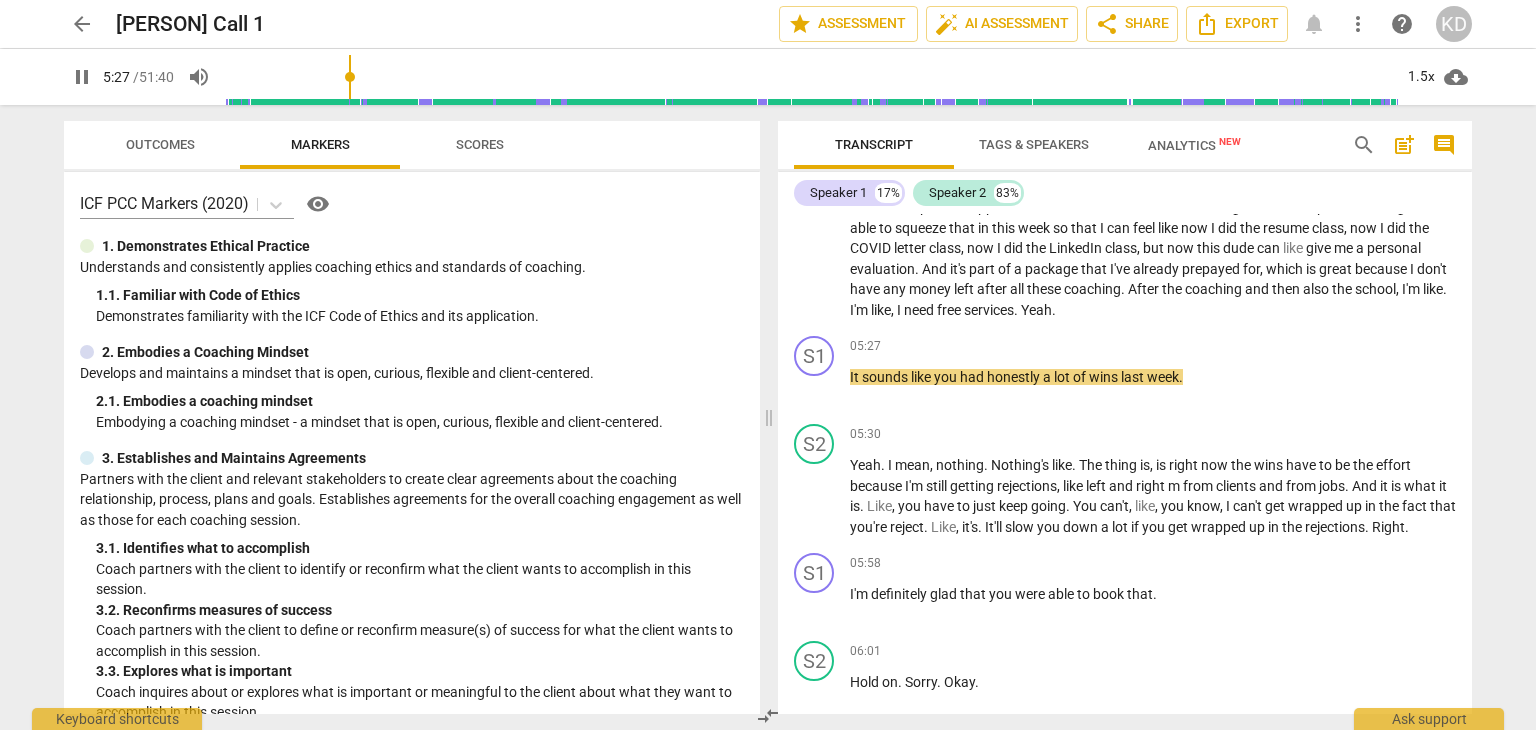 click on "pause" at bounding box center [815, 389] 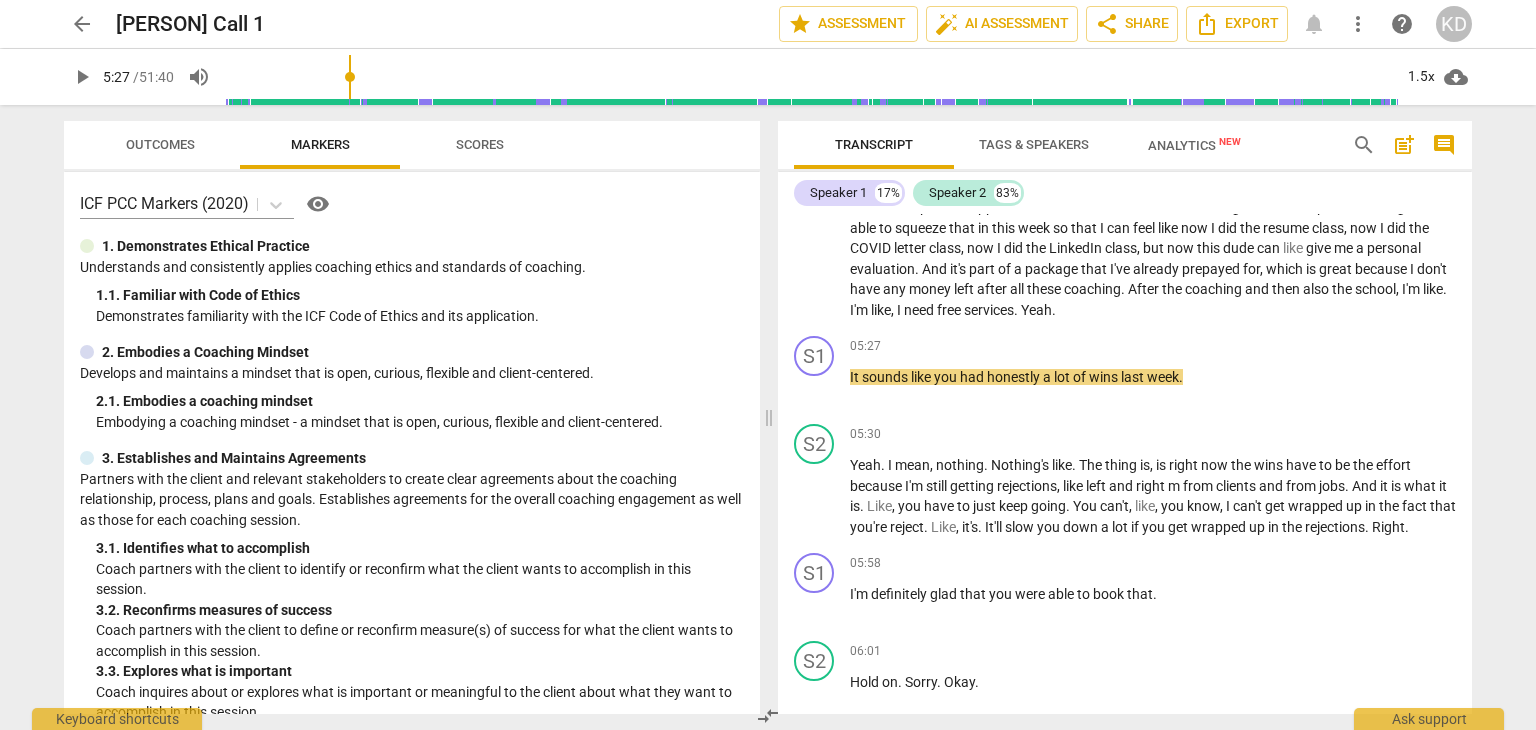 click on "play_arrow" at bounding box center [815, 389] 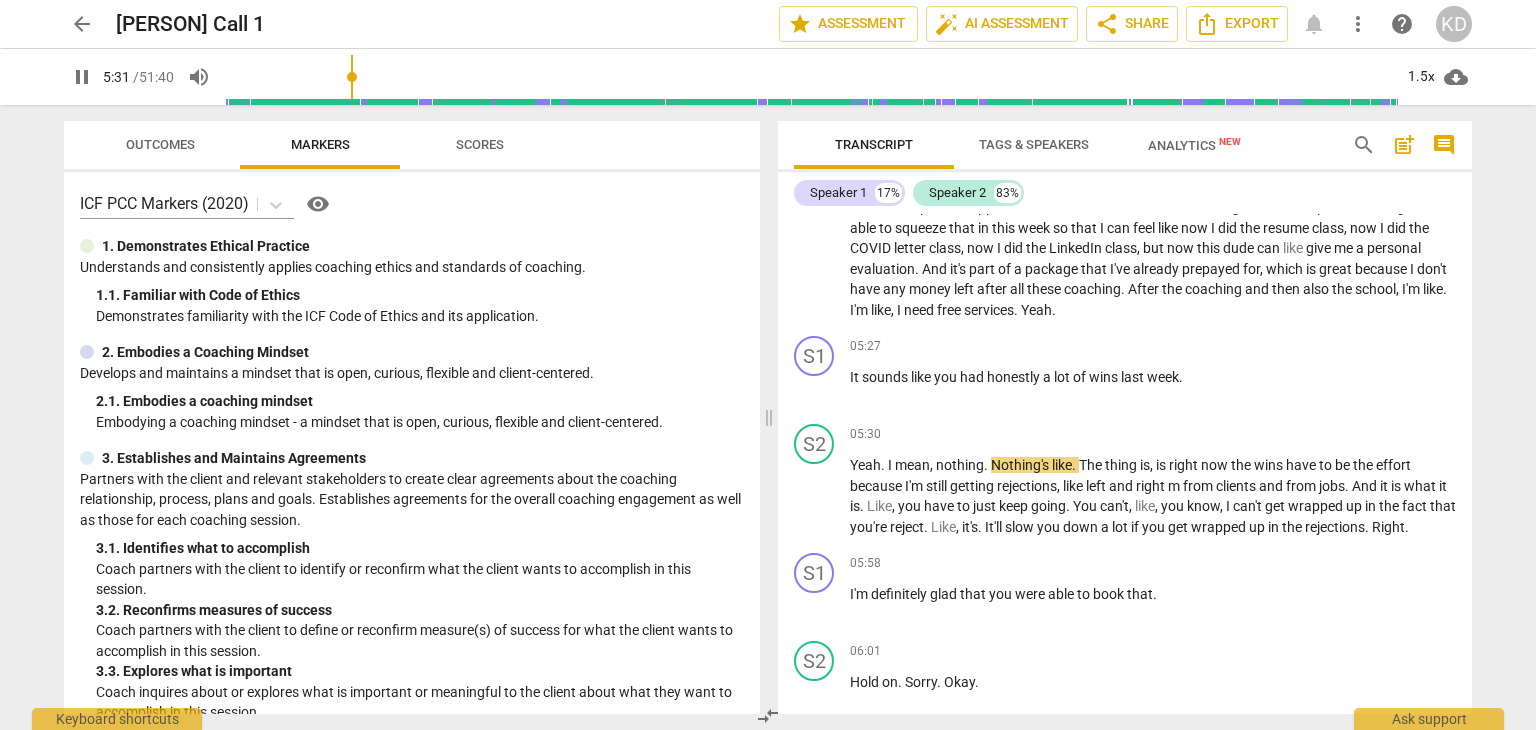 click on "+" at bounding box center (1347, 346) 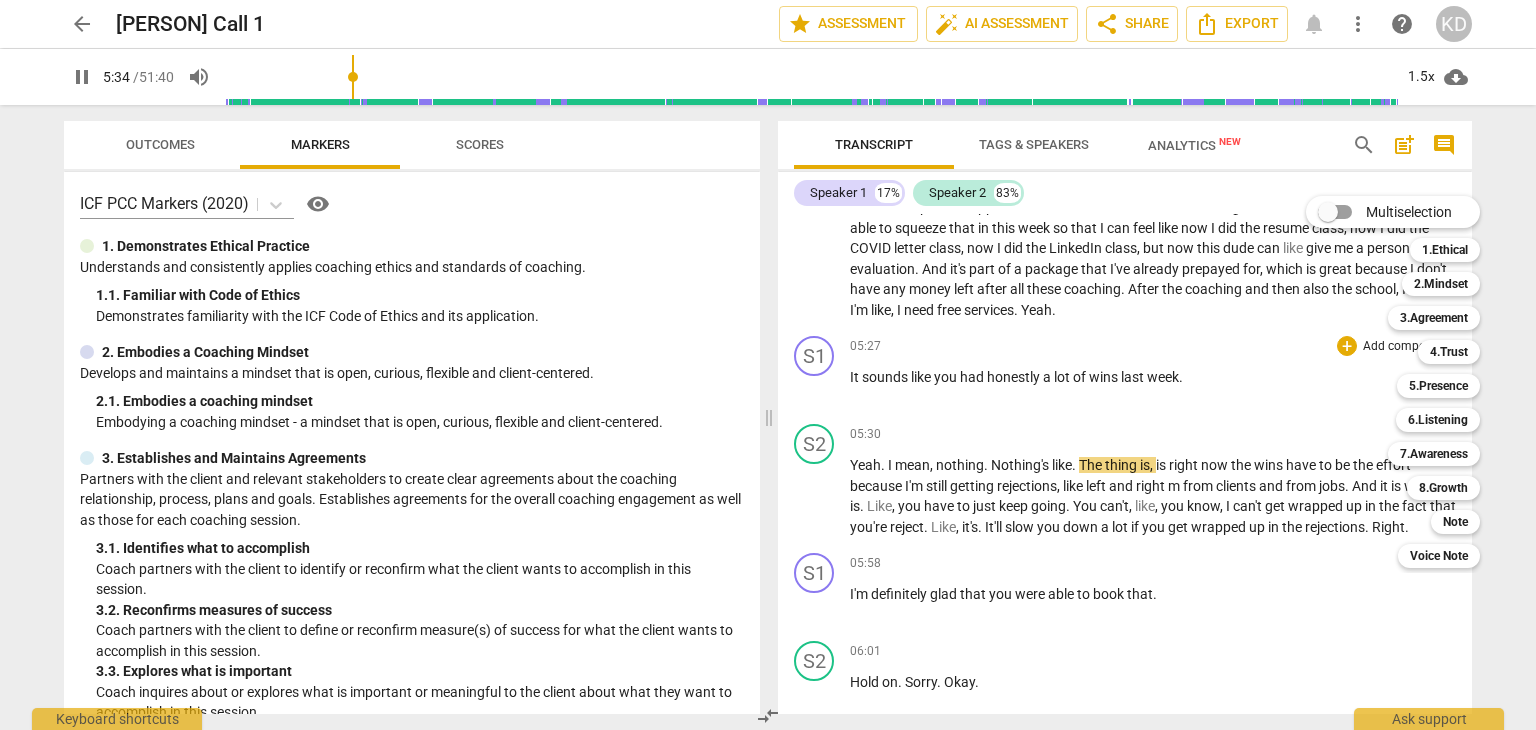 click on "4.Trust" at bounding box center [1449, 352] 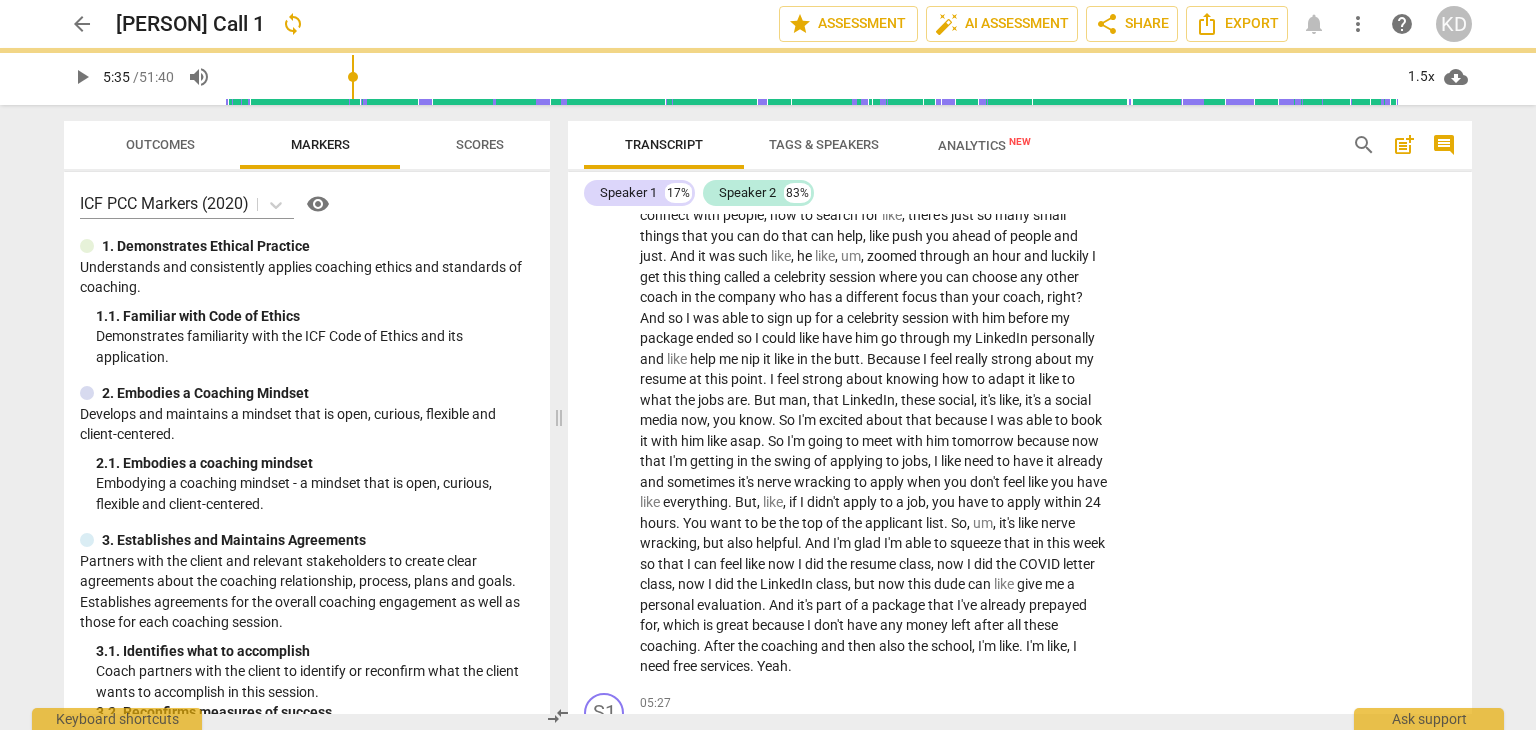 type on "335" 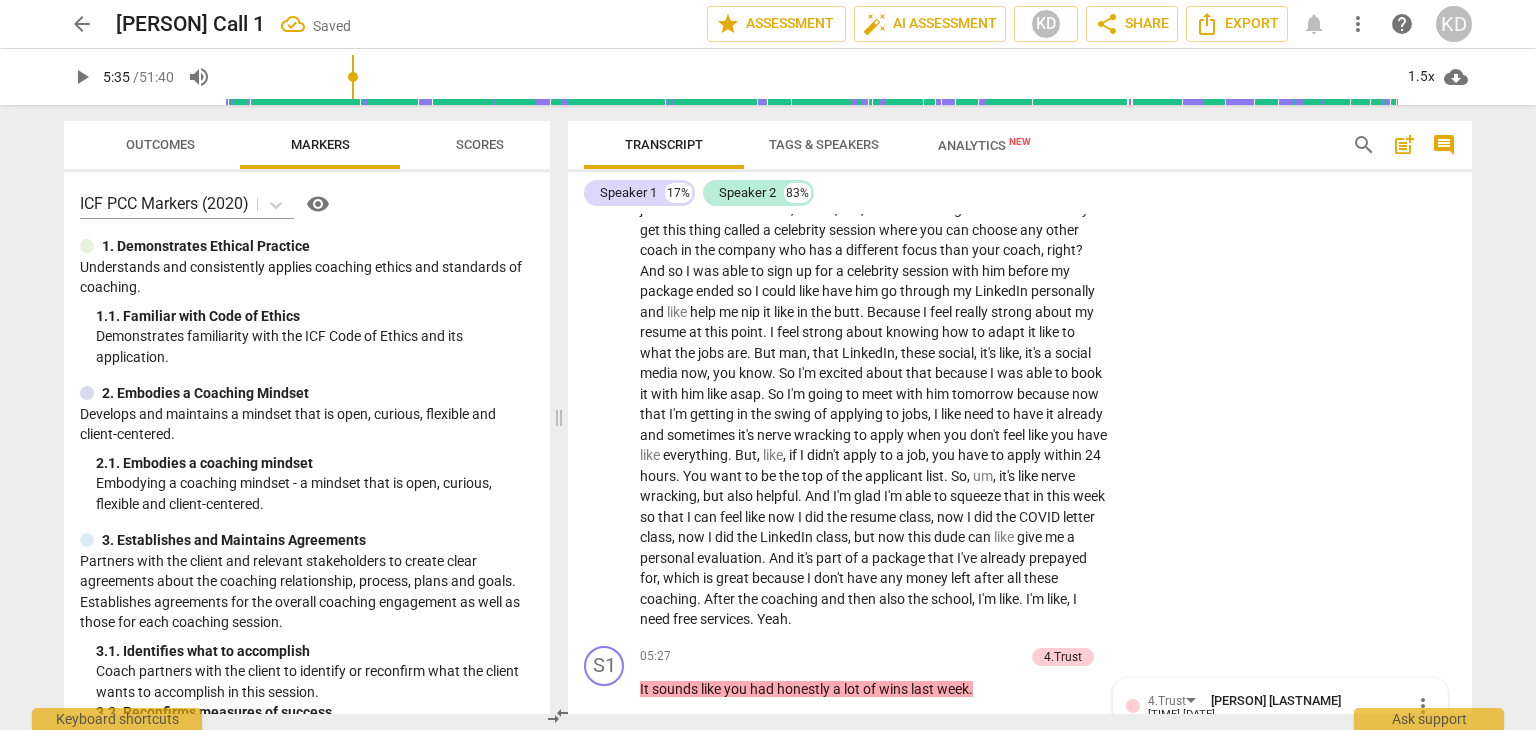 scroll, scrollTop: 2160, scrollLeft: 0, axis: vertical 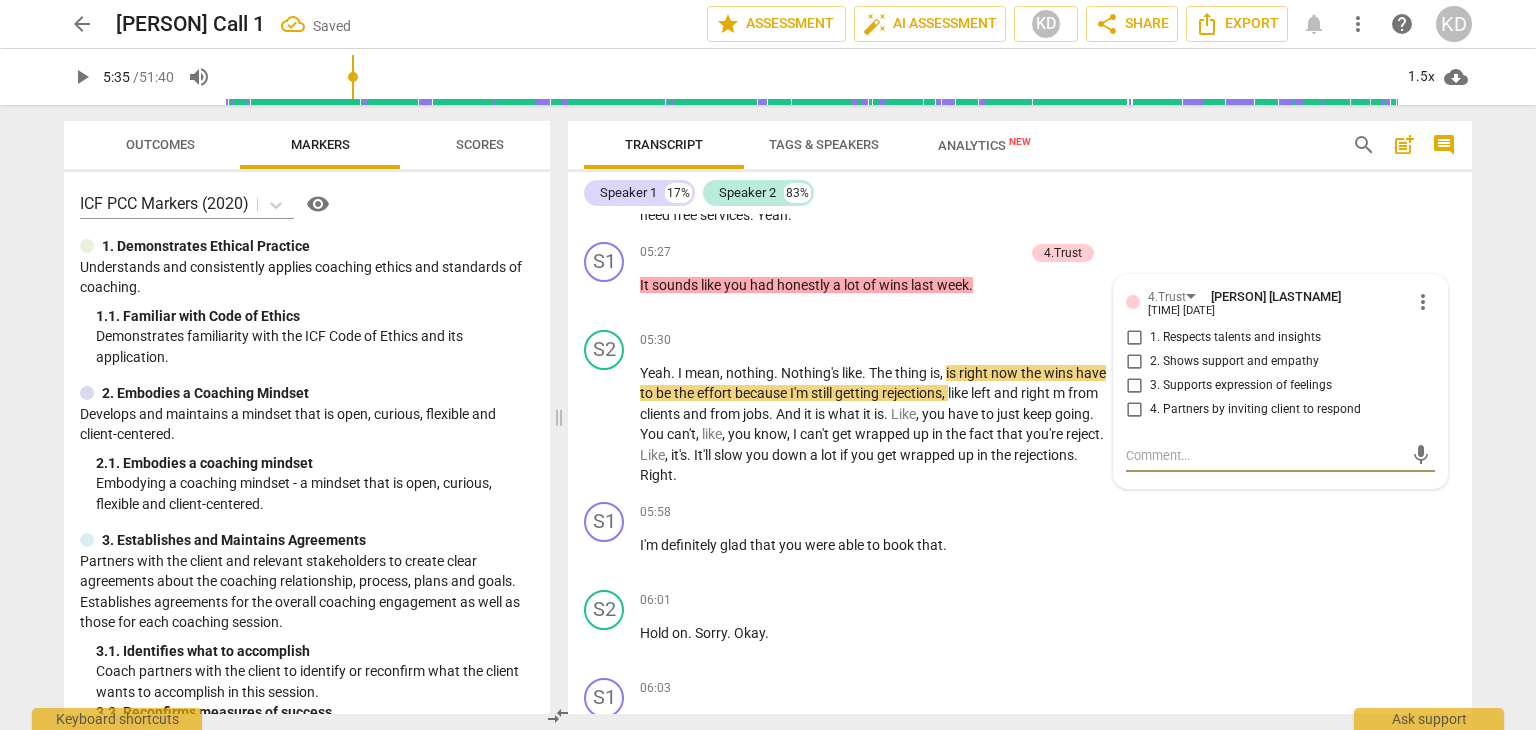 click on "2. Shows support and empathy" at bounding box center (1134, 362) 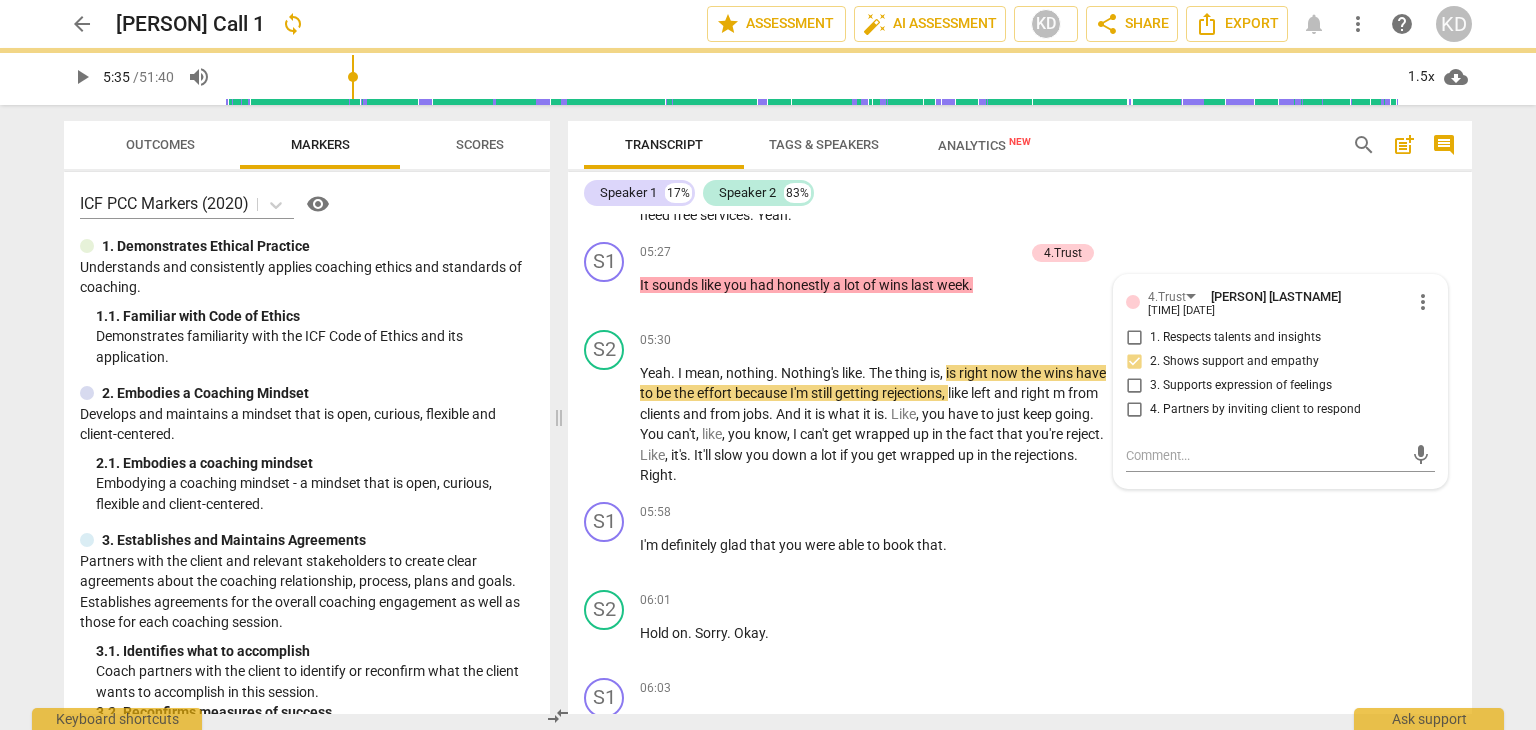 click on "play_arrow" at bounding box center [605, 295] 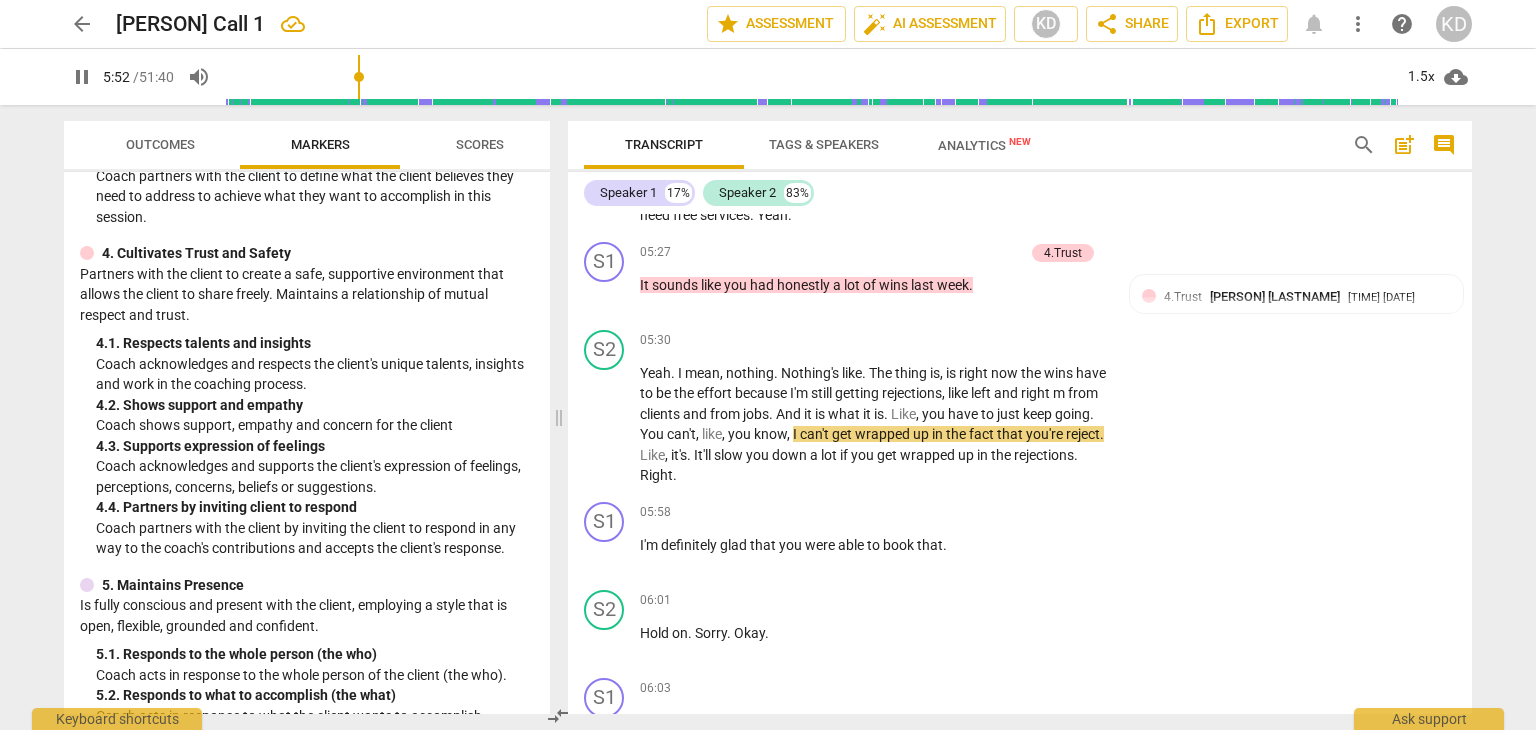 scroll, scrollTop: 693, scrollLeft: 0, axis: vertical 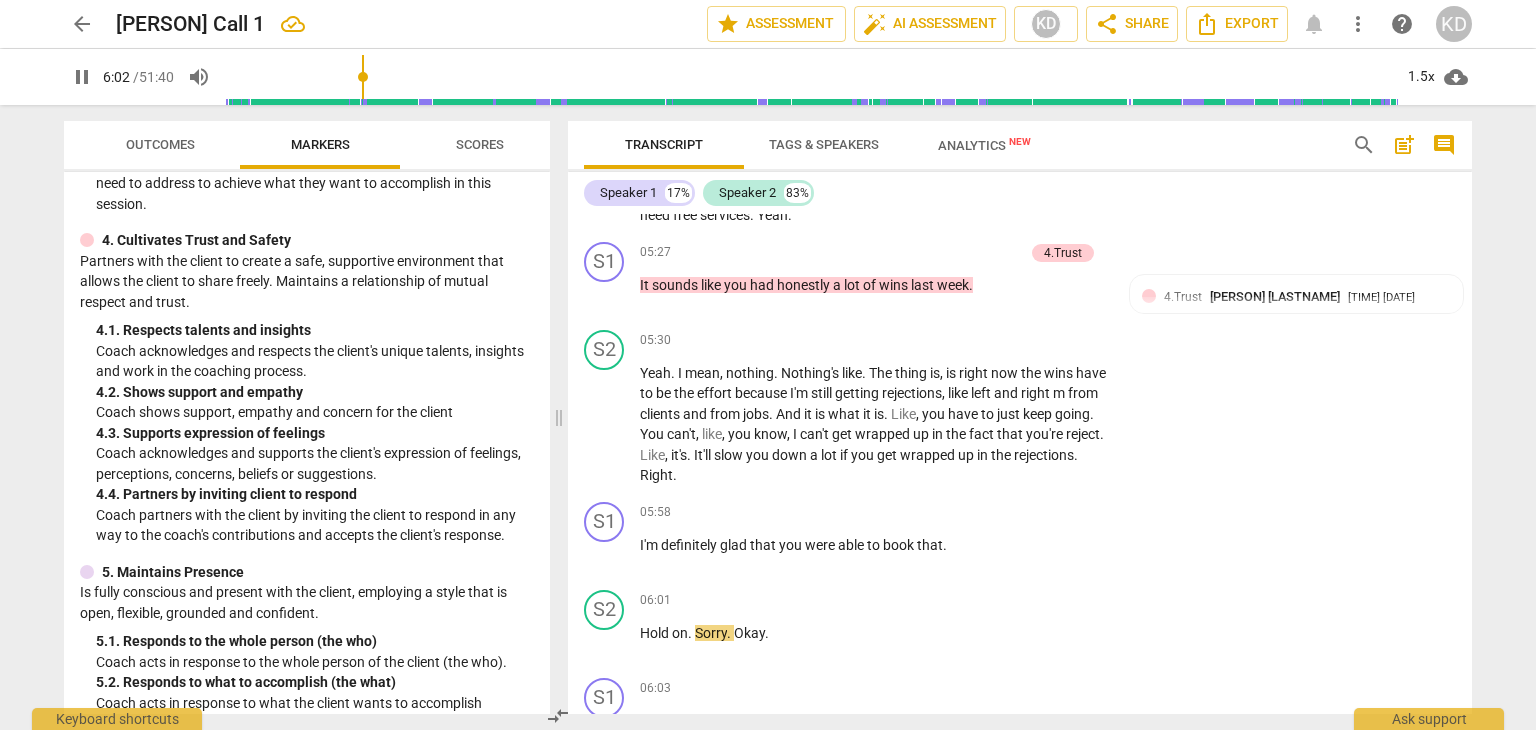 click on "pause" at bounding box center (605, 555) 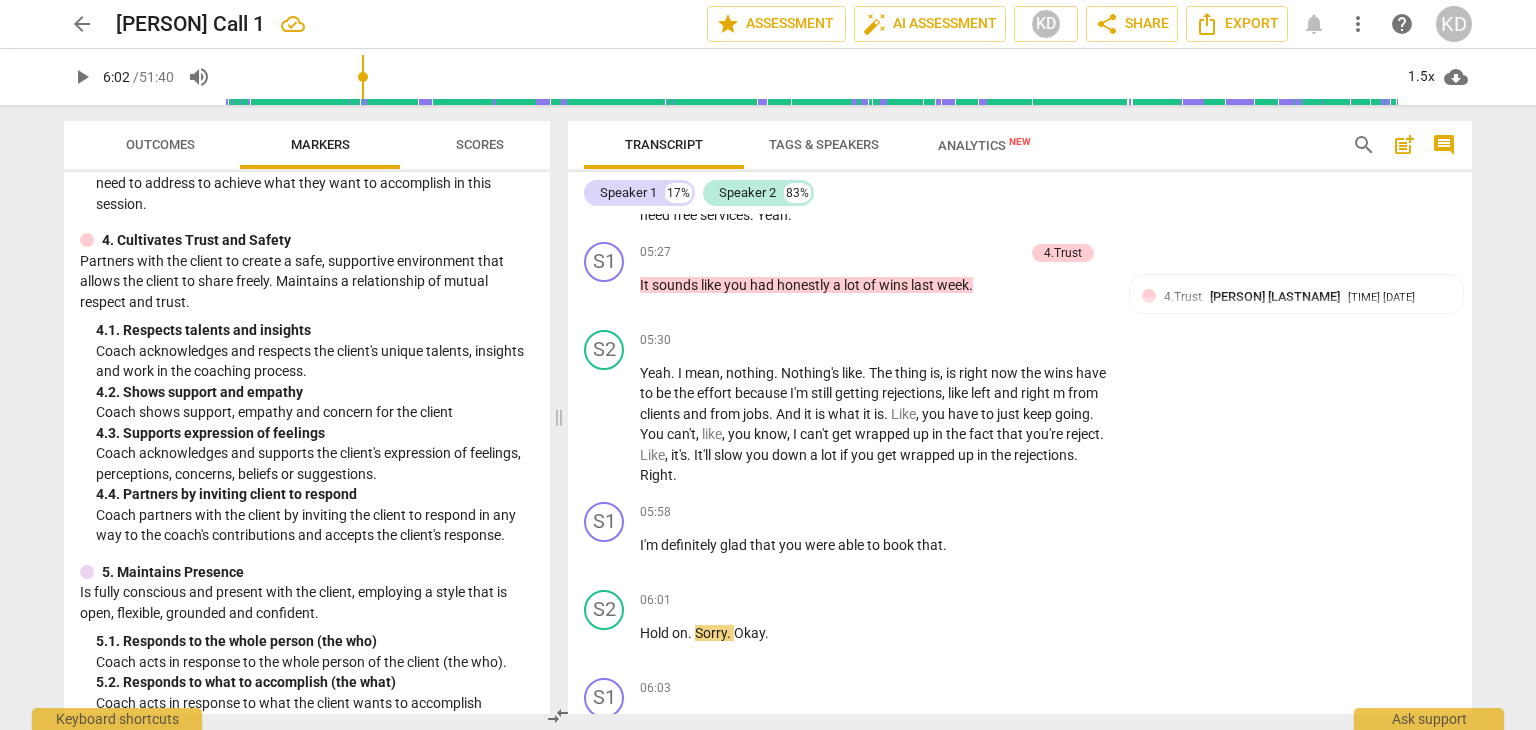 click on "+" at bounding box center (985, 513) 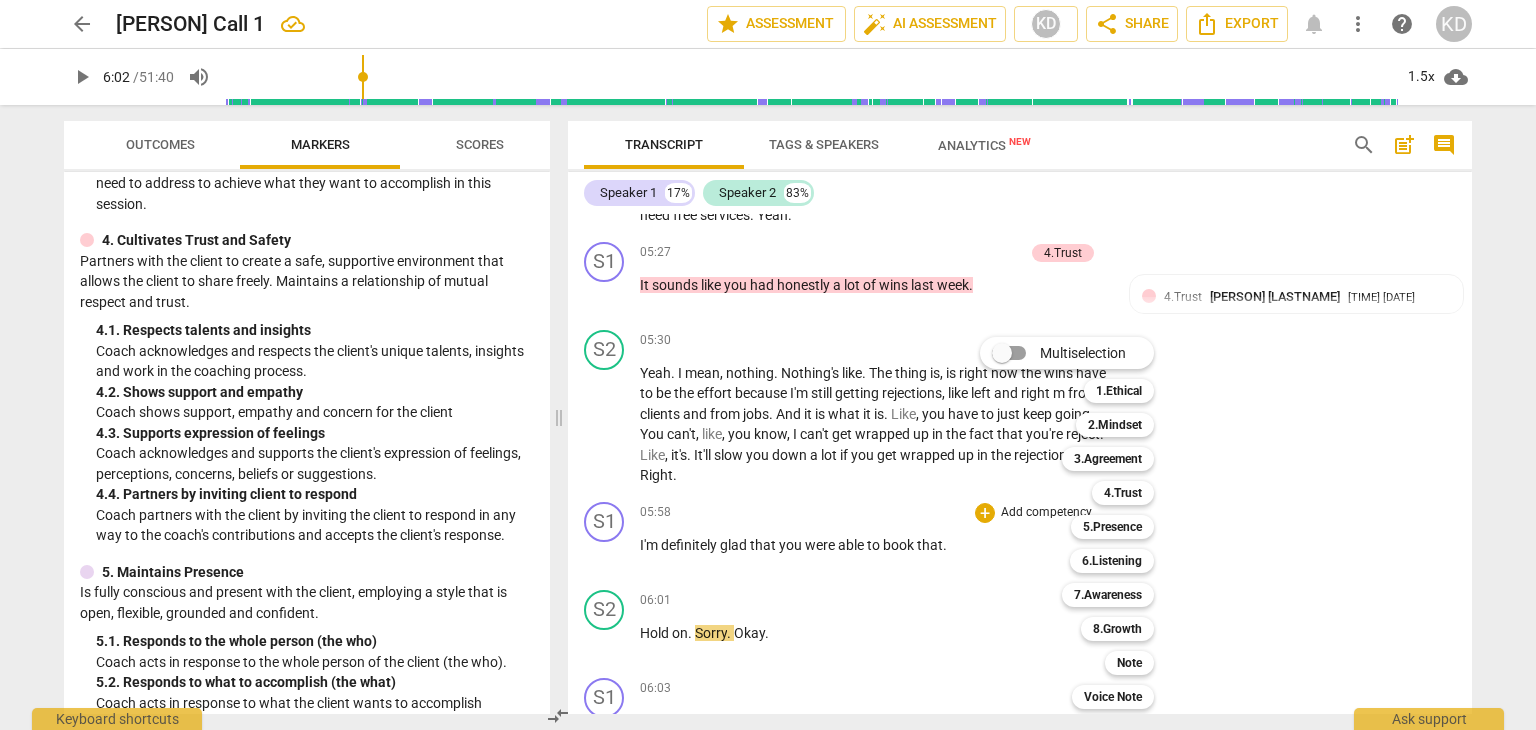 click on "4.Trust" at bounding box center [1123, 493] 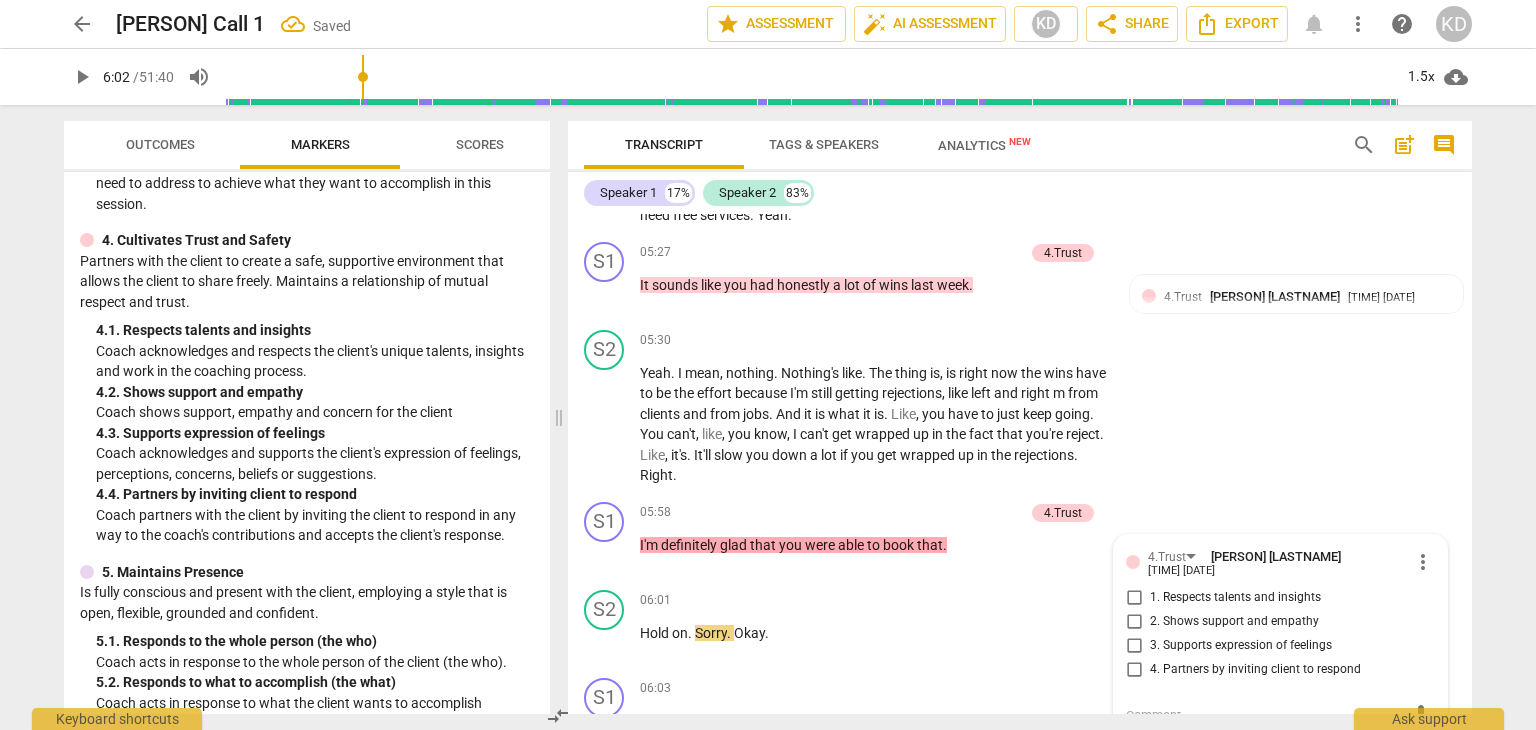 scroll, scrollTop: 2419, scrollLeft: 0, axis: vertical 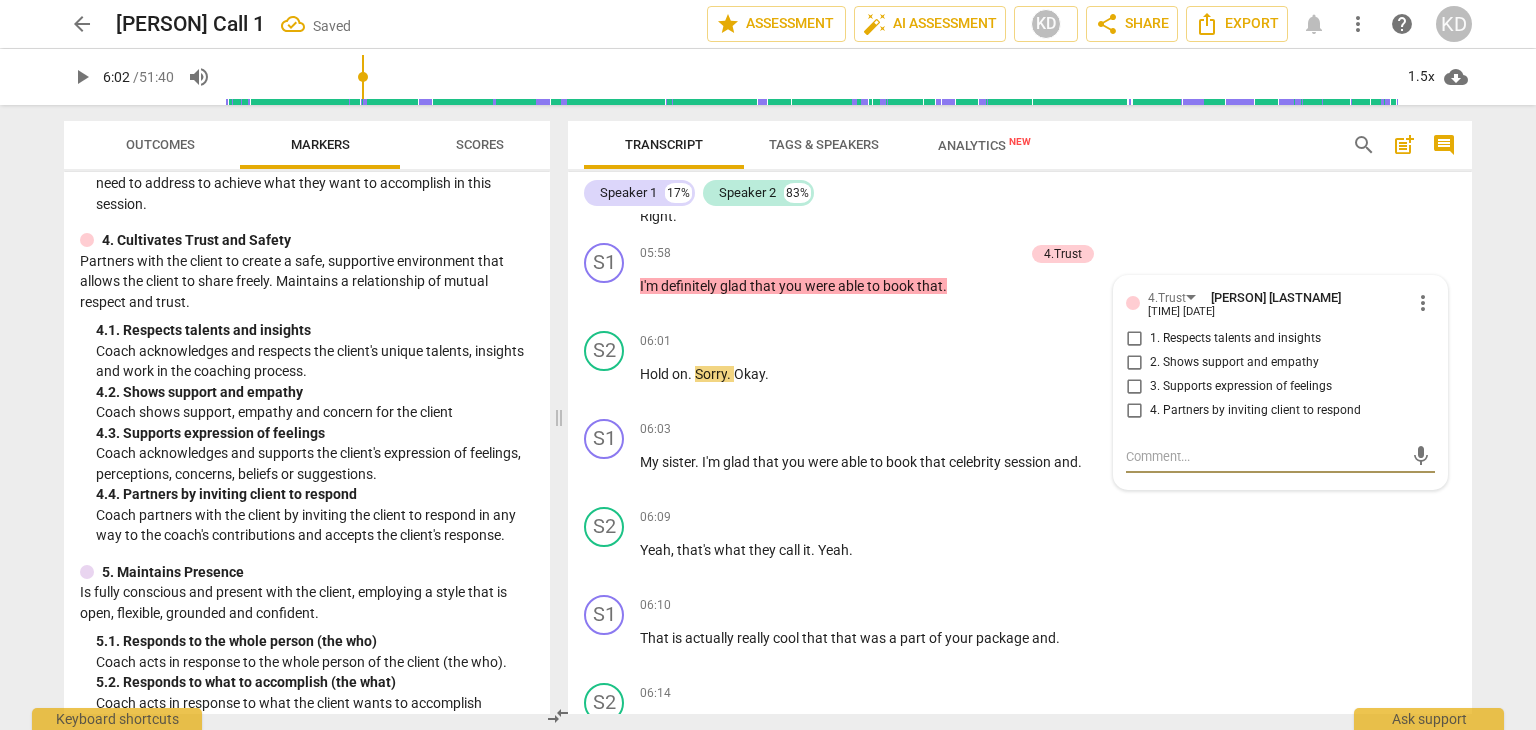 click on "3. Supports expression of feelings" at bounding box center [1134, 387] 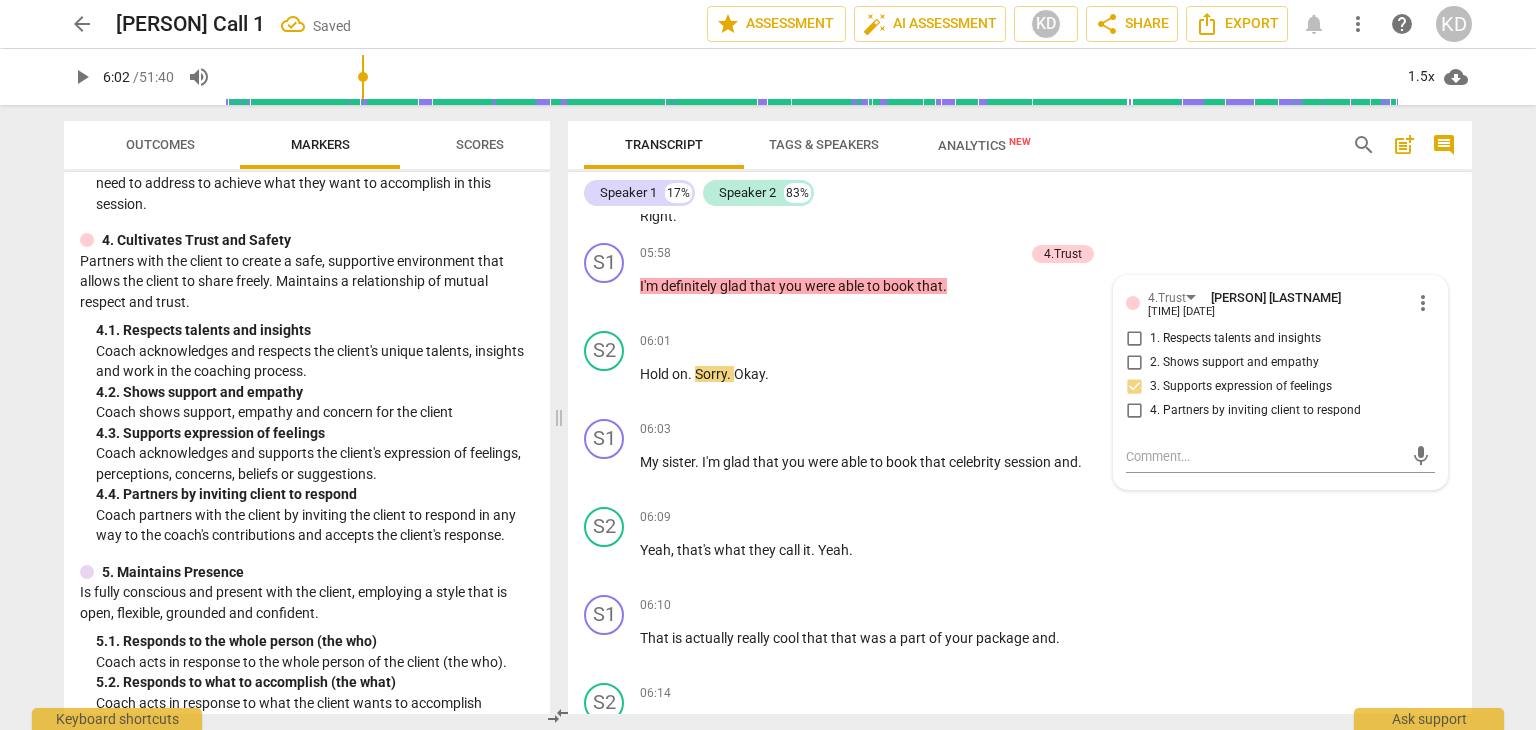 click on "play_arrow" at bounding box center (605, 384) 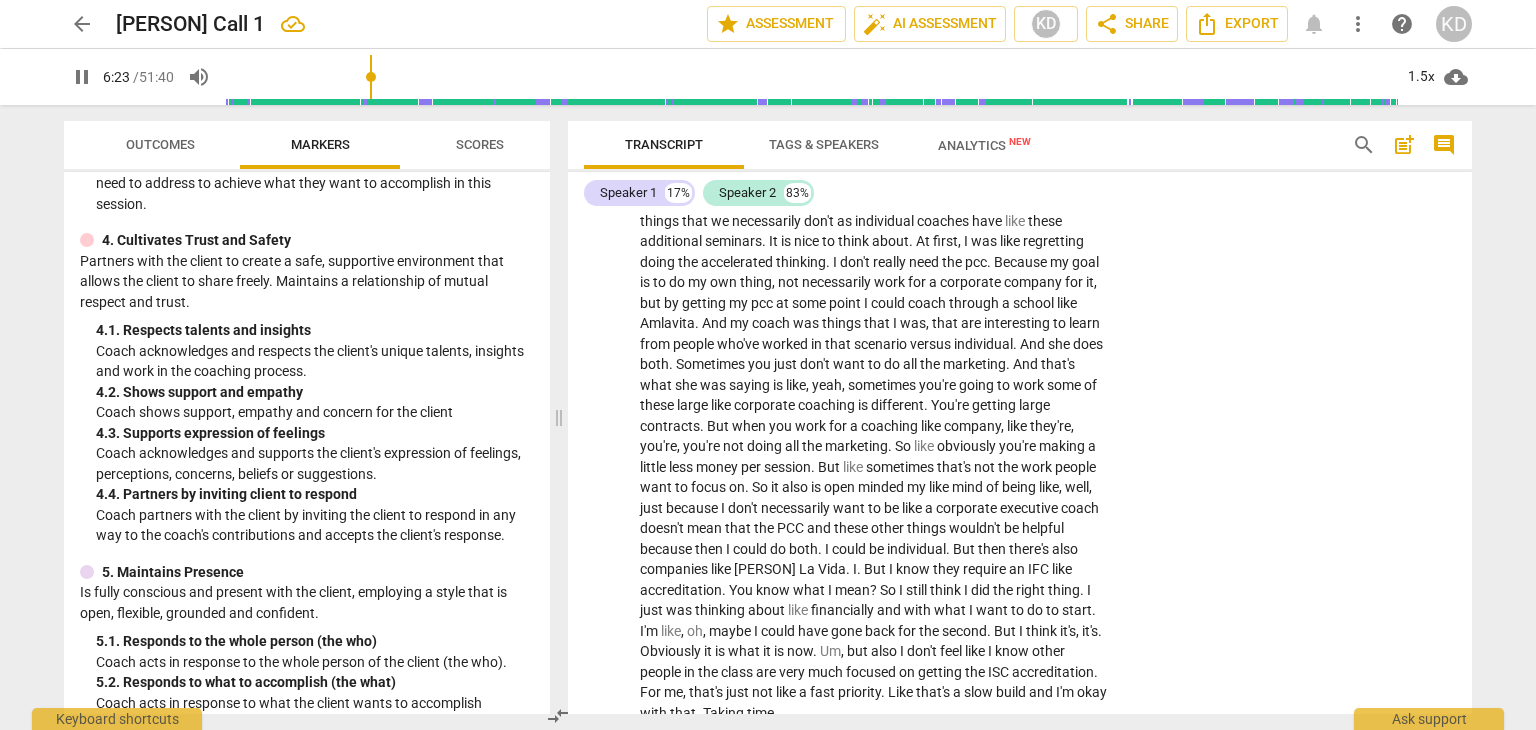 scroll, scrollTop: 3084, scrollLeft: 0, axis: vertical 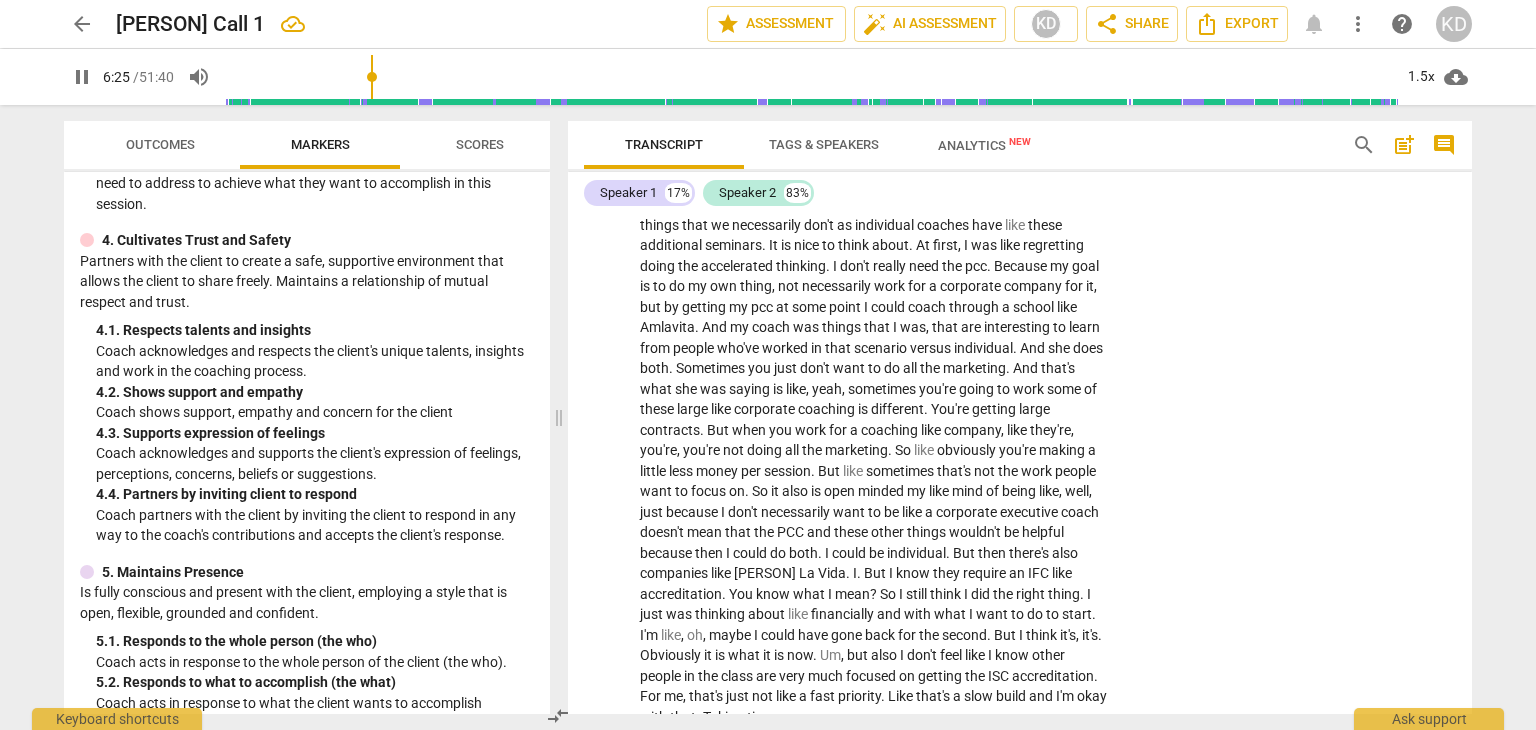 click on "pause" at bounding box center (605, 389) 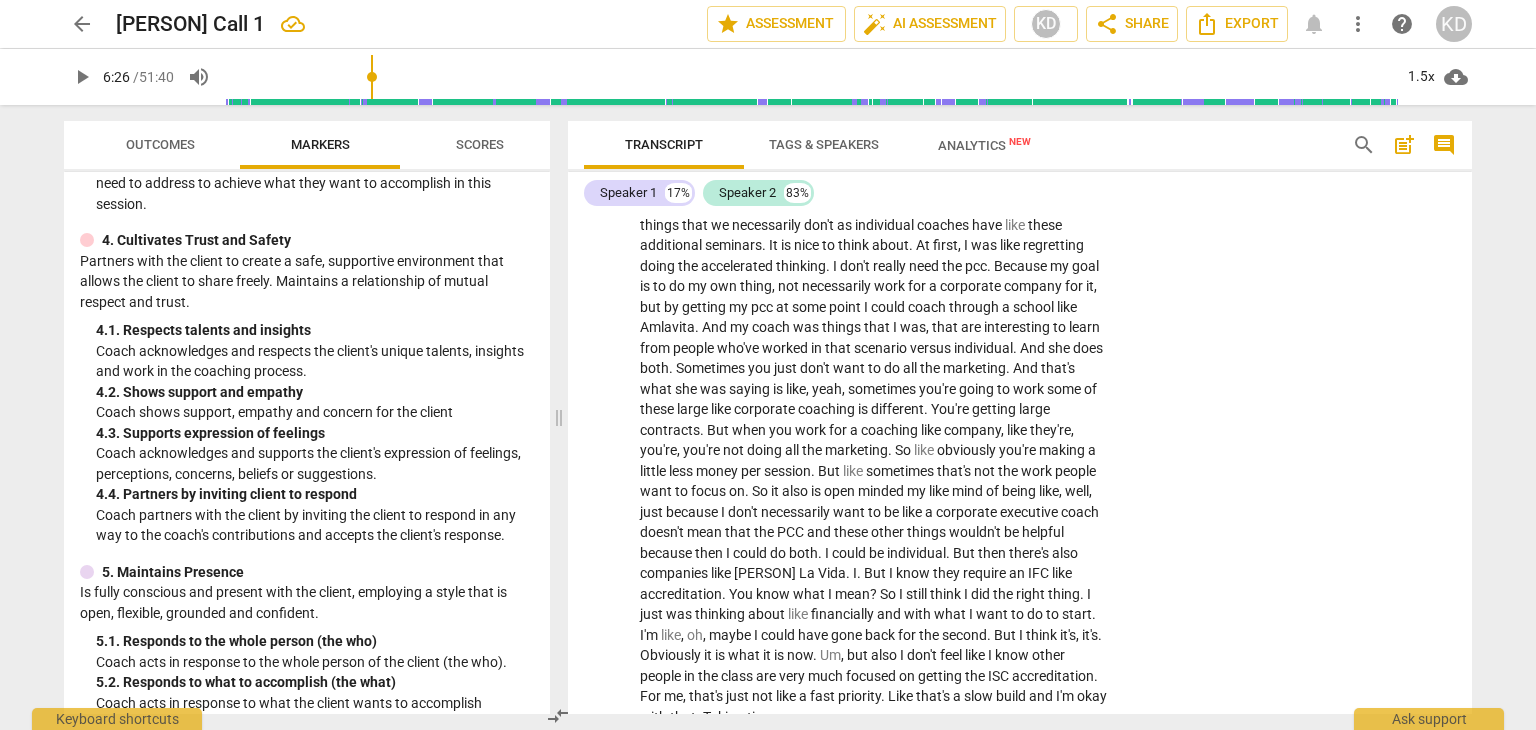 click on "play_arrow" at bounding box center [605, 389] 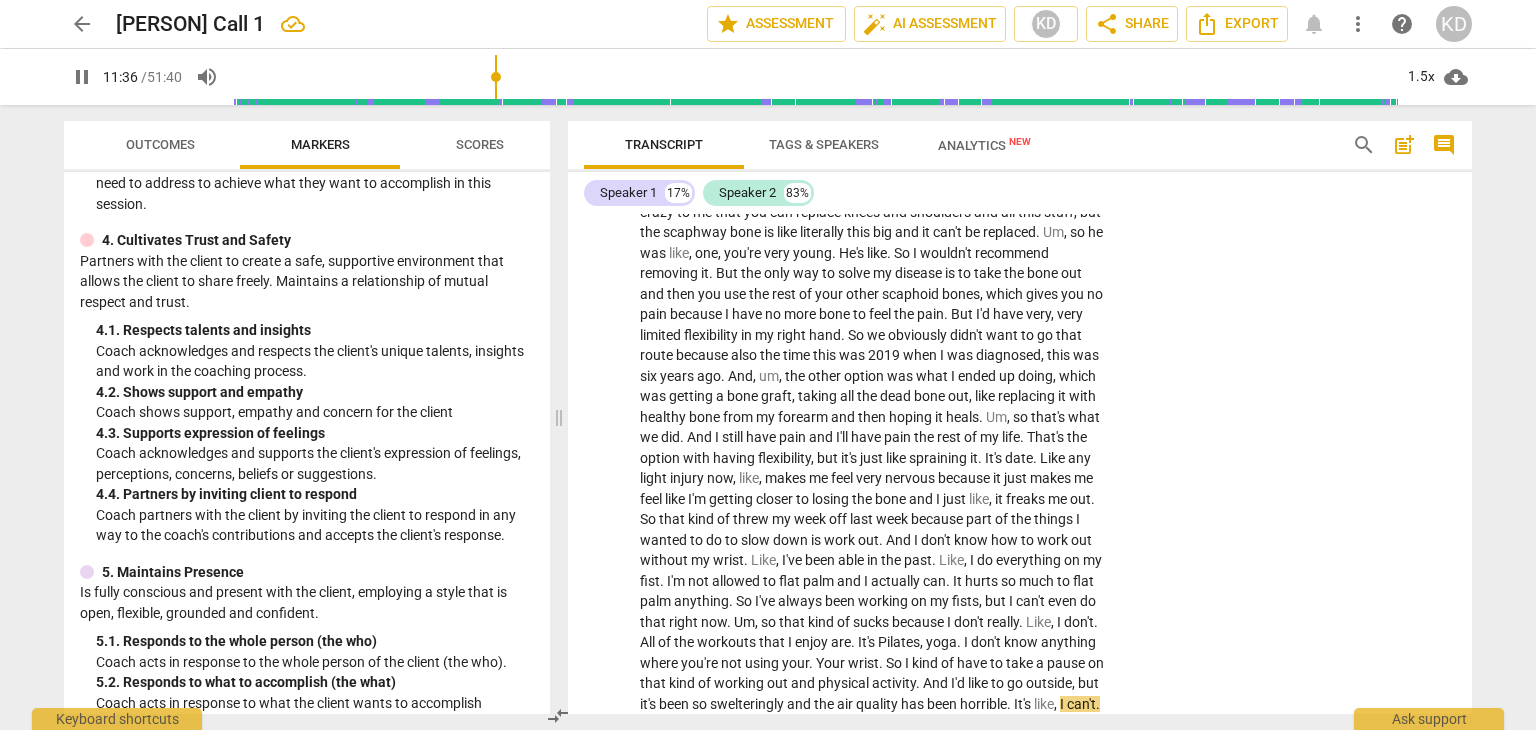 scroll, scrollTop: 4527, scrollLeft: 0, axis: vertical 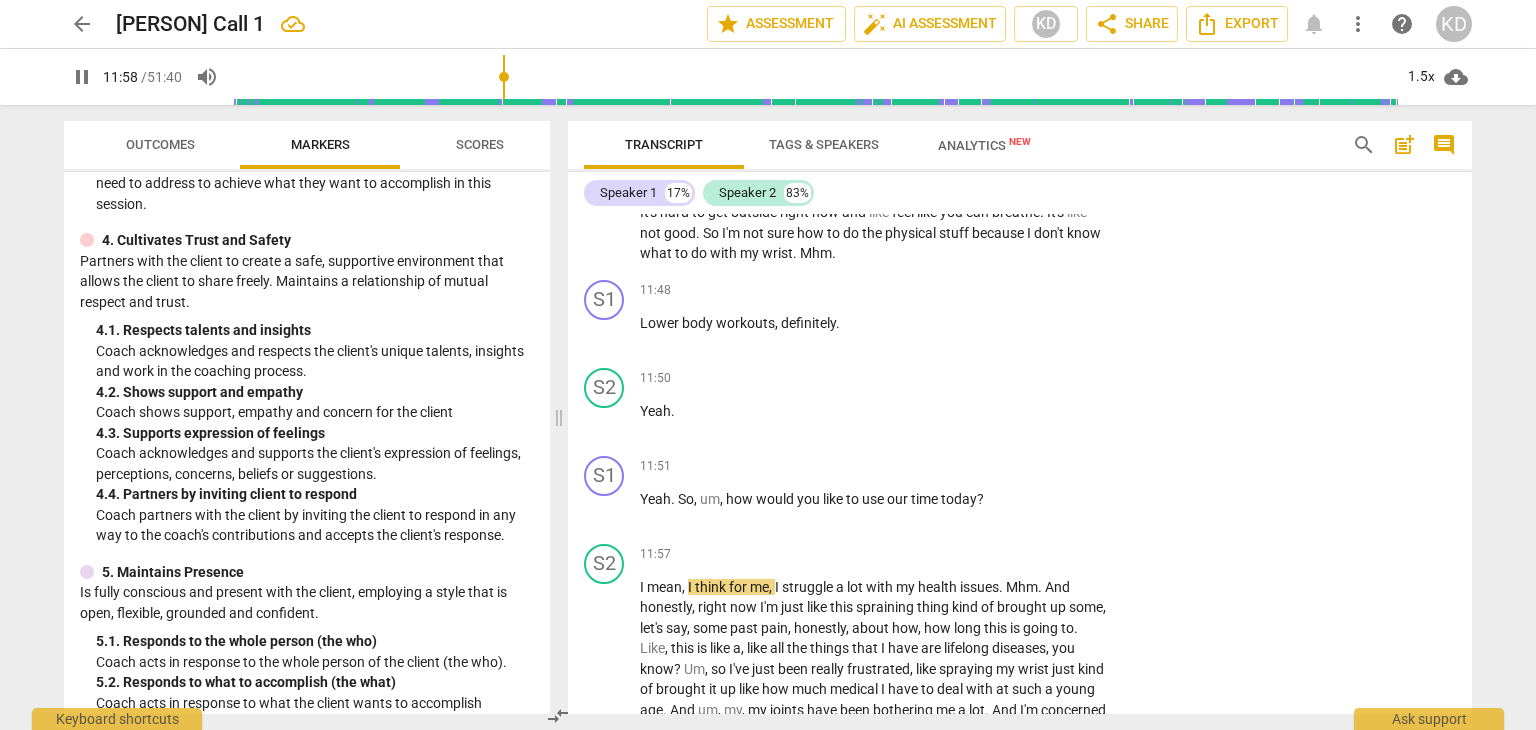 click on "Yeah" at bounding box center [655, 499] 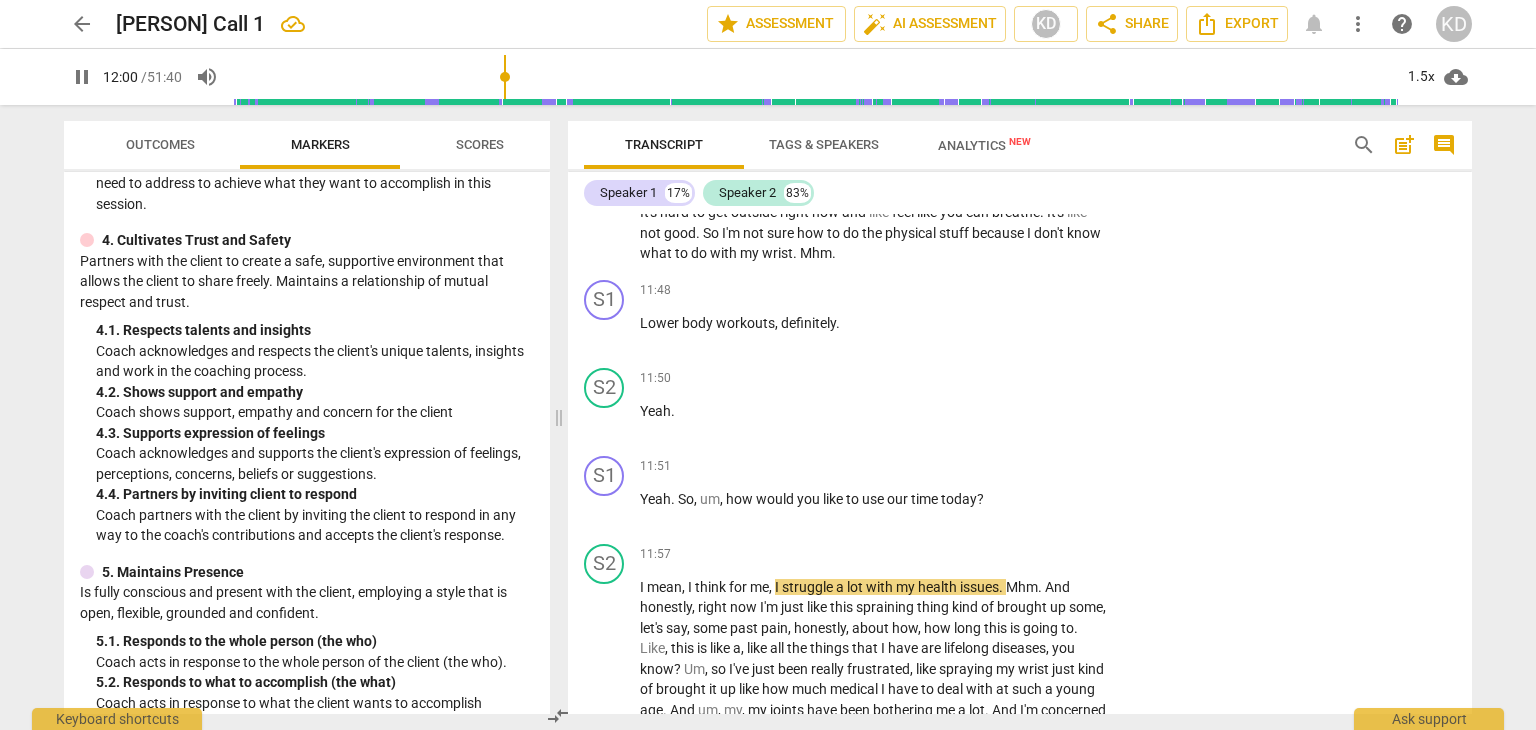click on "+" at bounding box center [985, 467] 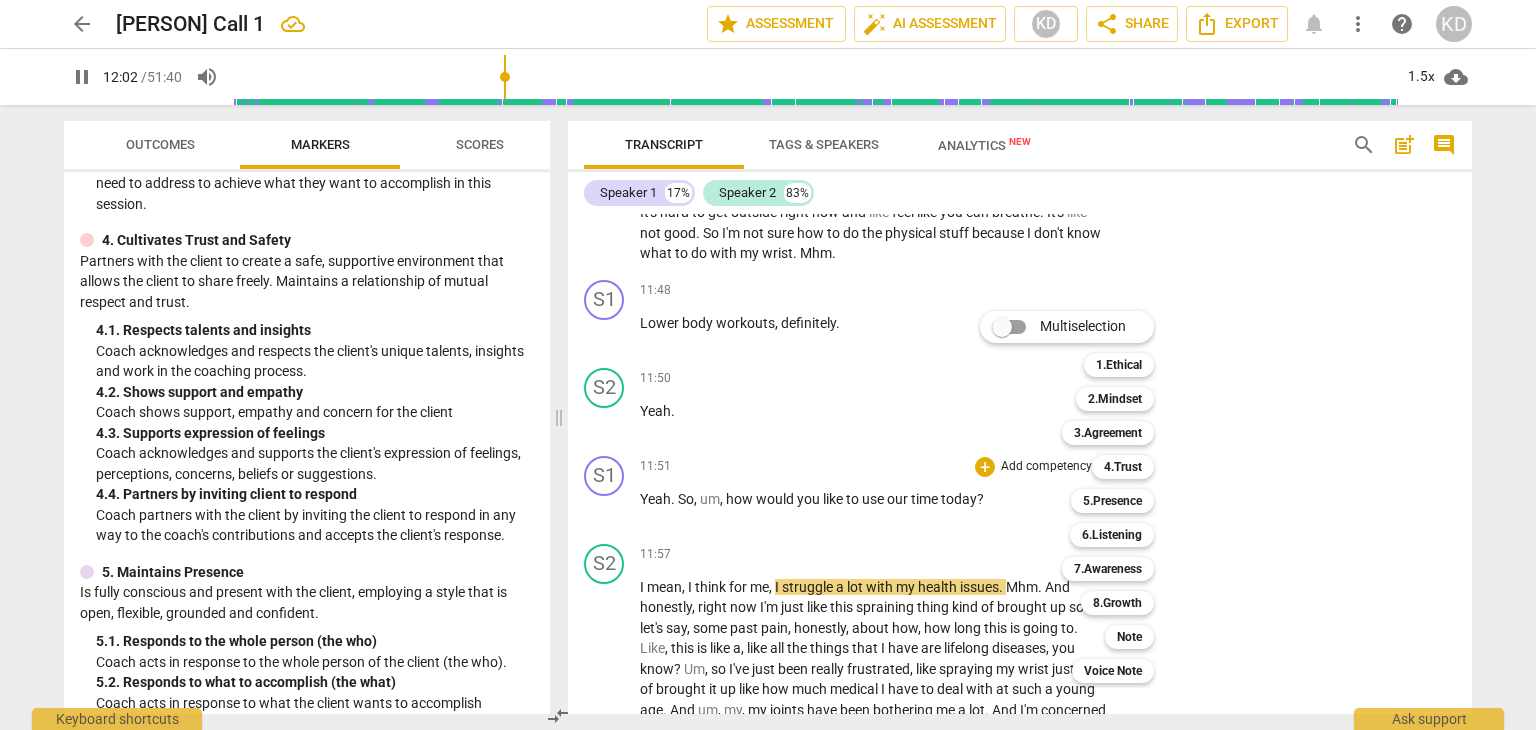 click on "3.Agreement" at bounding box center [1108, 433] 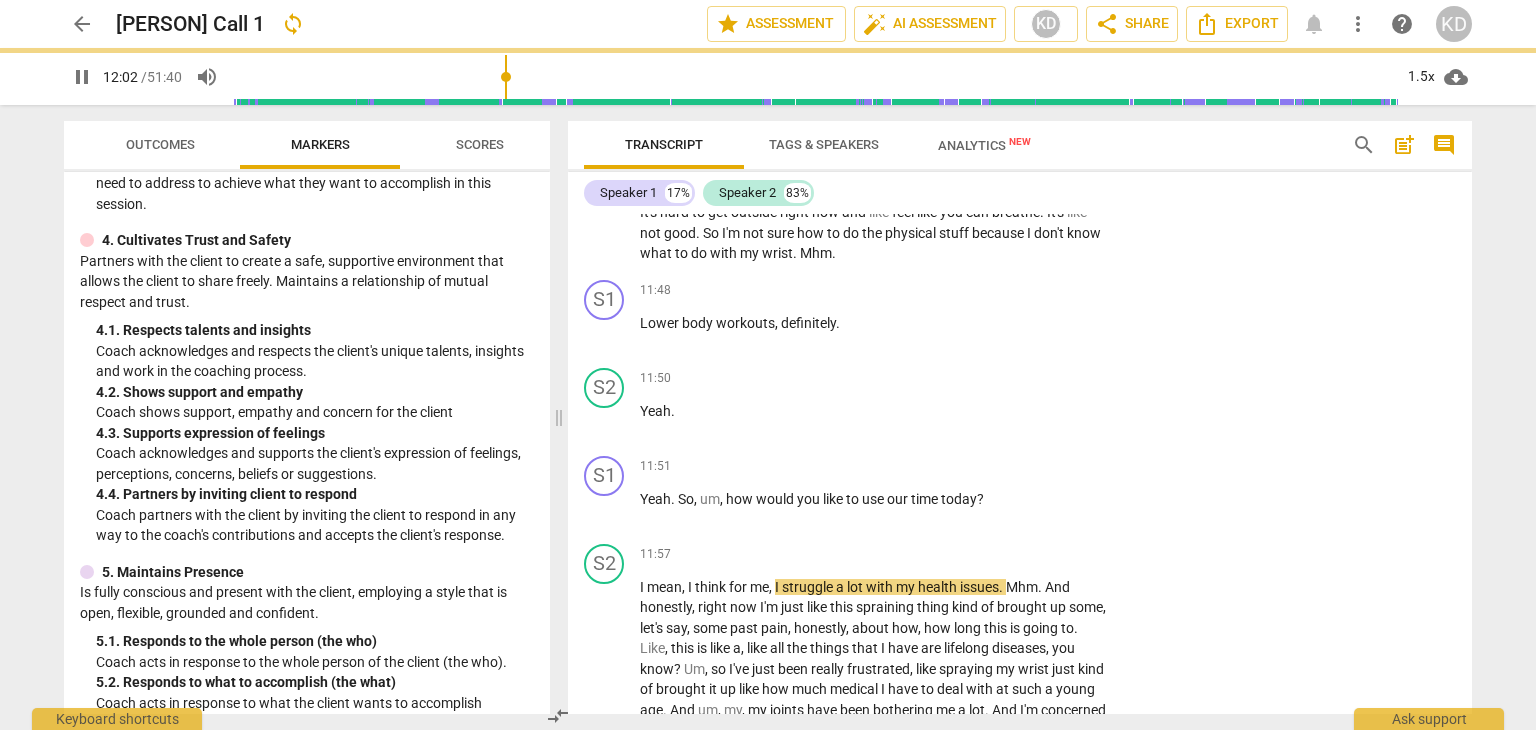 type on "723" 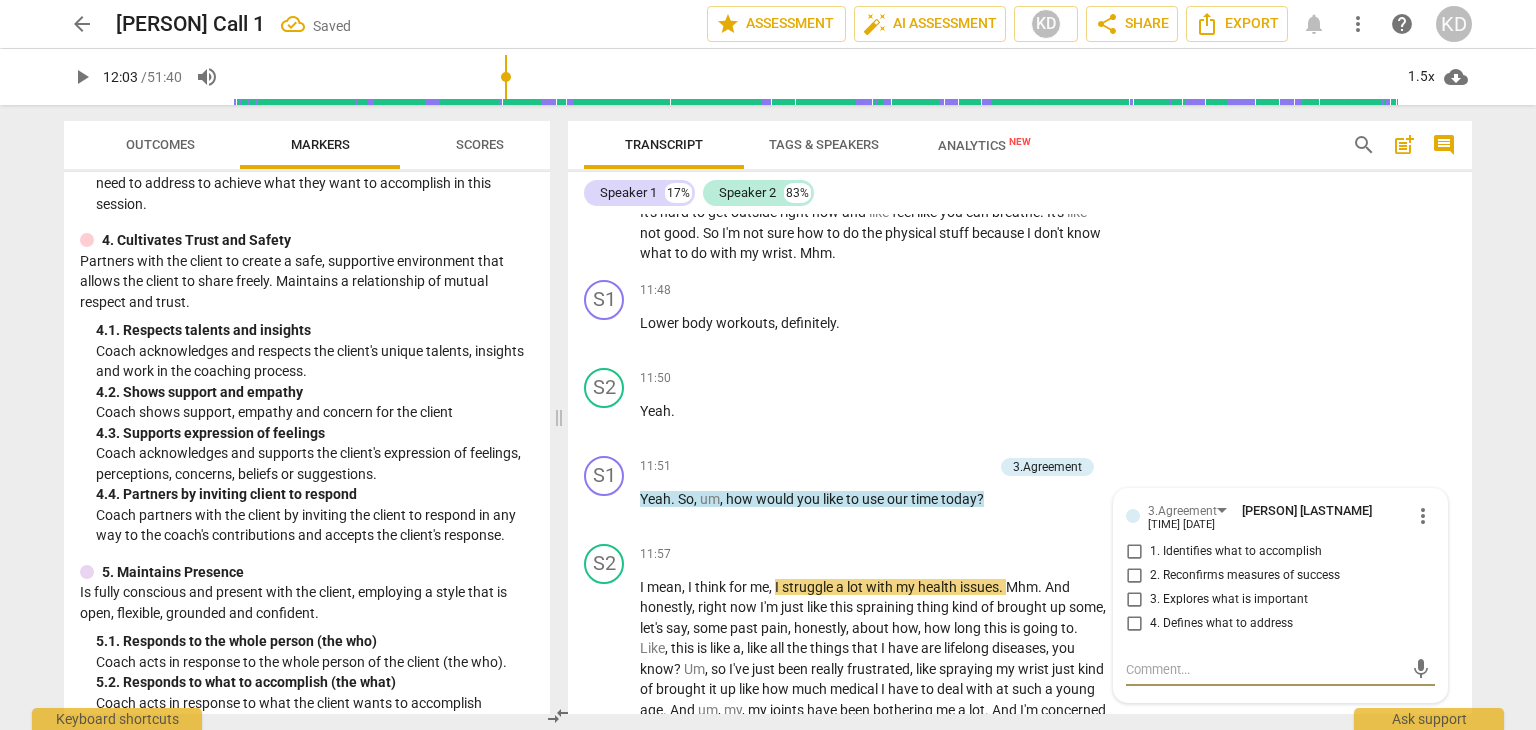 click on "1. Identifies what to accomplish" at bounding box center [1134, 552] 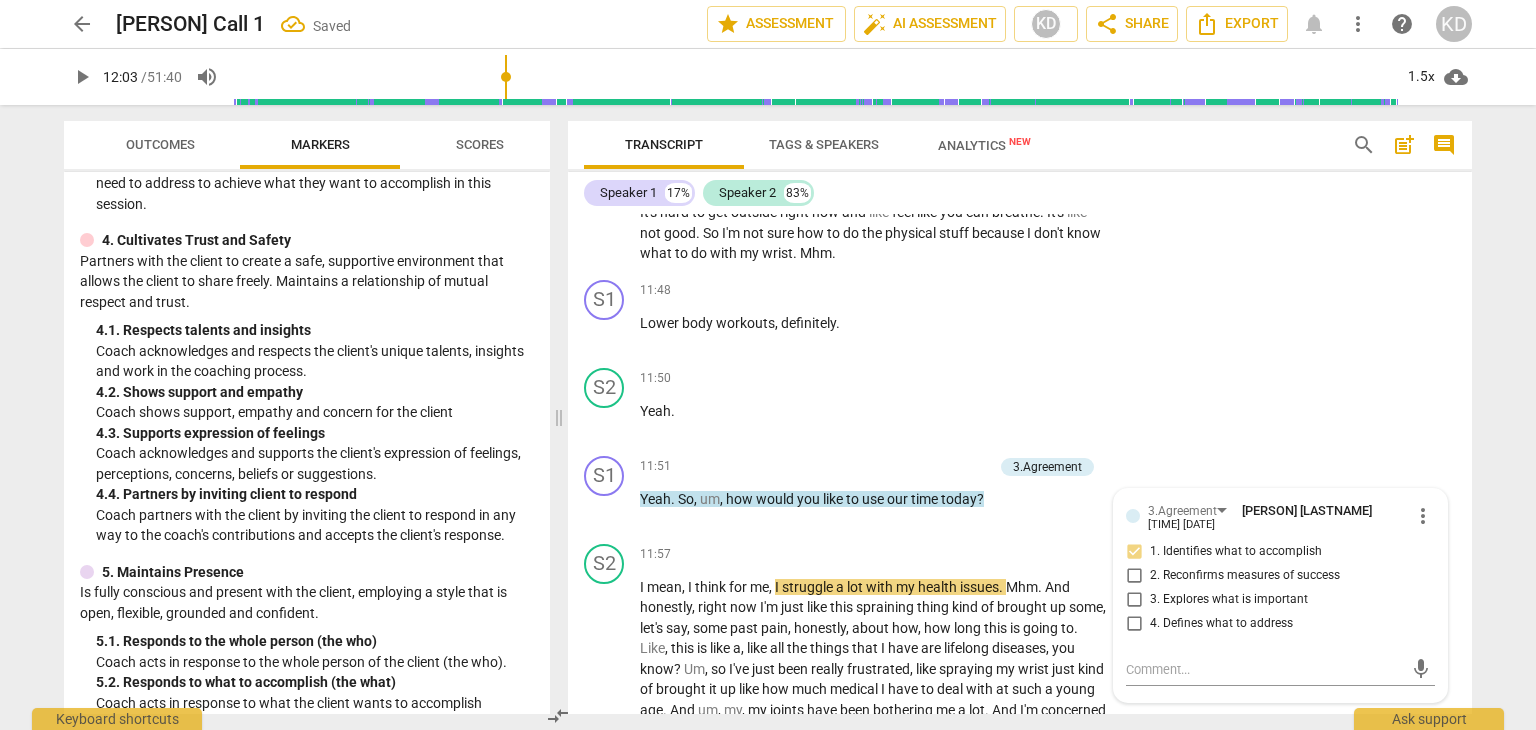click on "play_arrow" at bounding box center [605, 509] 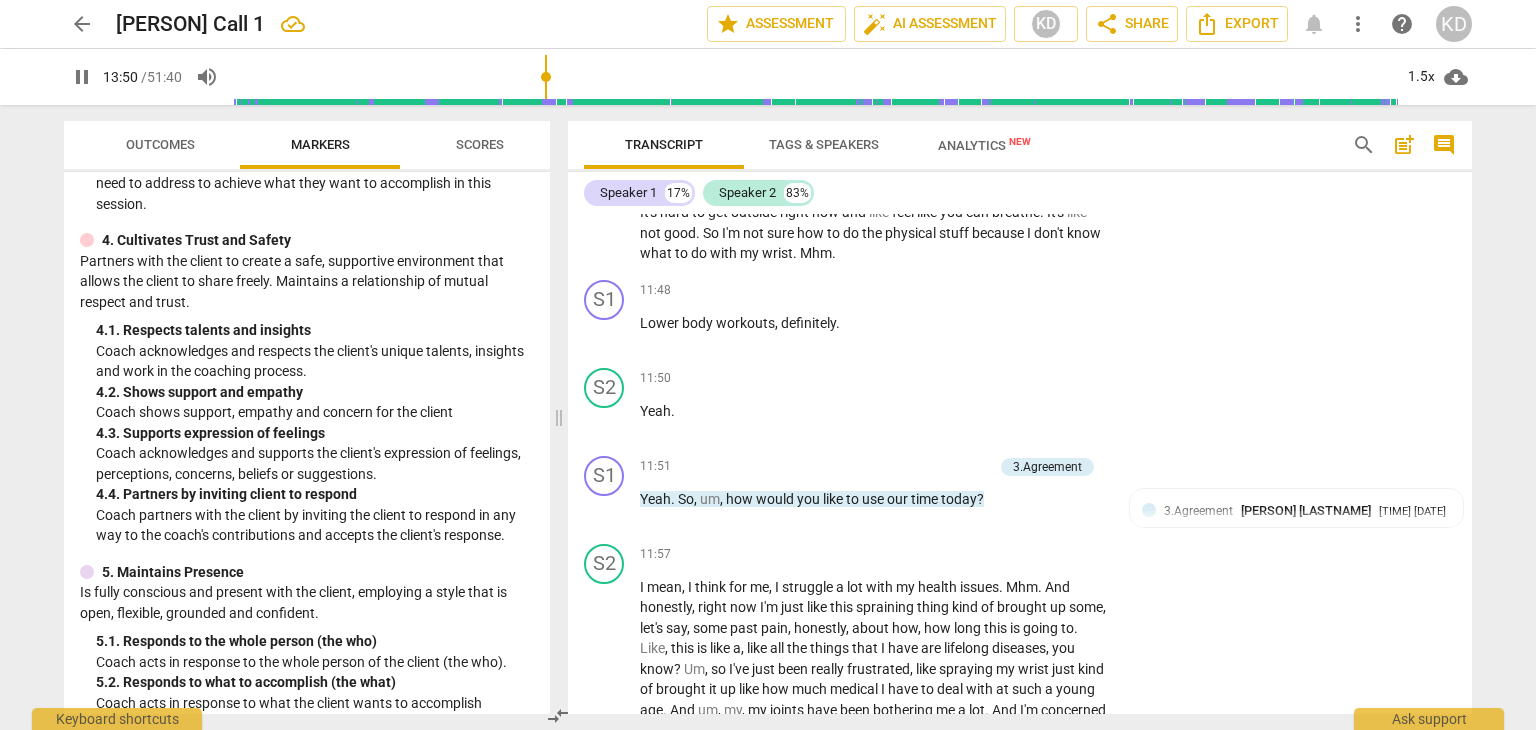 scroll, scrollTop: 5043, scrollLeft: 0, axis: vertical 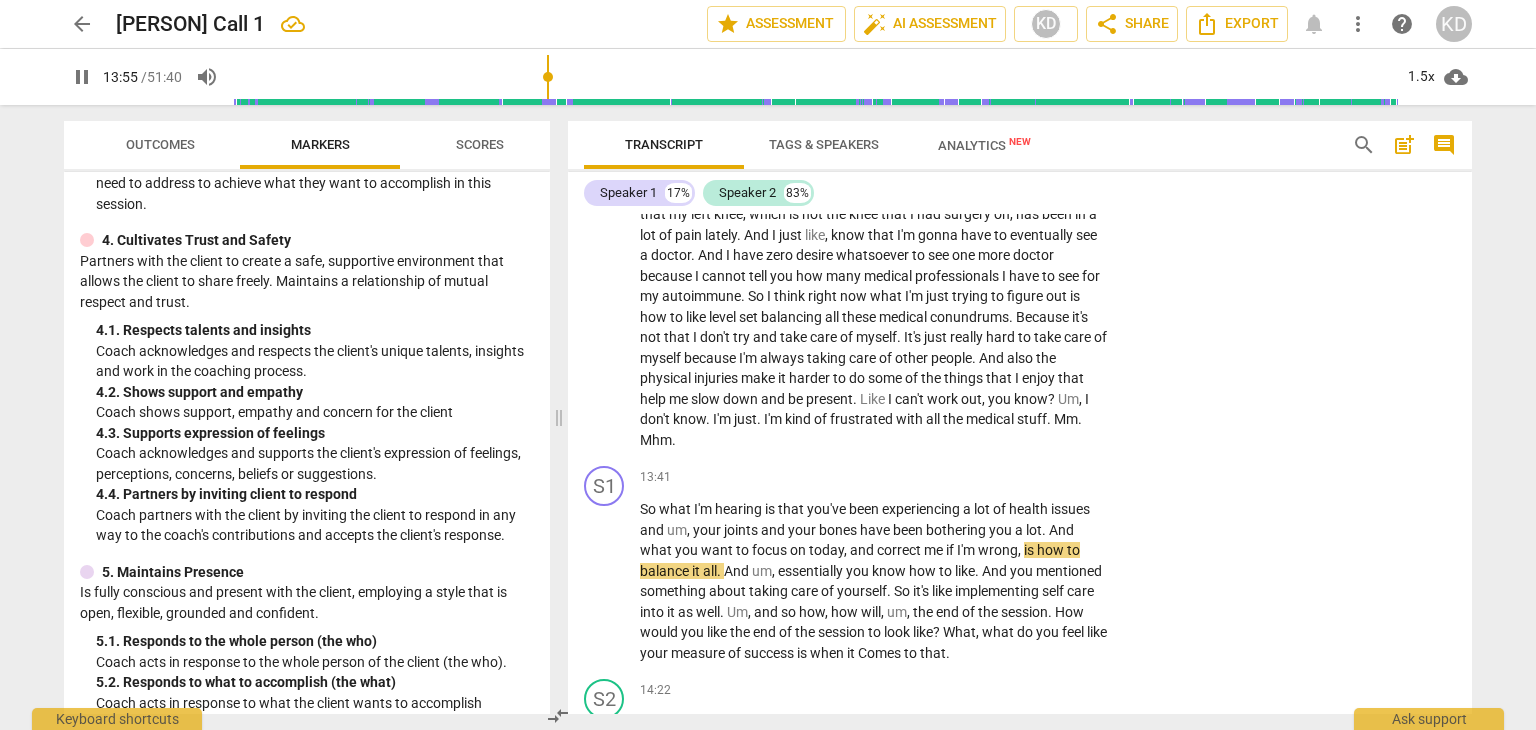 click on "So   what   I'm   hearing   is   that   you've   been   experiencing   a   lot   of   health   issues   and   um ,   your   joints   and   your   bones   have   been   bothering   you   a   lot .   And   what   you   want   to   focus   on   today ,   and   correct   me   if   I'm   wrong ,   is   how   to   balance   it   all .   And   um ,   essentially   you   know   how   to   like .   And   you   mentioned   something   about   taking   care   of   yourself .   So   it's   like   implementing   self   care   into   it   as   well .   Um ,   and   so   how ,   how   will ,   um ,   the   end   of   the   session .   How   would   you   like   the   end   of   the   session   to   look   like ?   What ,   what   do   you   feel   like   your   measure   of   success   is   when   it   Comes   to   that ." at bounding box center (874, 581) 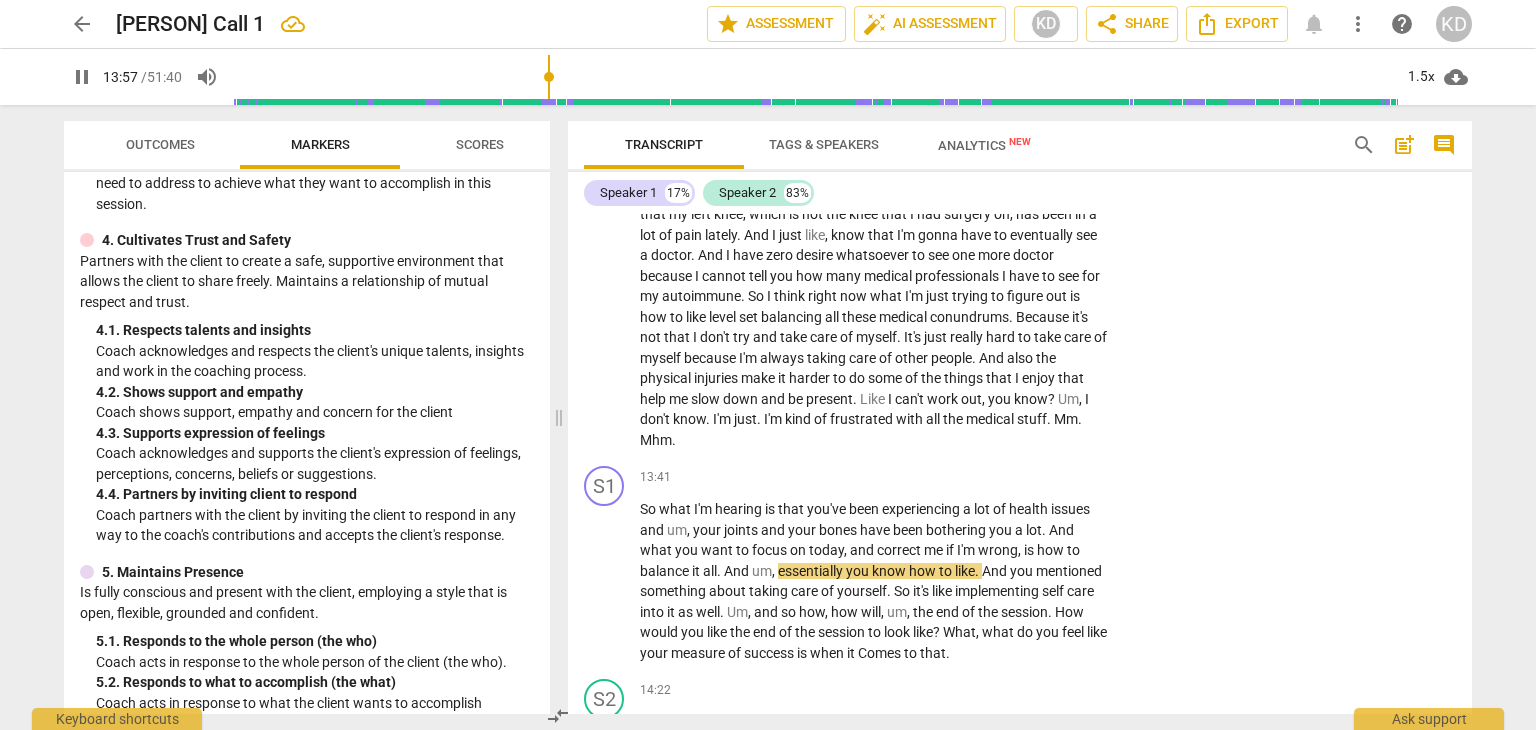 click on "+" at bounding box center (985, 477) 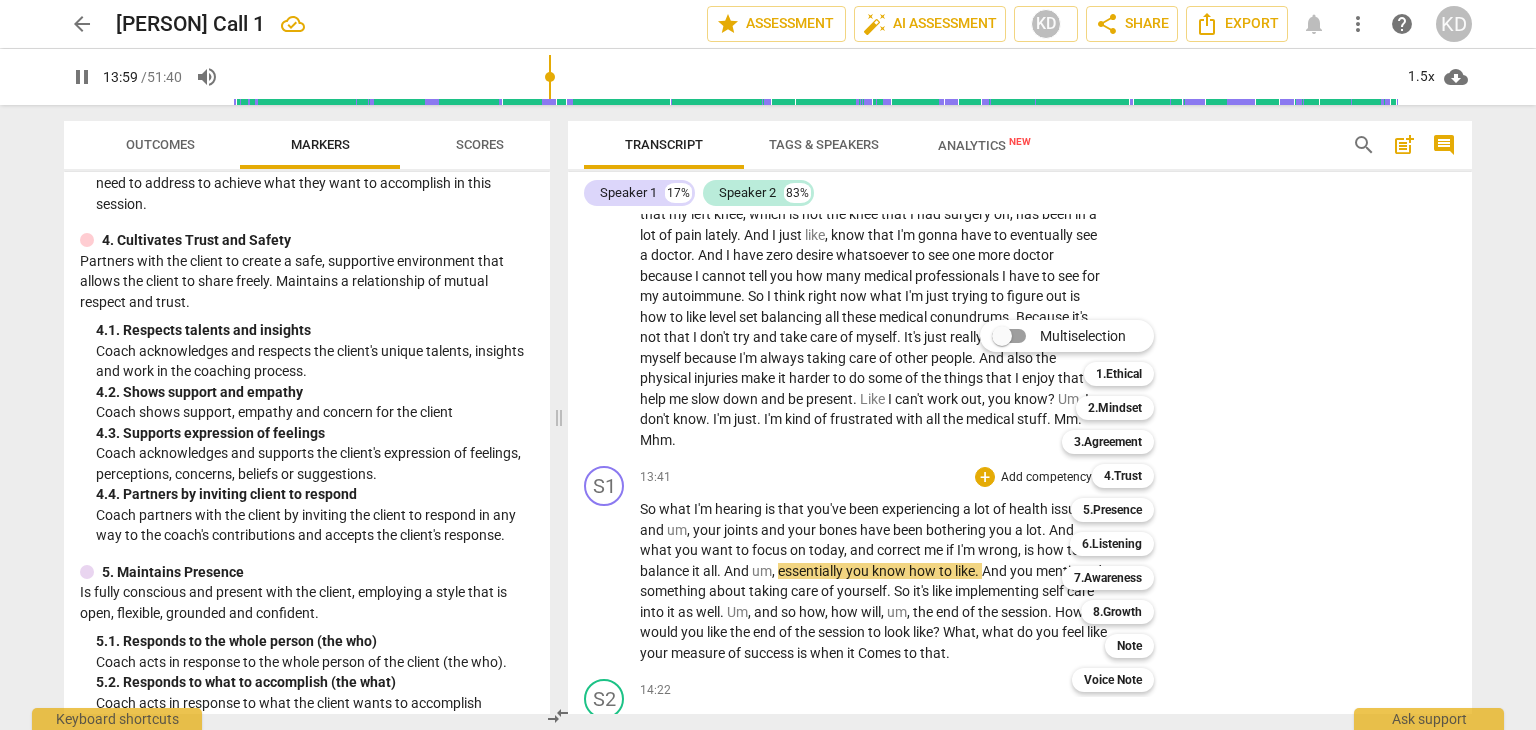 click on "Multiselection m 1.Ethical 1 2.Mindset 2 3.Agreement 3 4.Trust 4 5.Presence 5 6.Listening 6 7.Awareness 7 8.Growth 8 Note 9 Voice Note 0" at bounding box center [1082, 506] 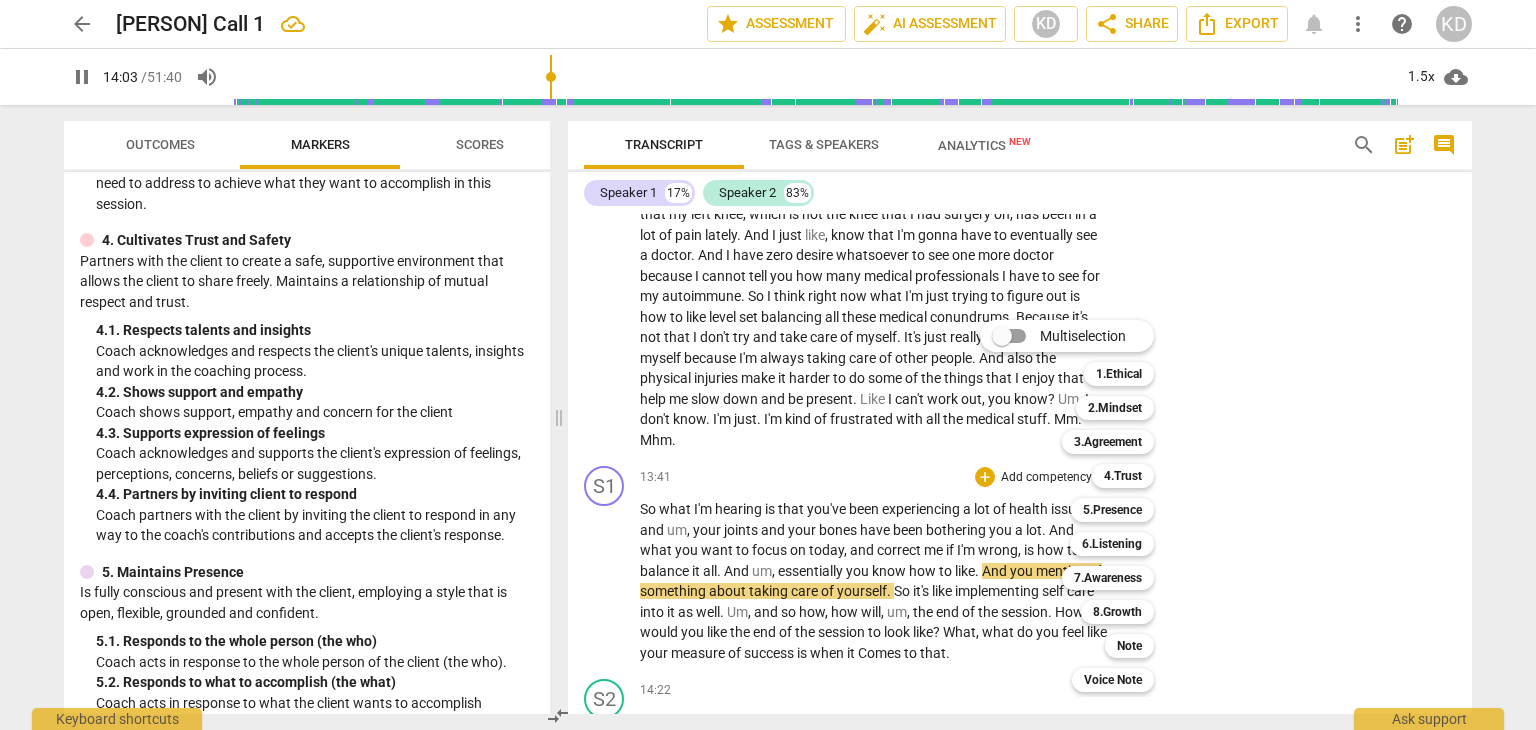 click at bounding box center (768, 365) 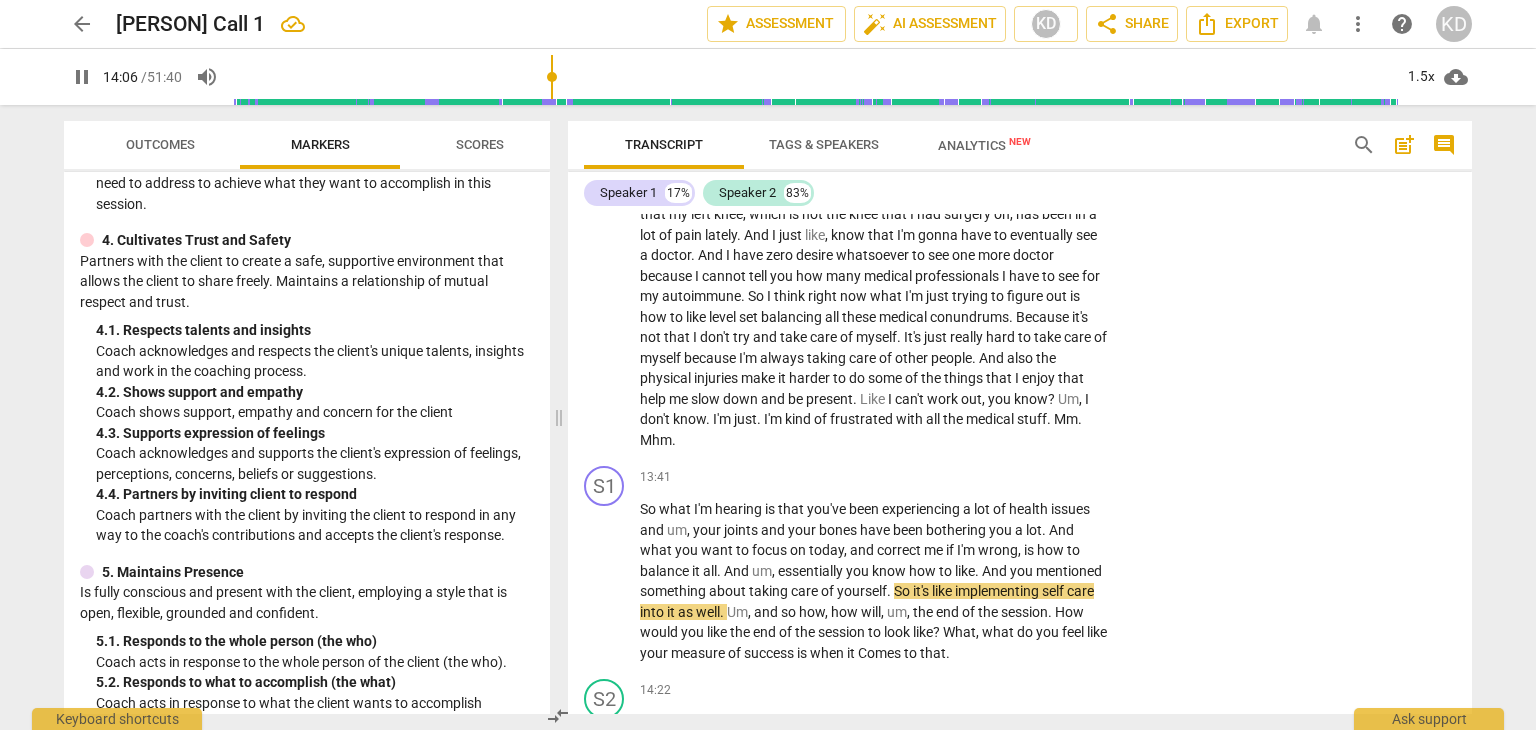 click on "pause" at bounding box center (605, 582) 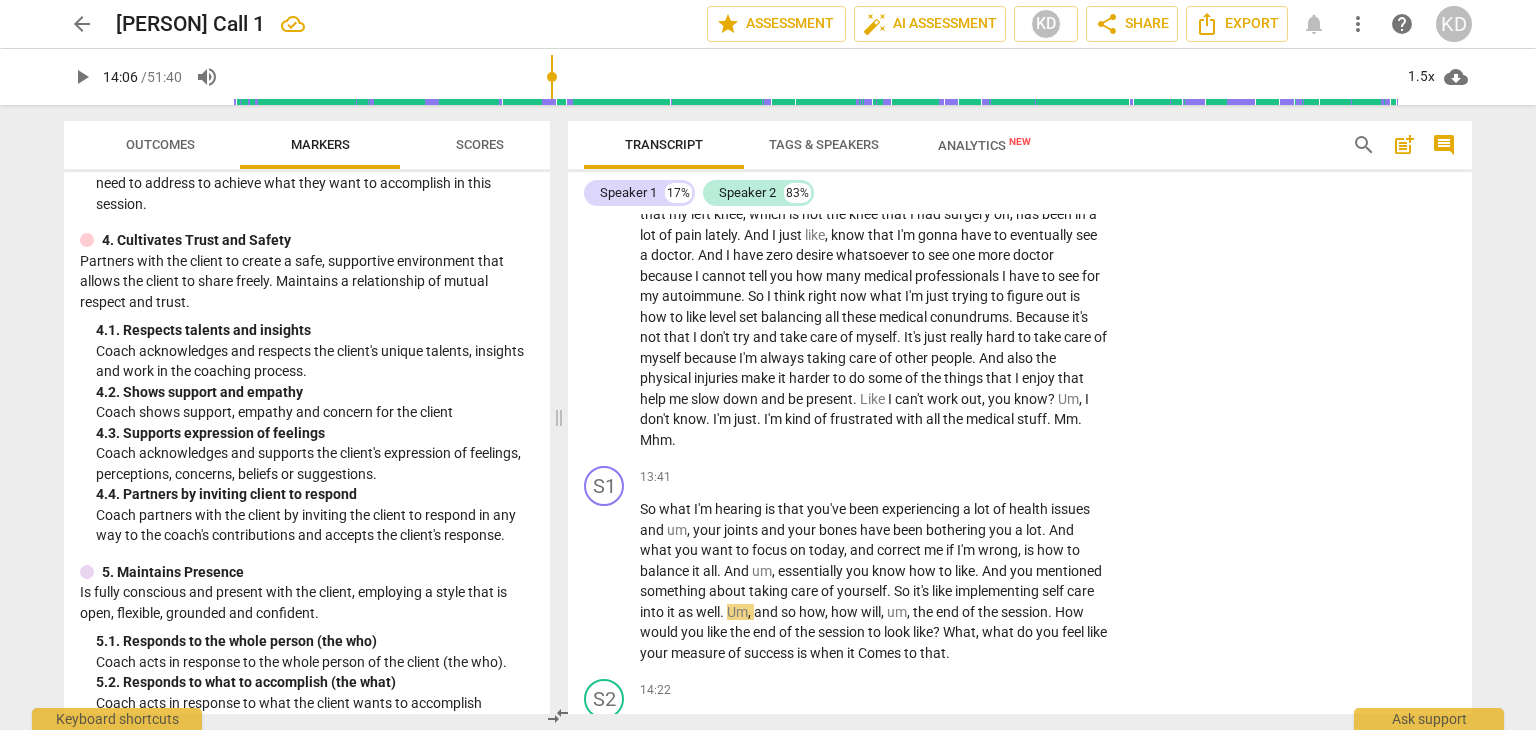 type on "847" 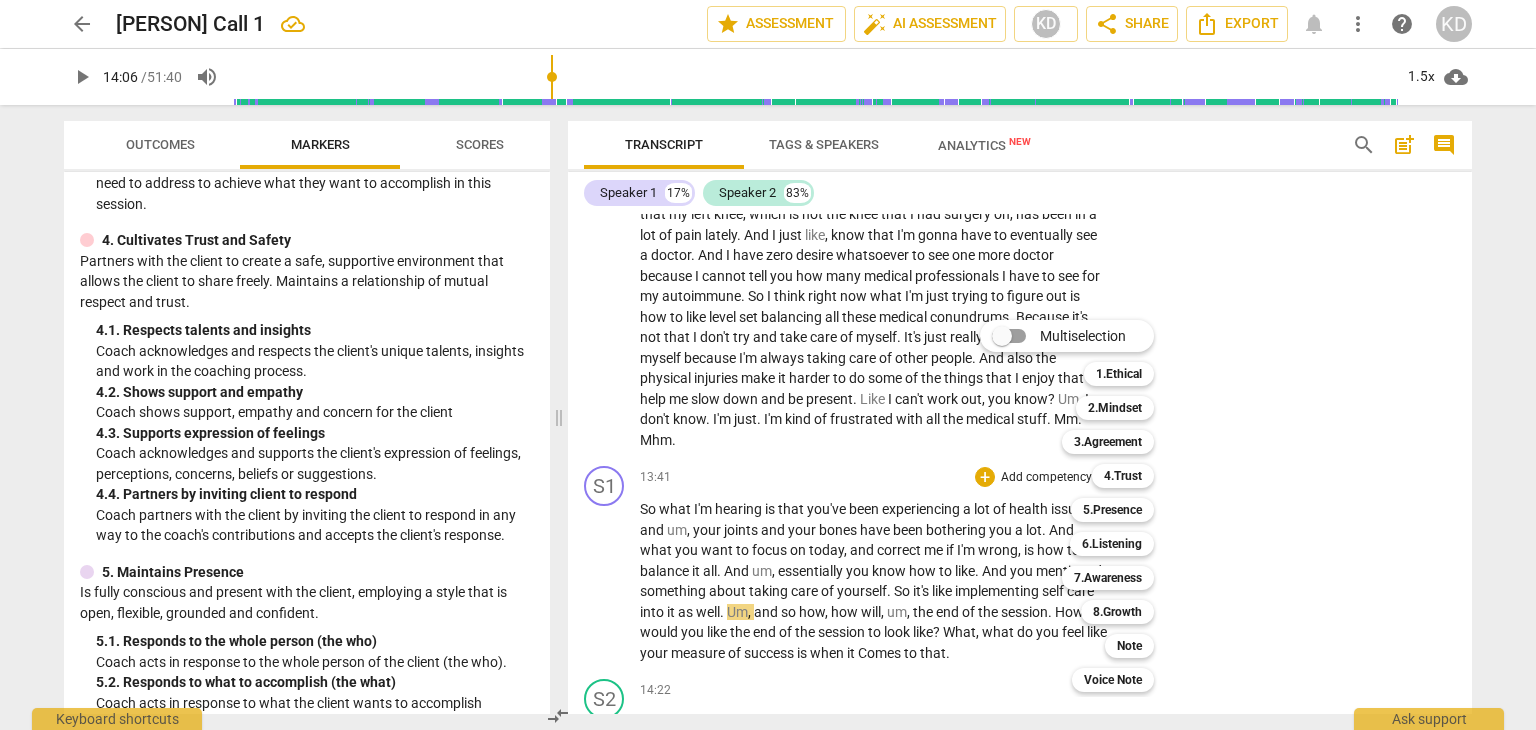 drag, startPoint x: 548, startPoint y: 351, endPoint x: 539, endPoint y: 268, distance: 83.48653 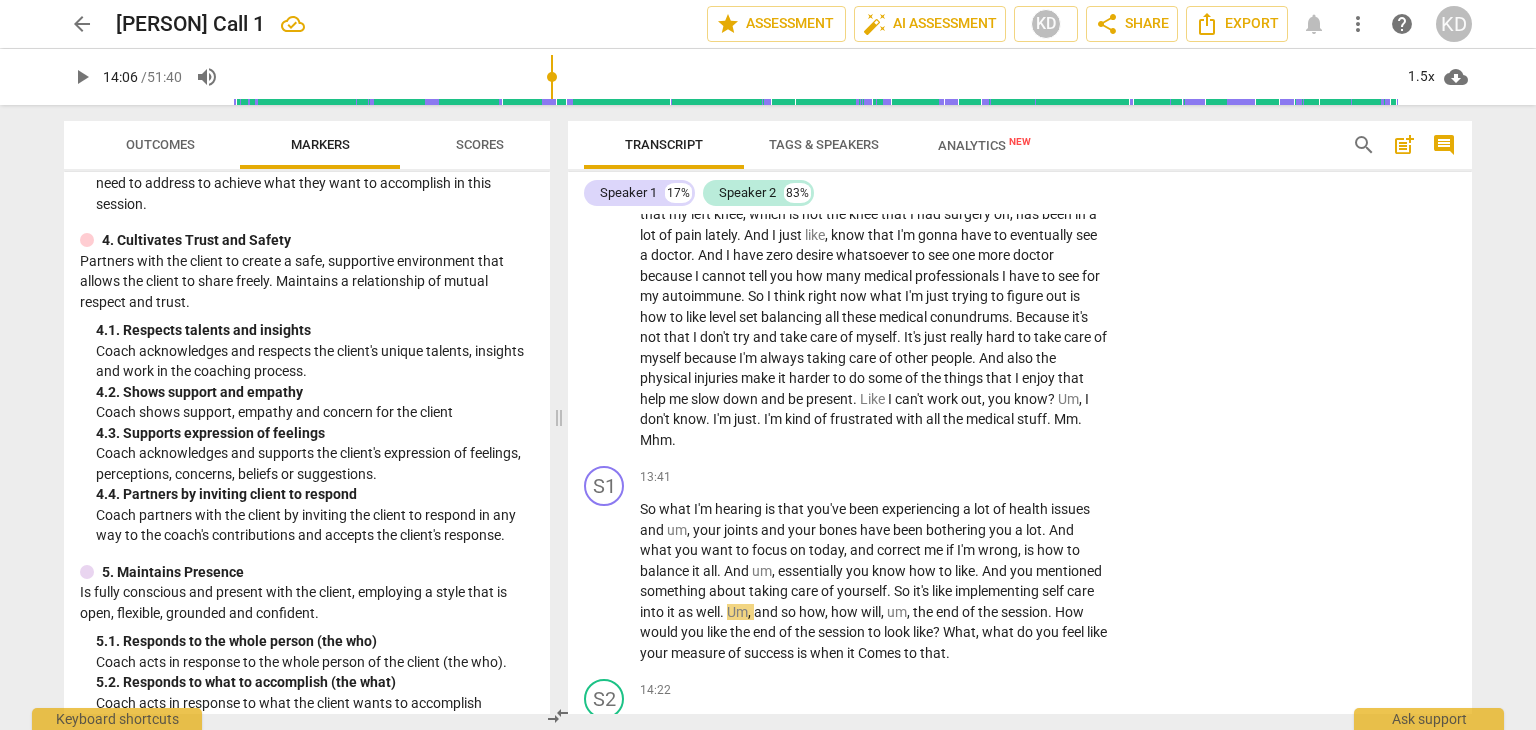 click on "4. 1. Respects talents and insights" at bounding box center [315, 330] 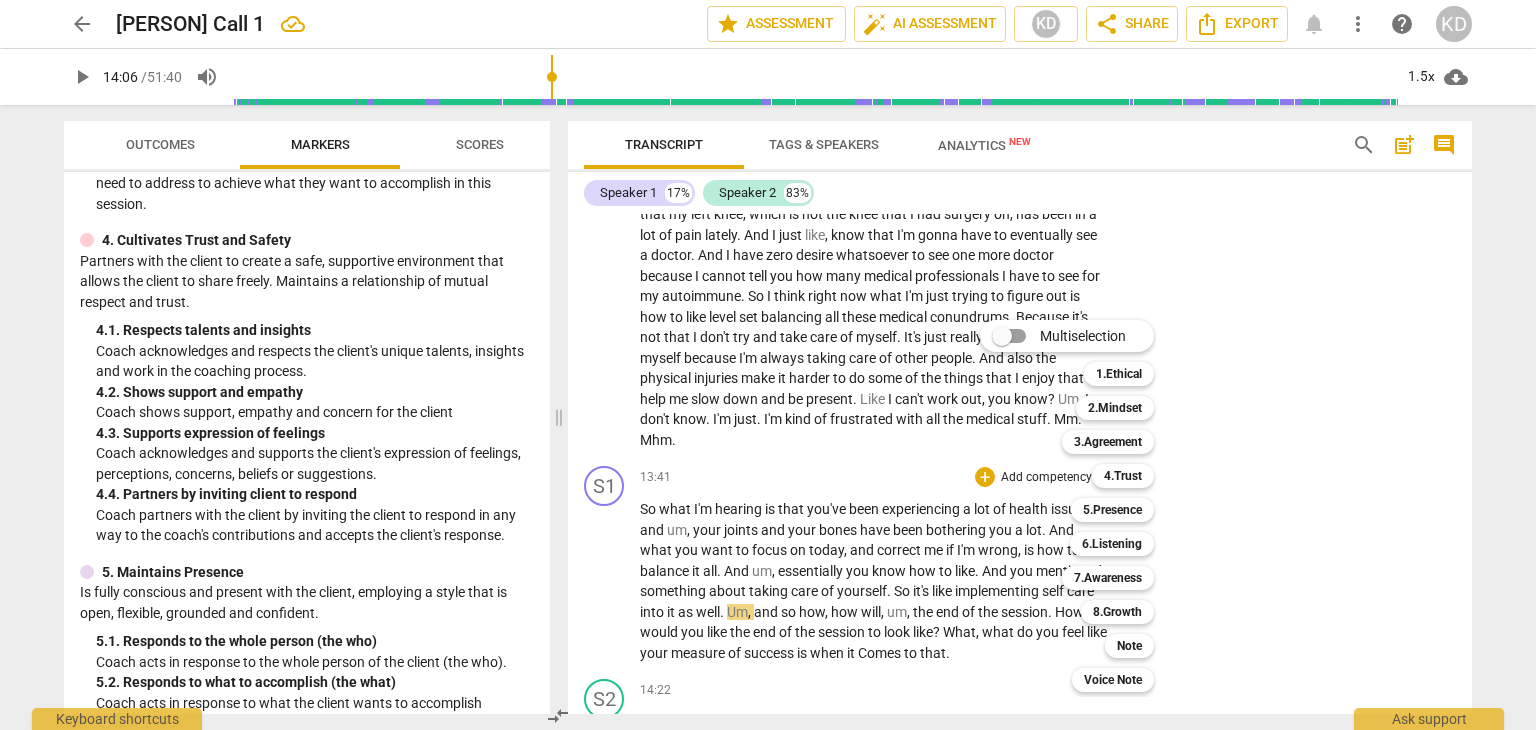 click on "3.Agreement" at bounding box center [1108, 442] 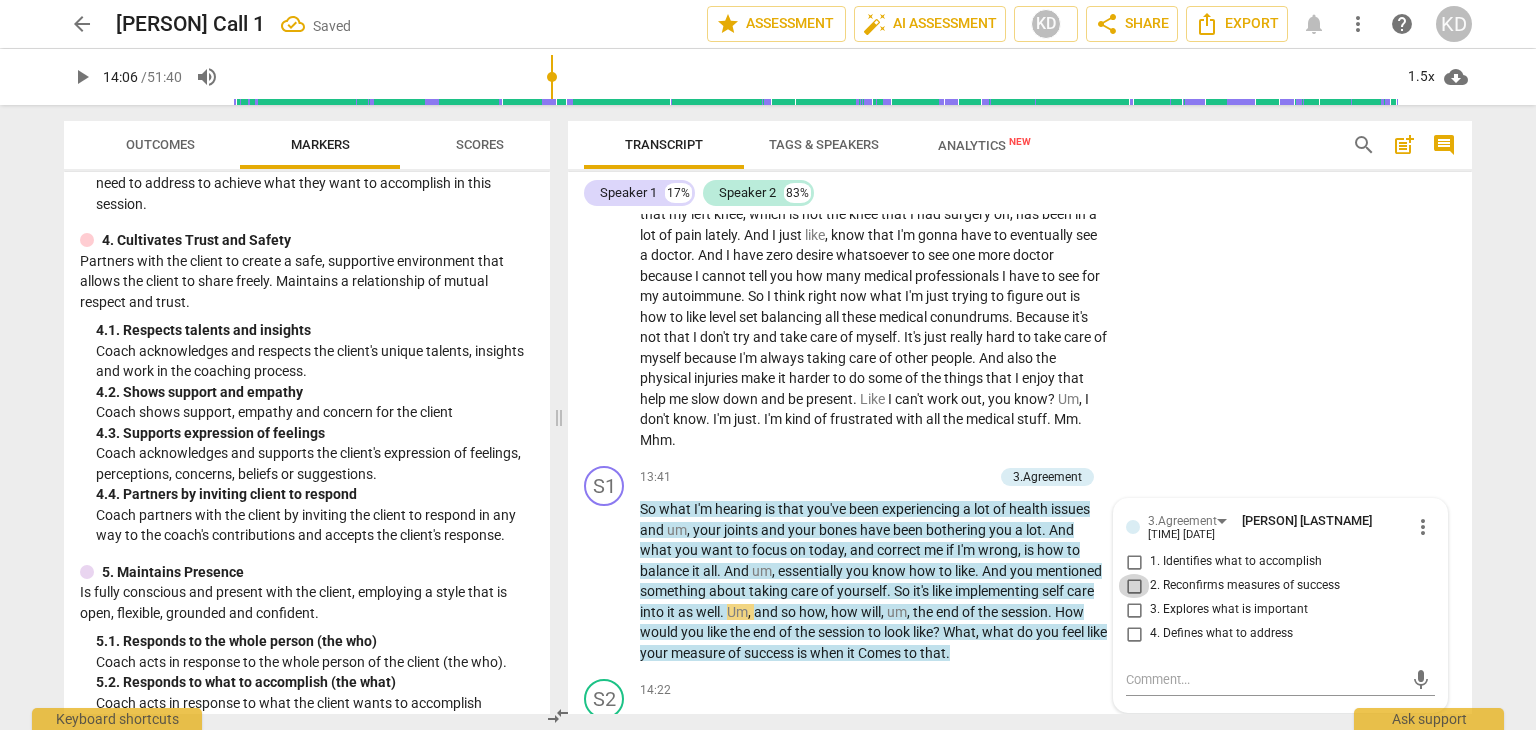 click on "2. Reconfirms measures of success" at bounding box center [1134, 586] 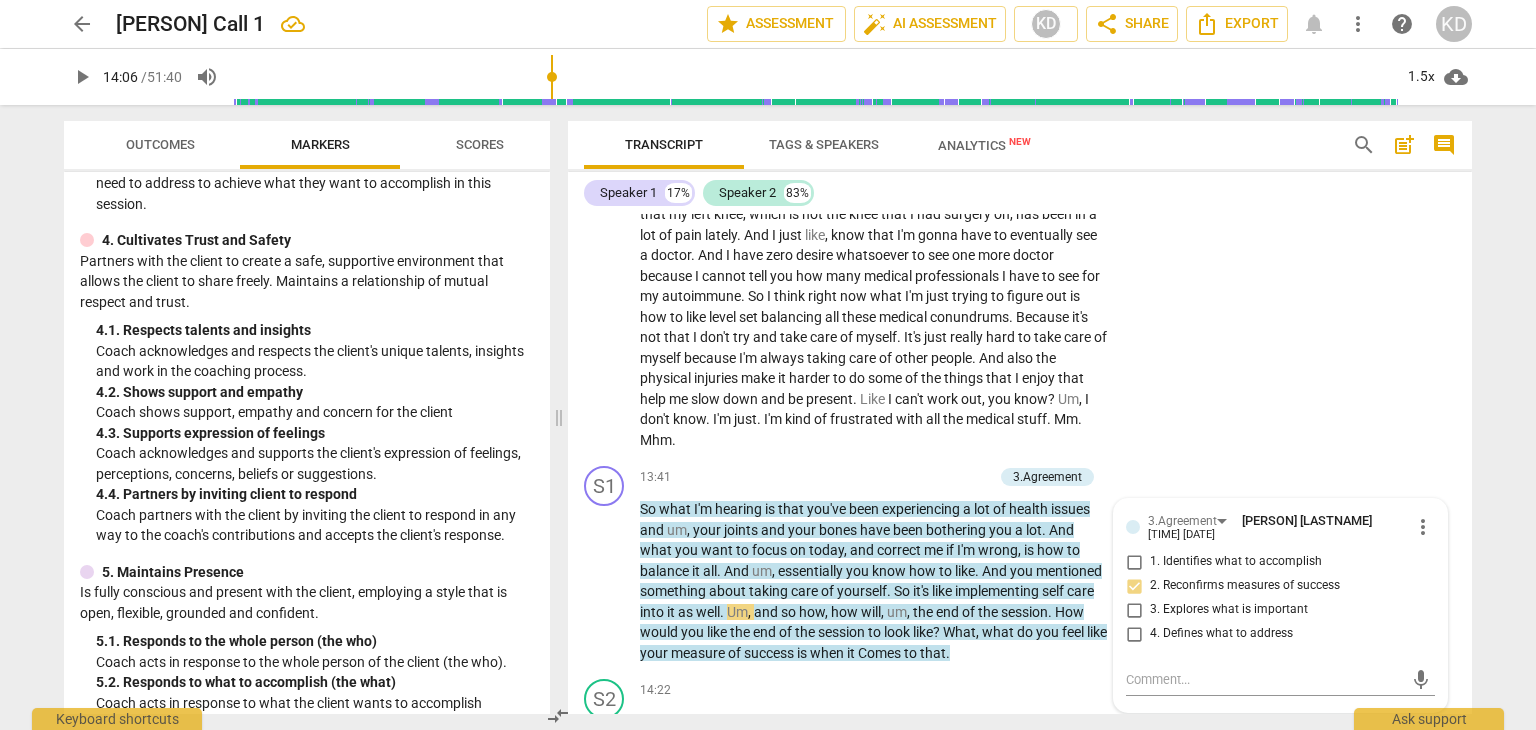 click on "S2 play_arrow pause 11:57 + Add competency keyboard_arrow_right I   mean ,   I   think   for   me ,   I   struggle   a   lot   with   my   health   issues .   Mhm .   And   honestly ,   right   now   I'm   just   like   this   spraining   thing   kind   of   brought   up   some ,   let's   say ,   some   past   pain ,   honestly ,   about   how ,   how   long   this   is   going   to .   Like ,   this   is   like   a ,   like   all   the   things   that   I   have   are   lifelong   diseases ,   you   know ?   Um ,   so   I've   just   been   really   frustrated ,   like   spraying   my   wrist   just   kind   of   brought   it   up   like   how   much   medical   I   have   to   deal   with   at   such   a   young   age .   And   um ,   my ,   my   joints   have   been   bothering   me   a   lot .   And   I'm   concerned   that   my   left   knee ,   which   is   not   the   knee   that   I   had   surgery   on ,   has   been   in   a   lot   of   pain   lately .   And   I   just   like ,   know   that   I'm" at bounding box center (1020, 239) 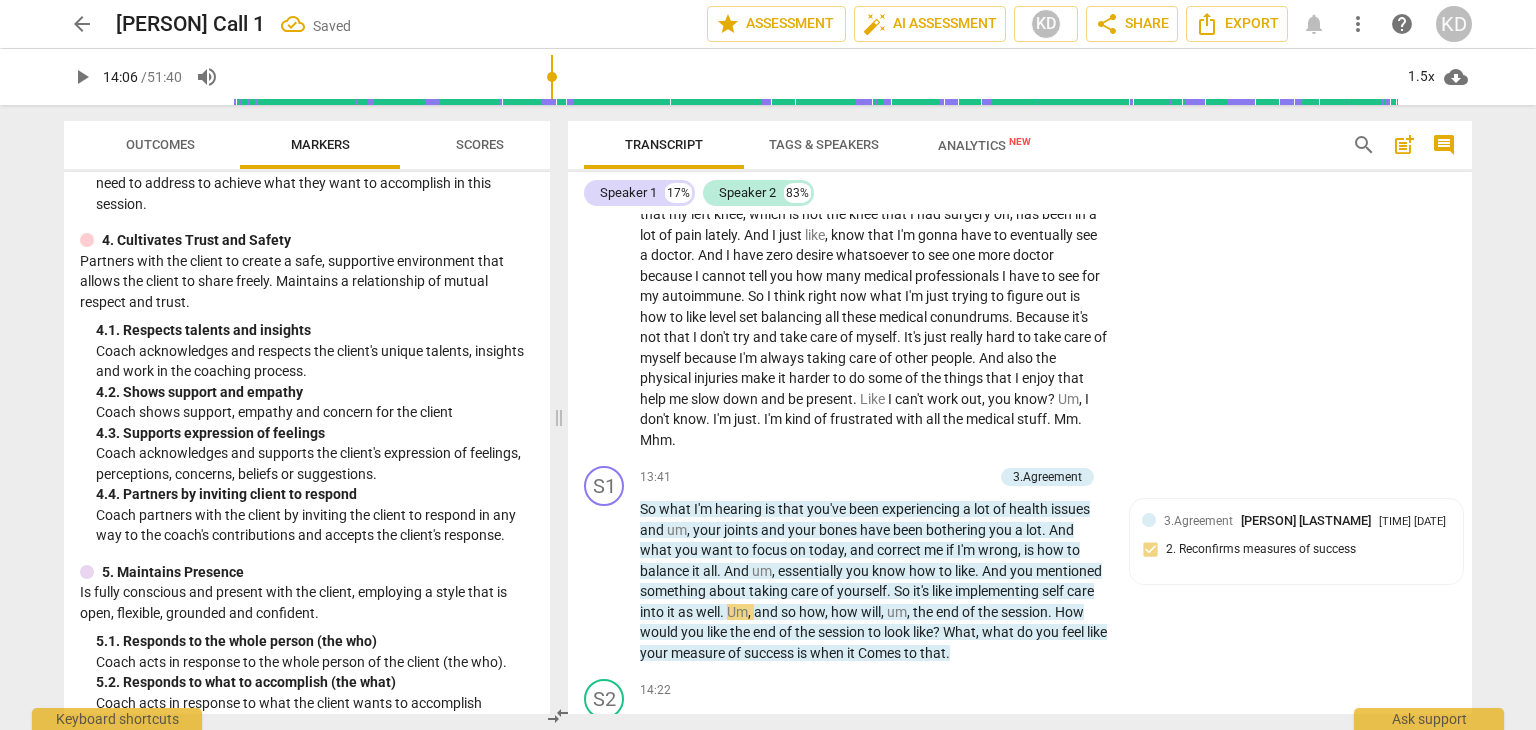 click on "play_arrow pause" at bounding box center (614, 581) 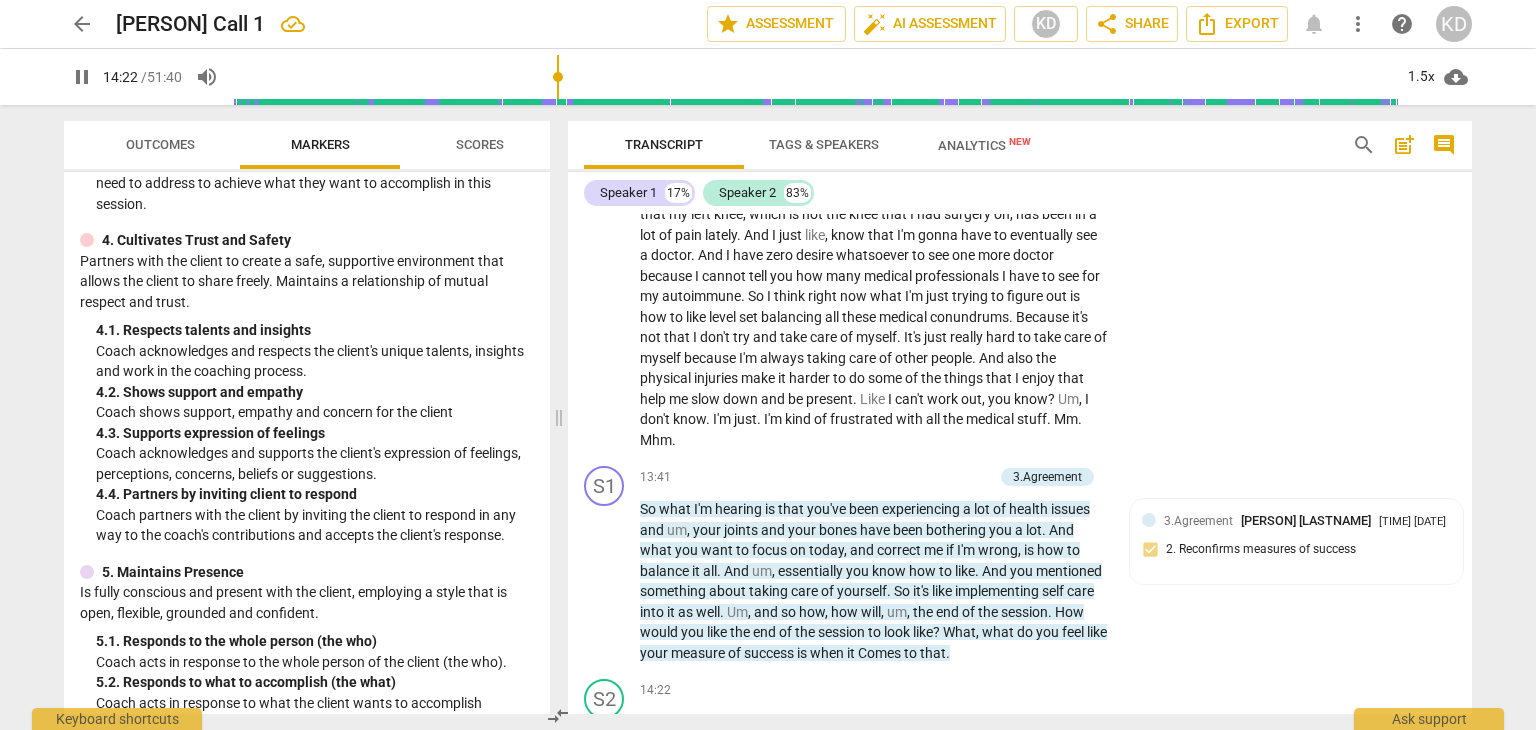 scroll, scrollTop: 5592, scrollLeft: 0, axis: vertical 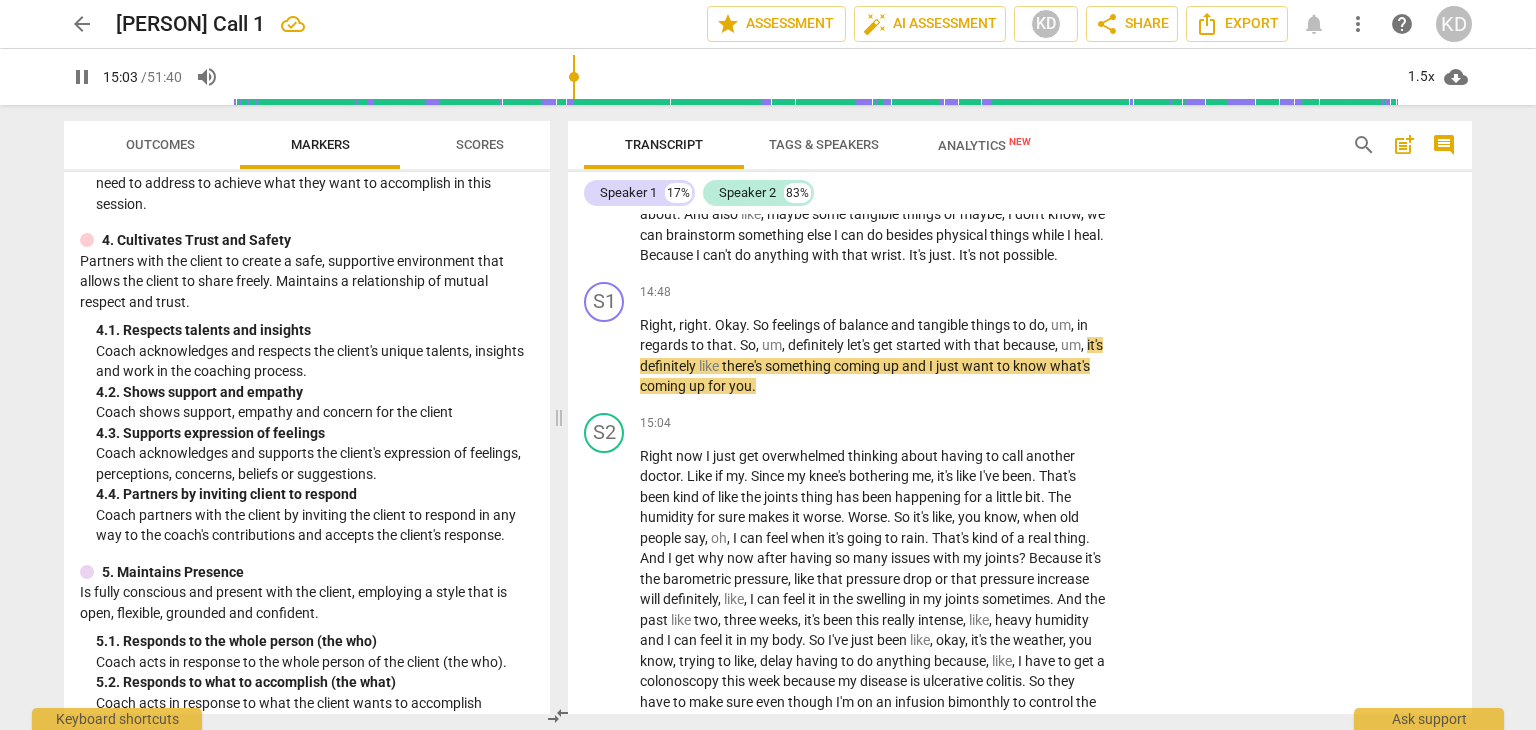 click on "+" at bounding box center [985, 293] 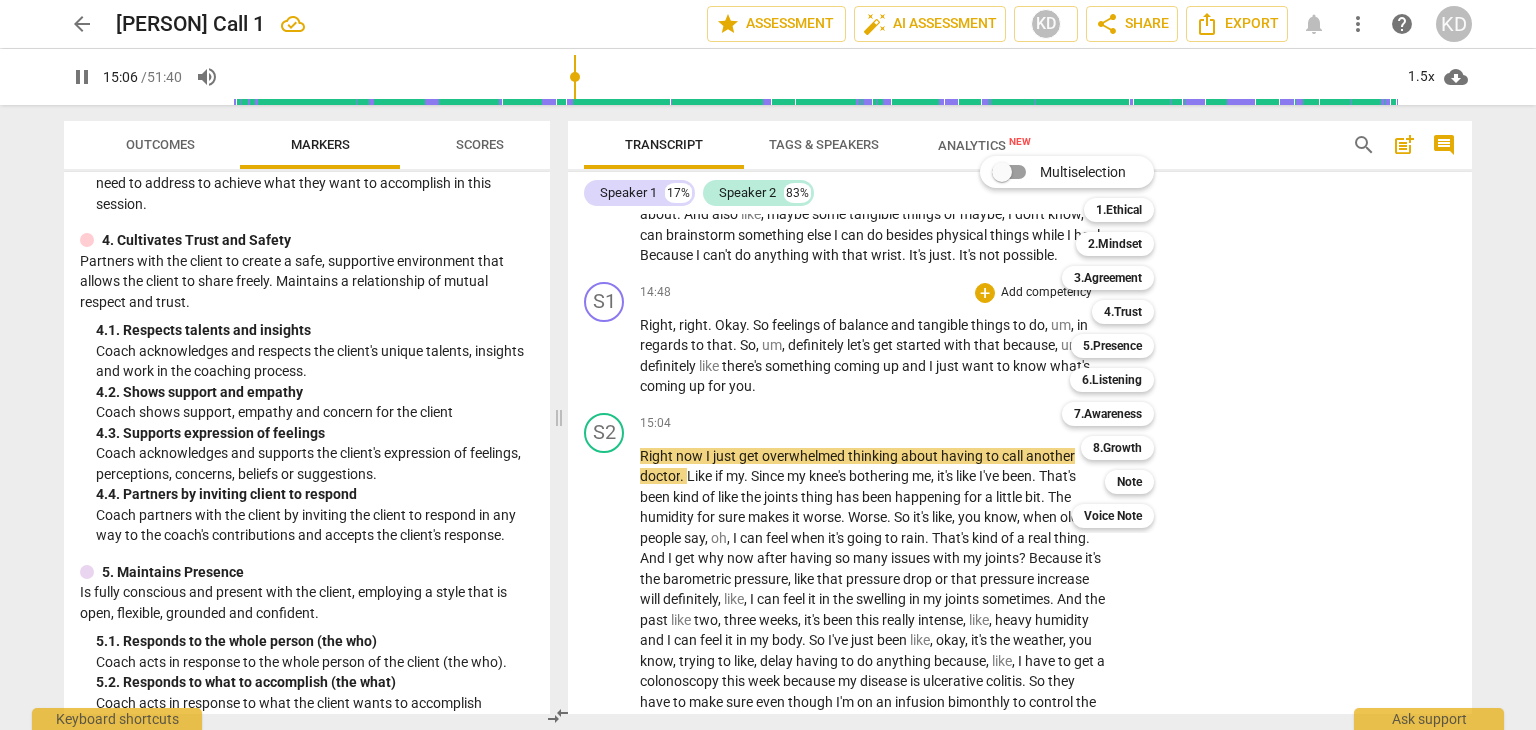 click on "3.Agreement" at bounding box center [1108, 278] 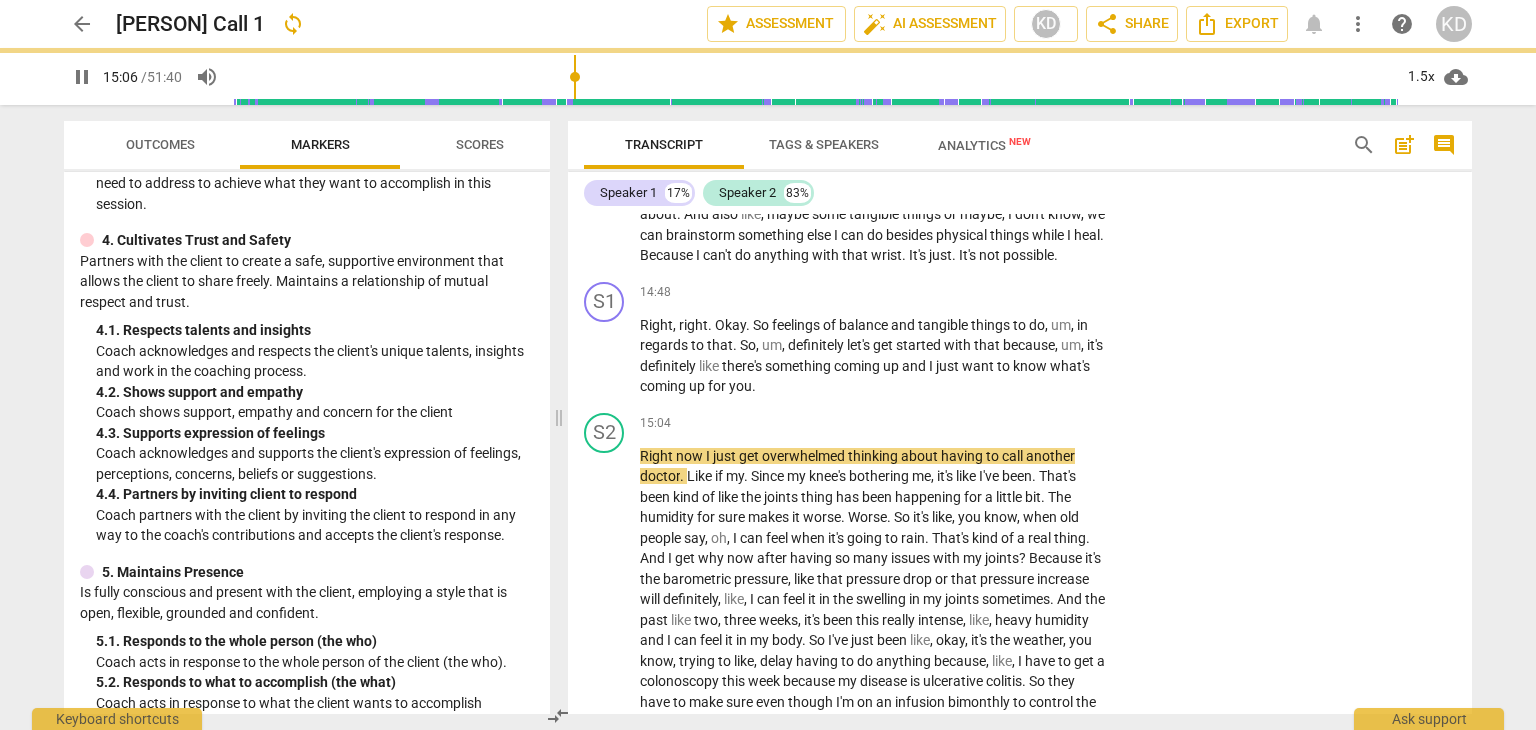 type on "907" 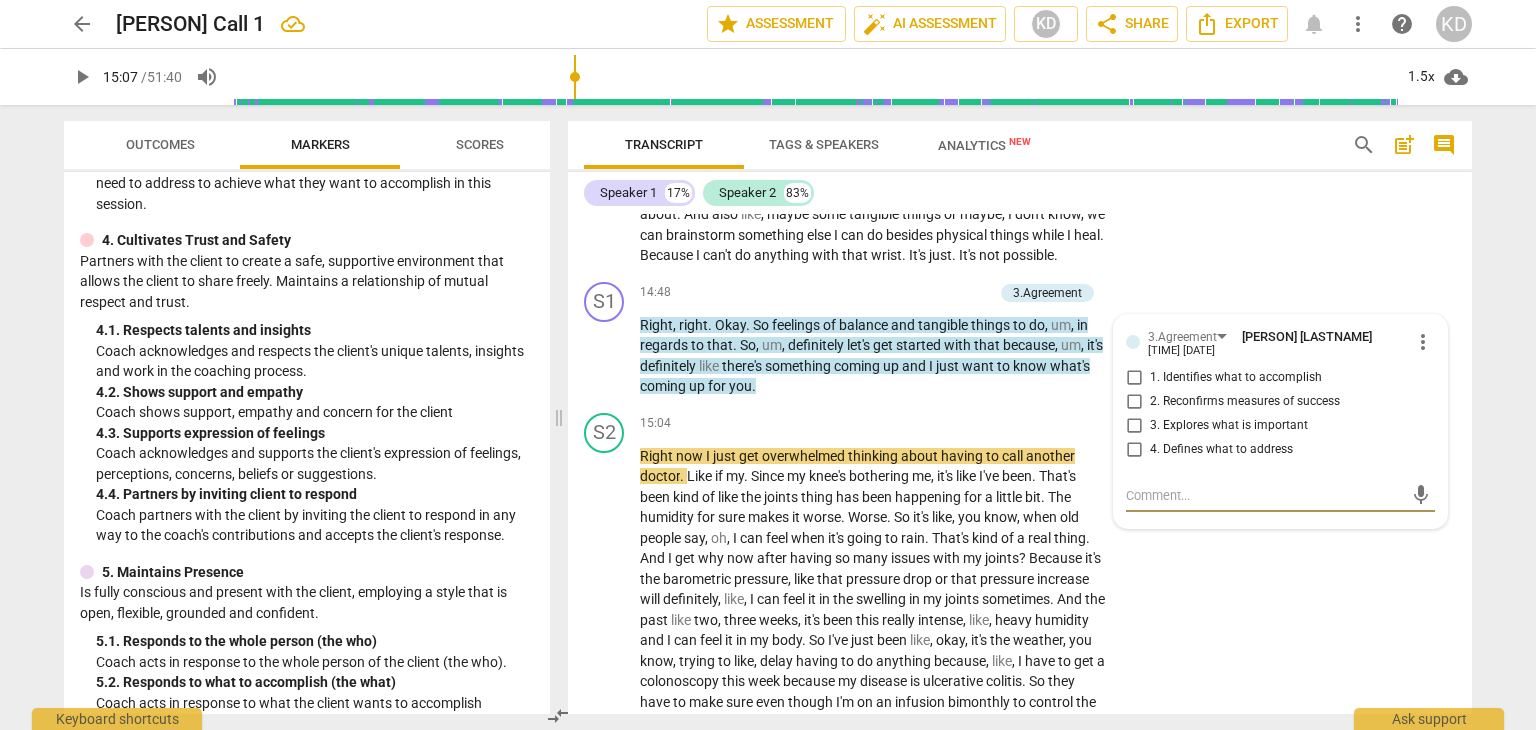 click on "2. Reconfirms measures of success" at bounding box center [1134, 402] 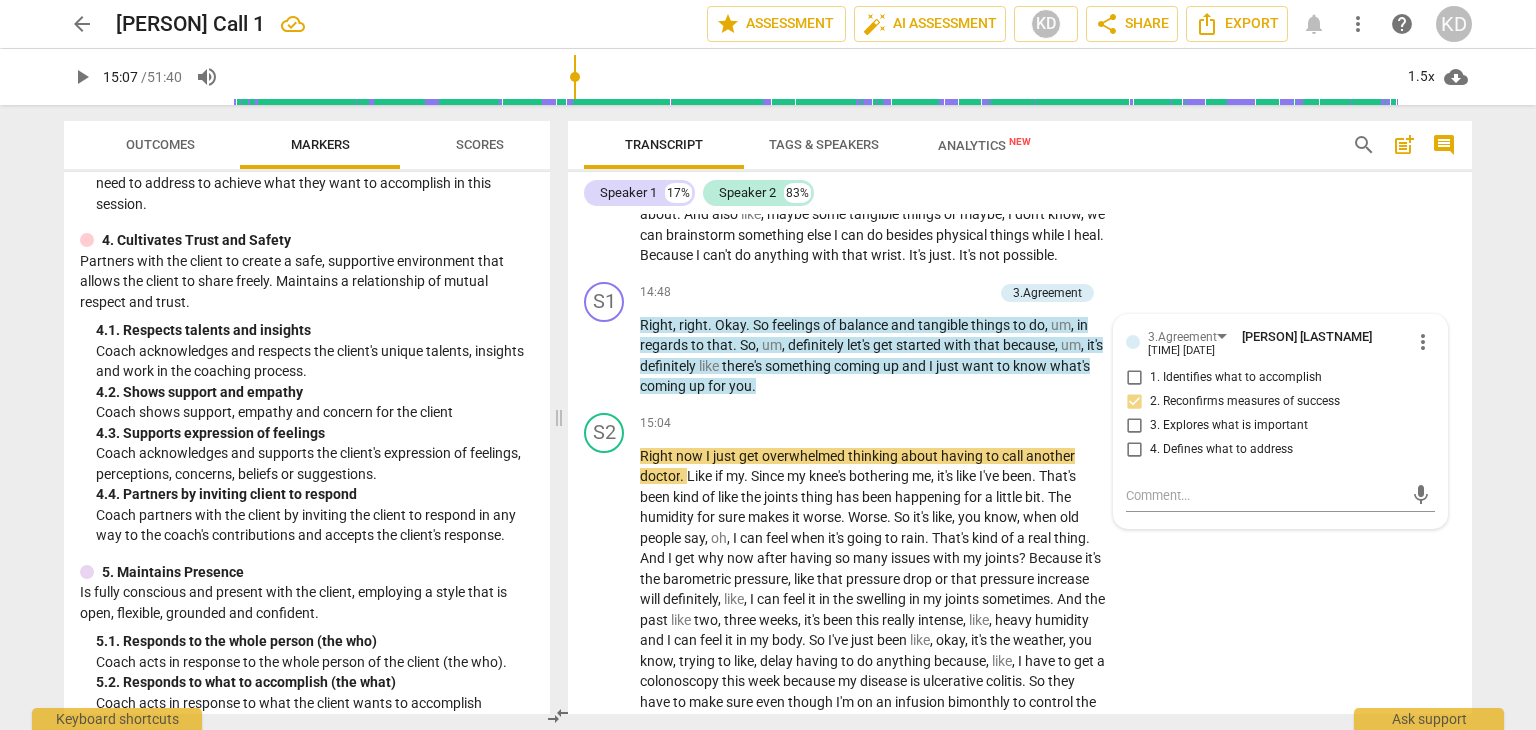 click on "3. Explores what is important" at bounding box center [1134, 426] 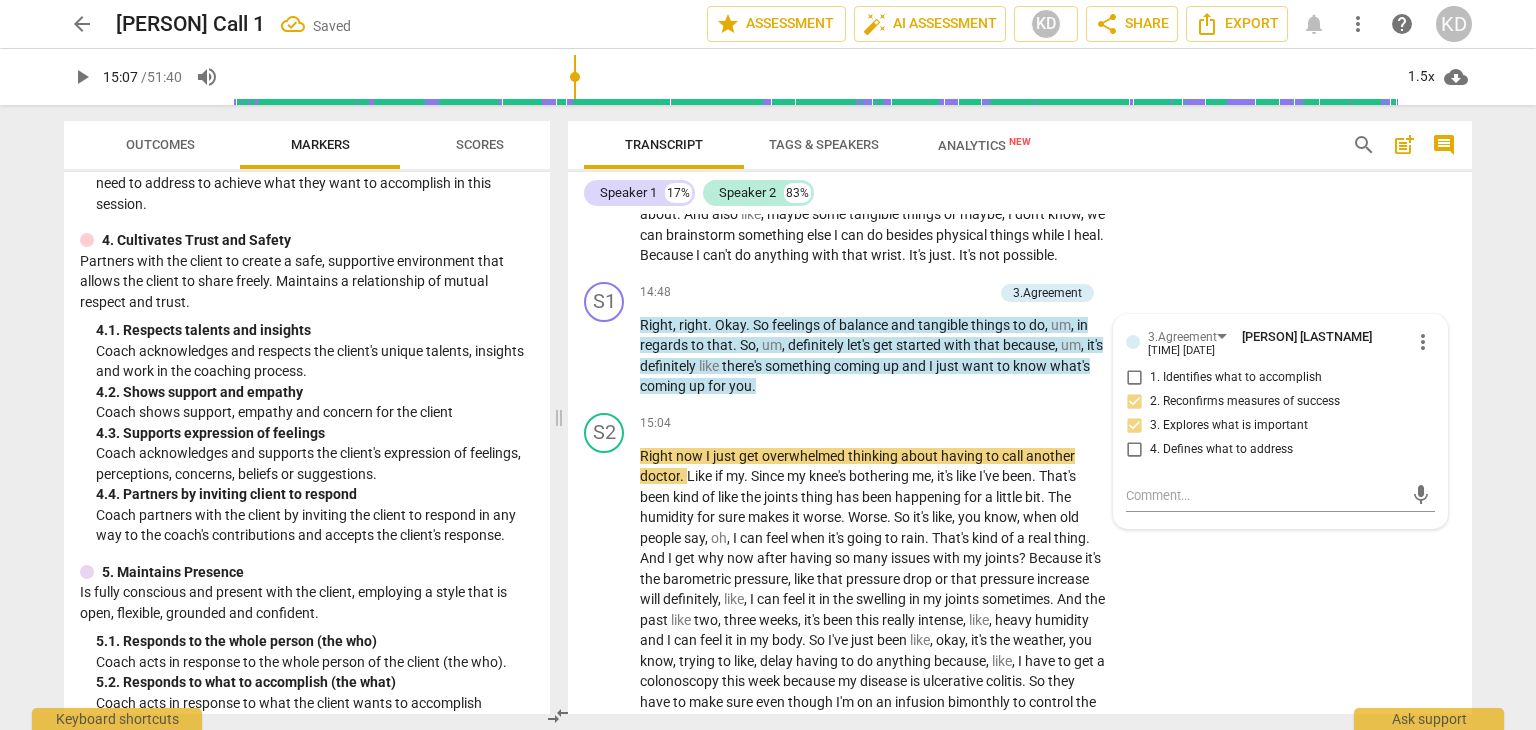 click on "play_arrow" at bounding box center [605, 356] 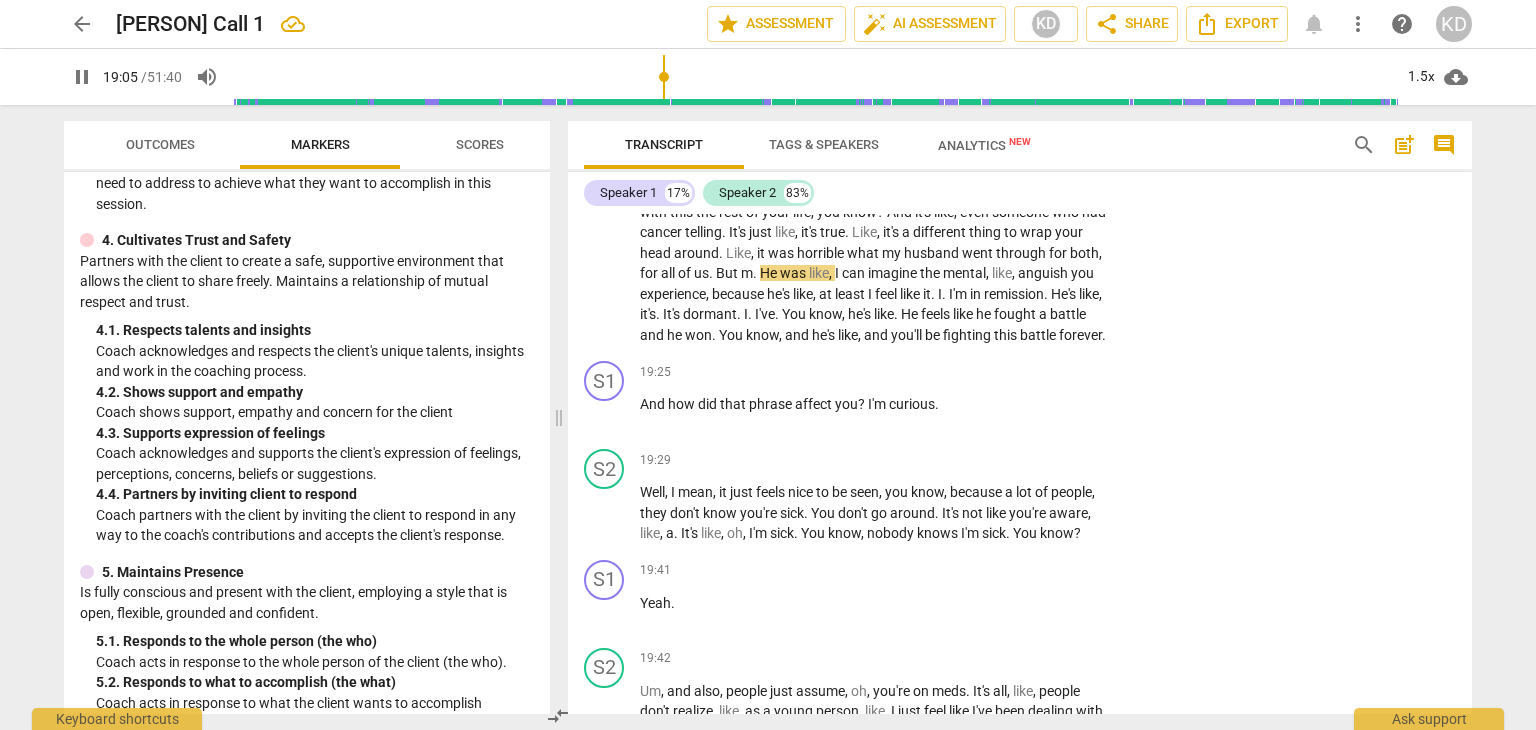 scroll, scrollTop: 6844, scrollLeft: 0, axis: vertical 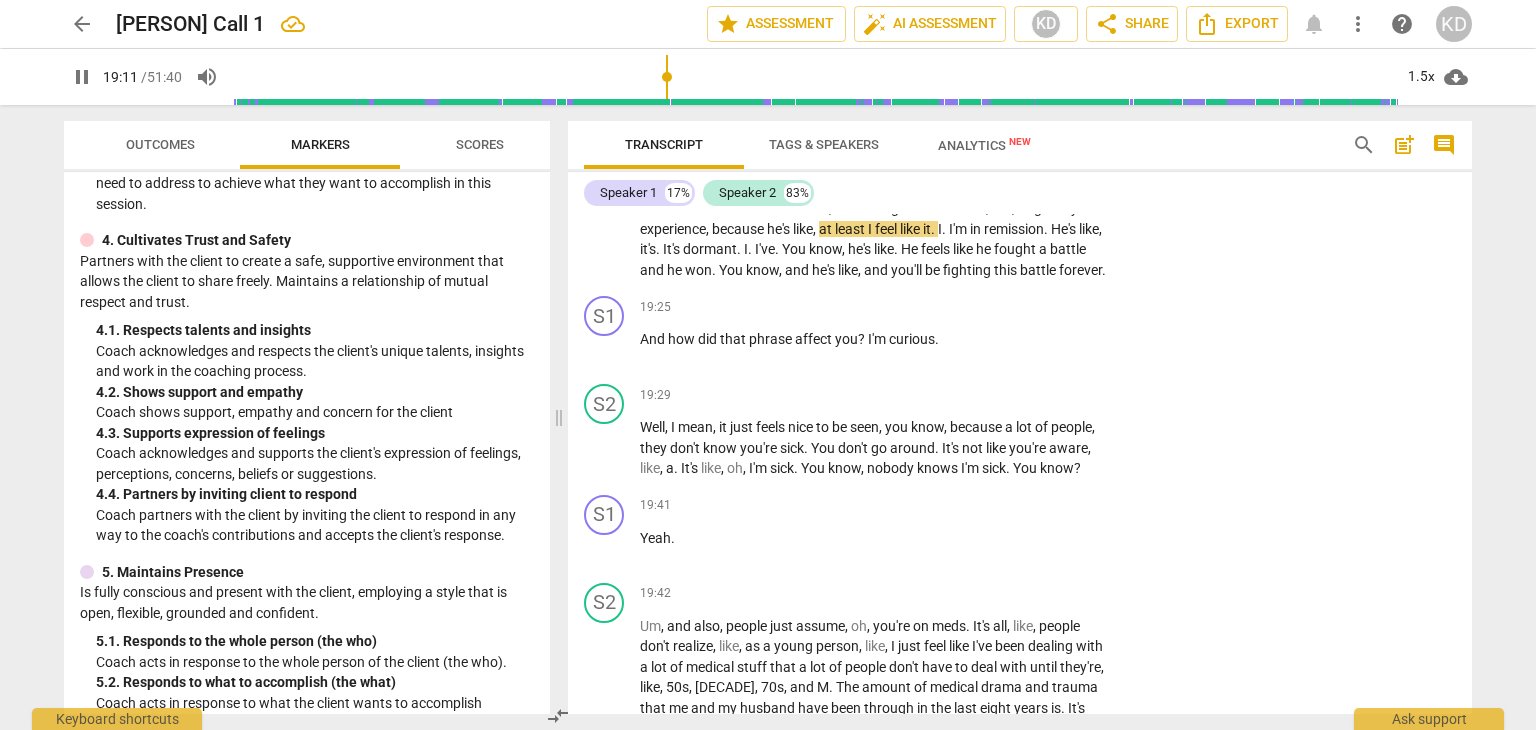 click on "+" at bounding box center [985, 307] 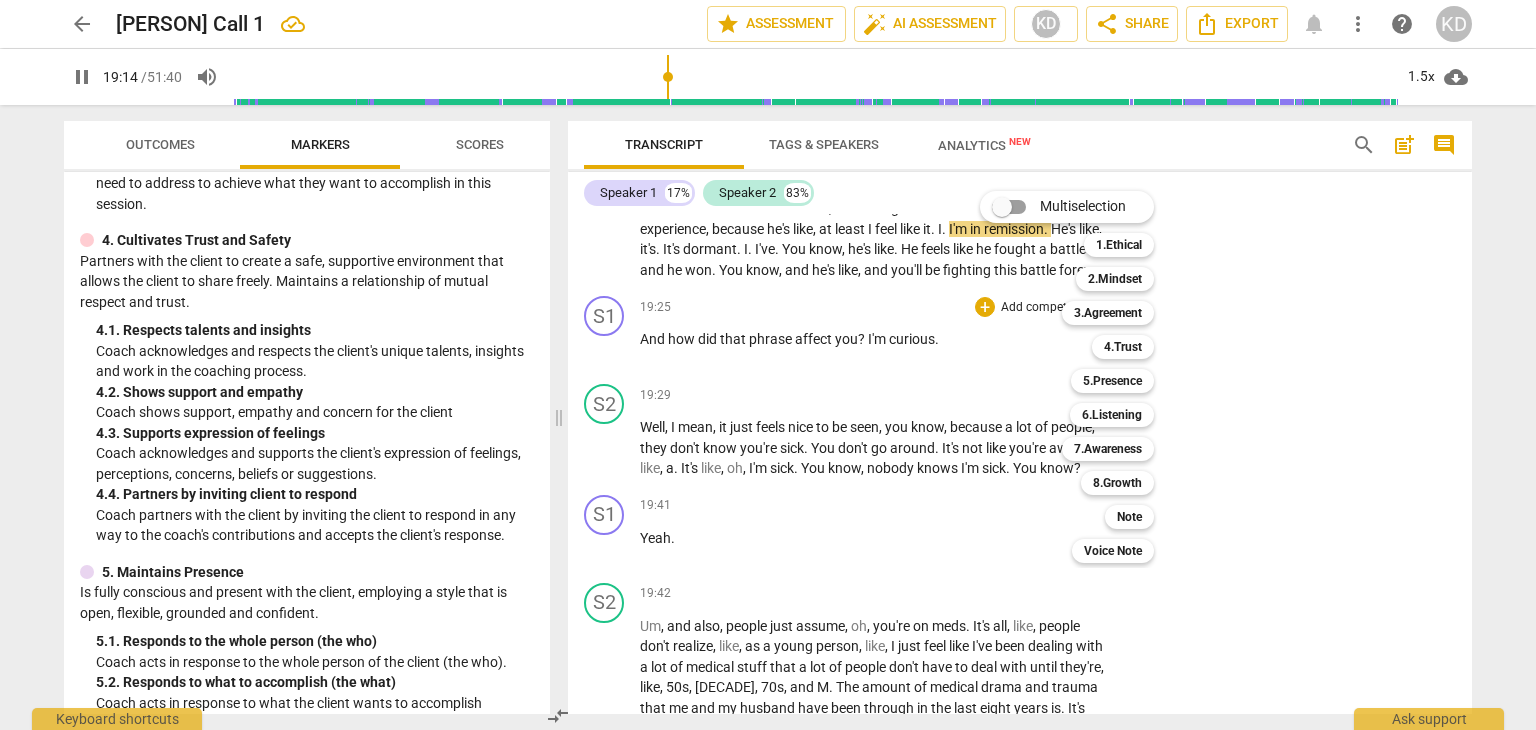 click on "7.Awareness" at bounding box center [1108, 449] 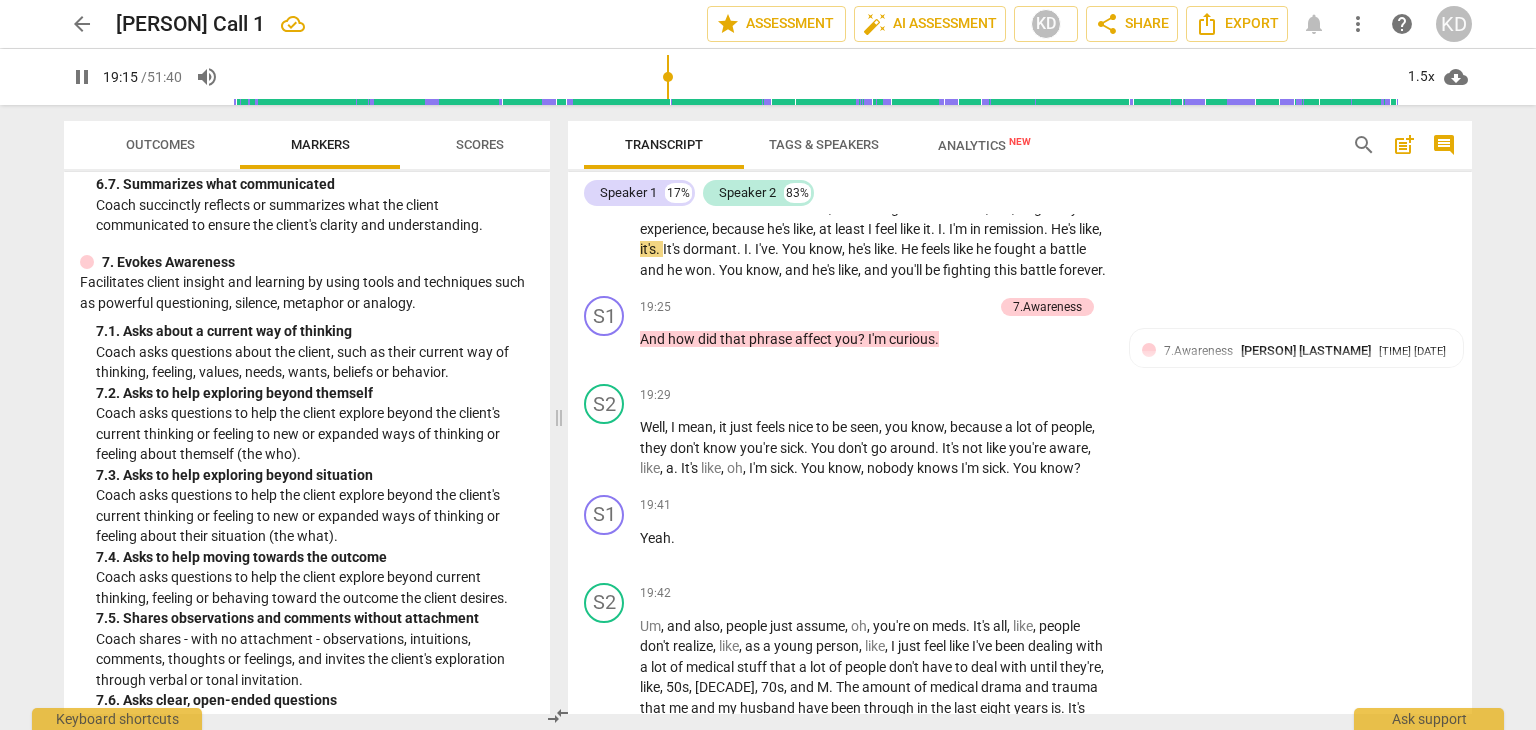 scroll, scrollTop: 1940, scrollLeft: 0, axis: vertical 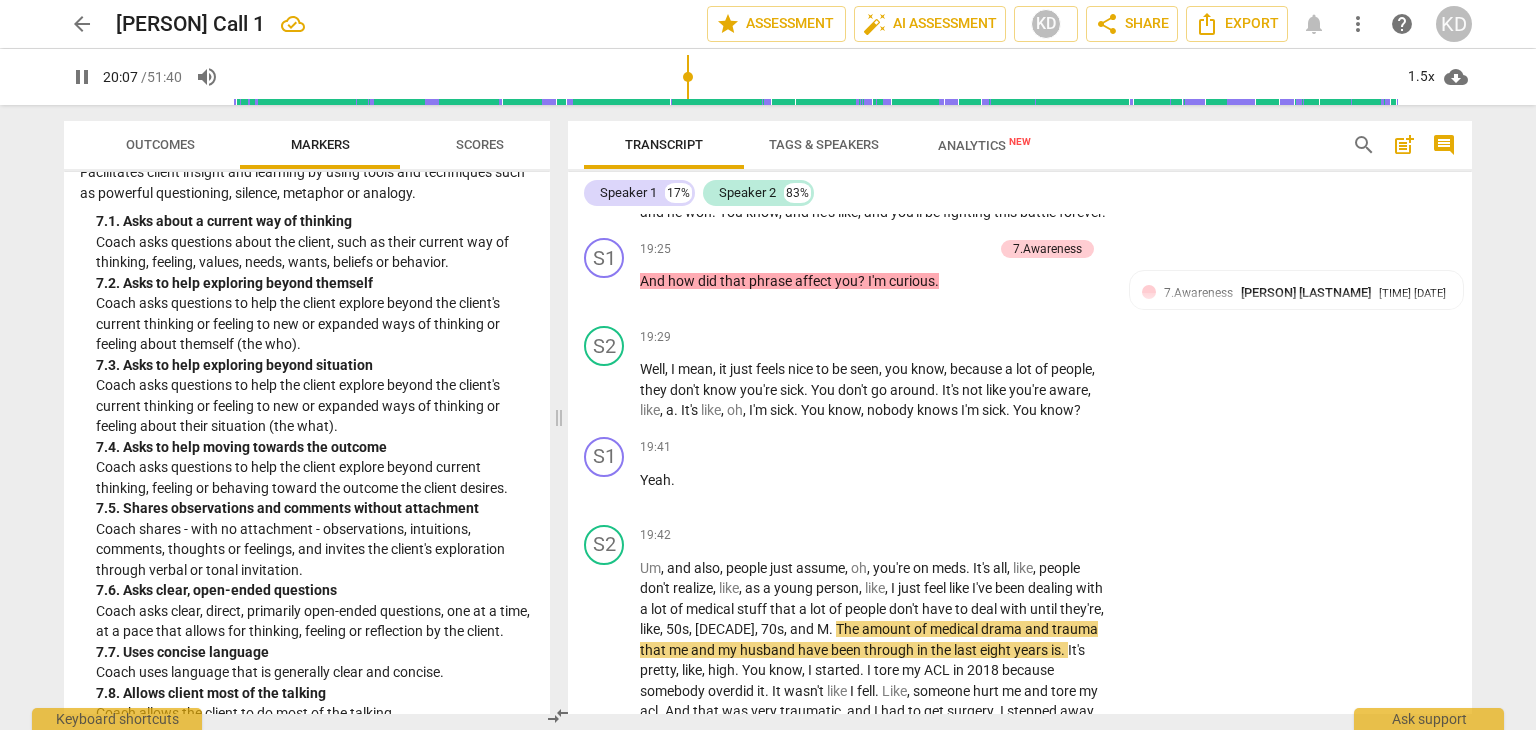 click on "7.Awareness" at bounding box center [1047, 249] 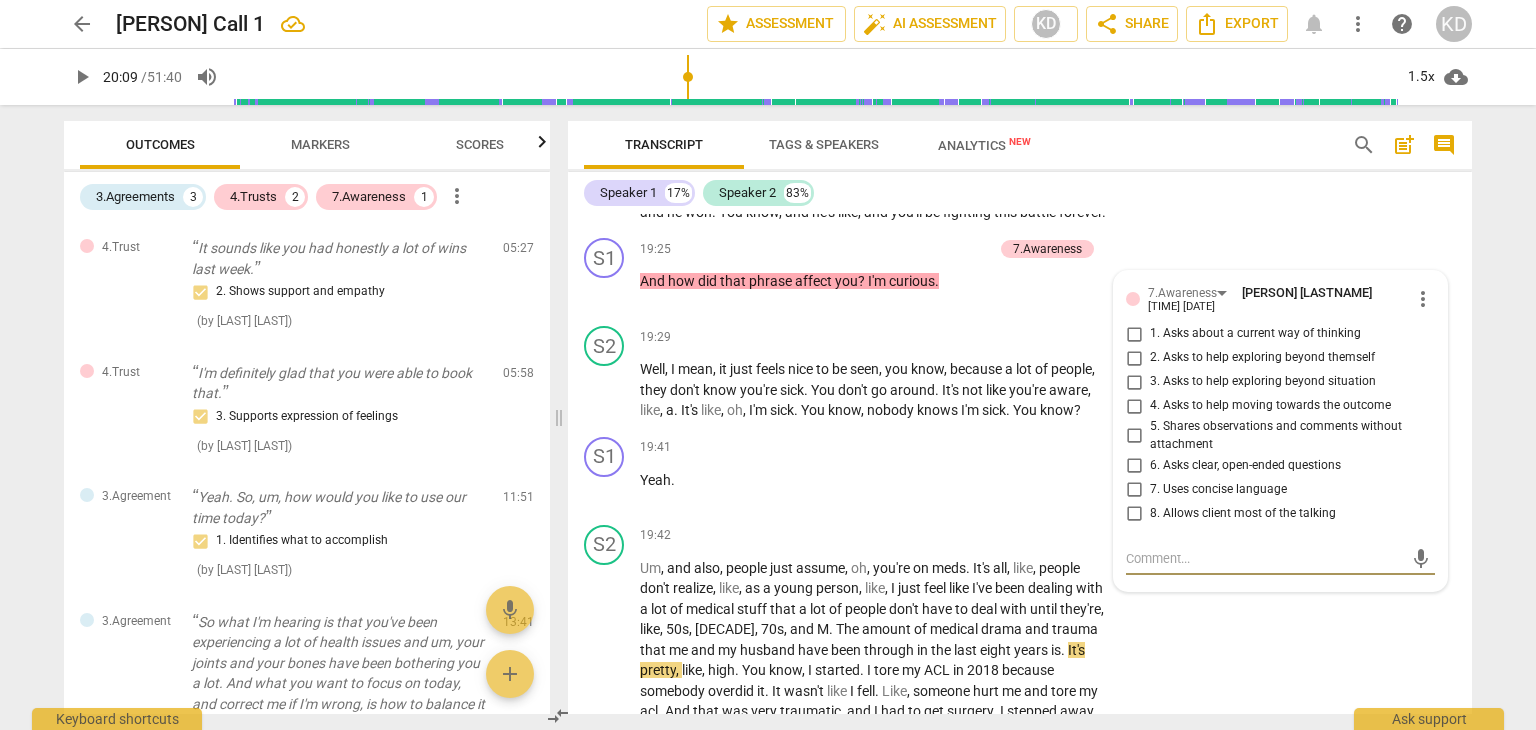 type on "1209" 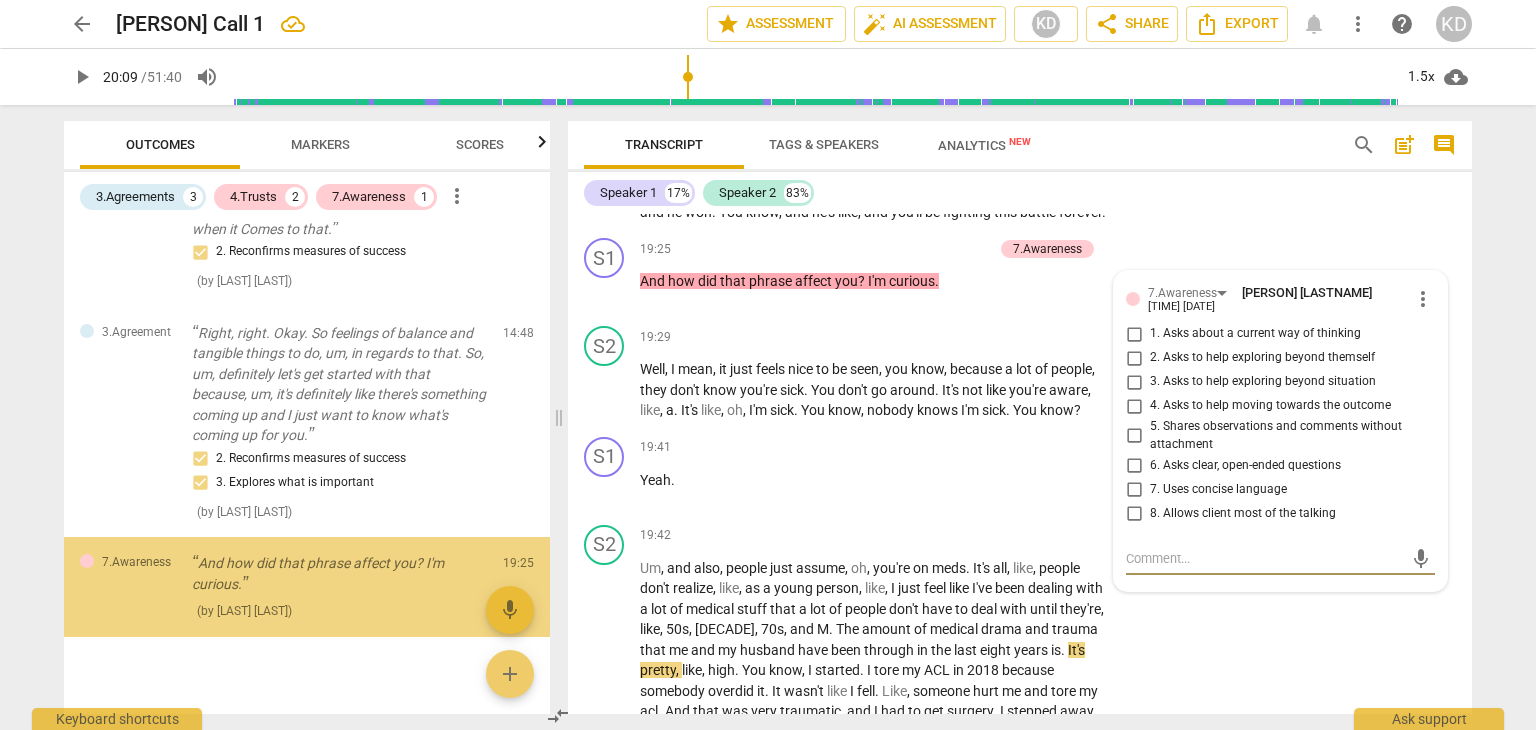 scroll, scrollTop: 683, scrollLeft: 0, axis: vertical 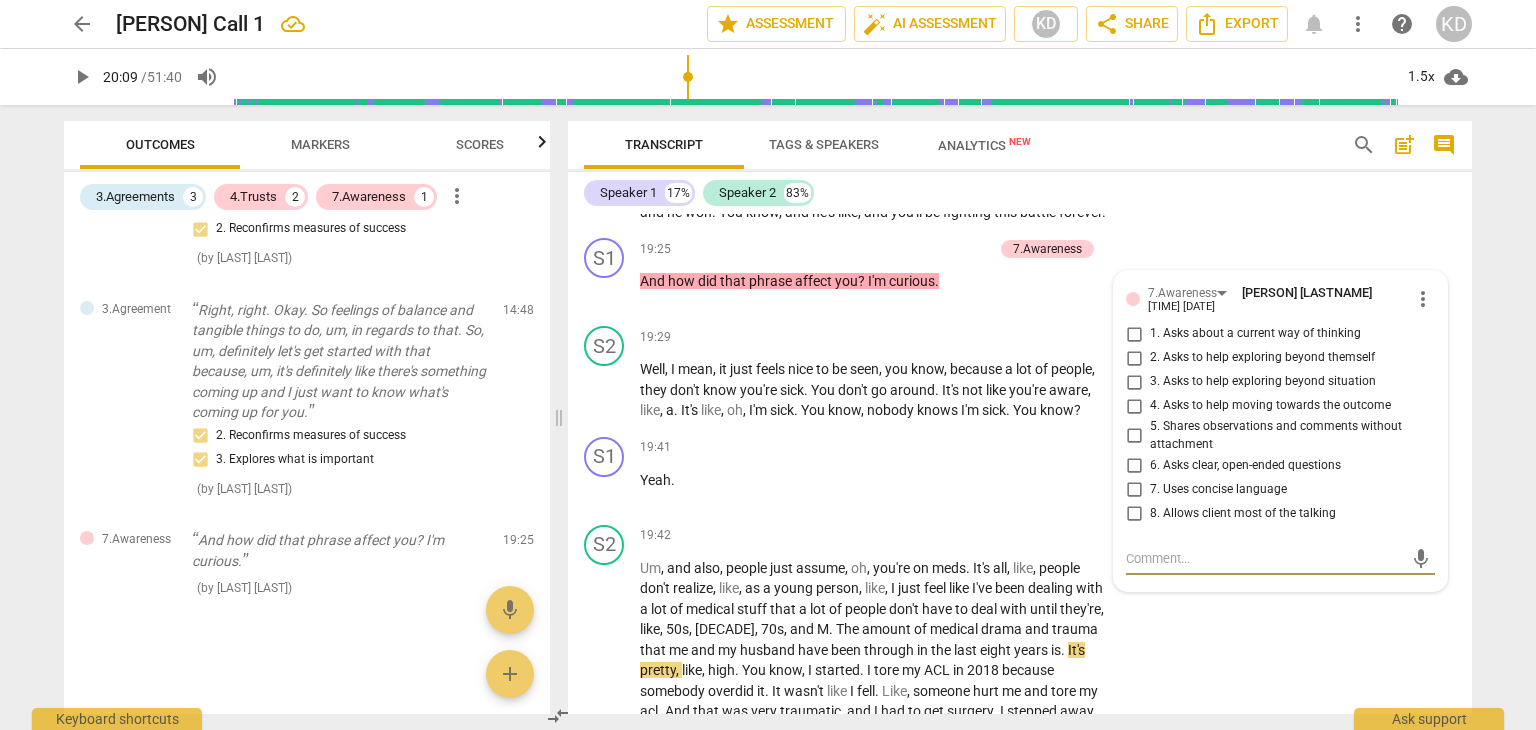 click on "6. Asks clear, open-ended questions" at bounding box center (1134, 465) 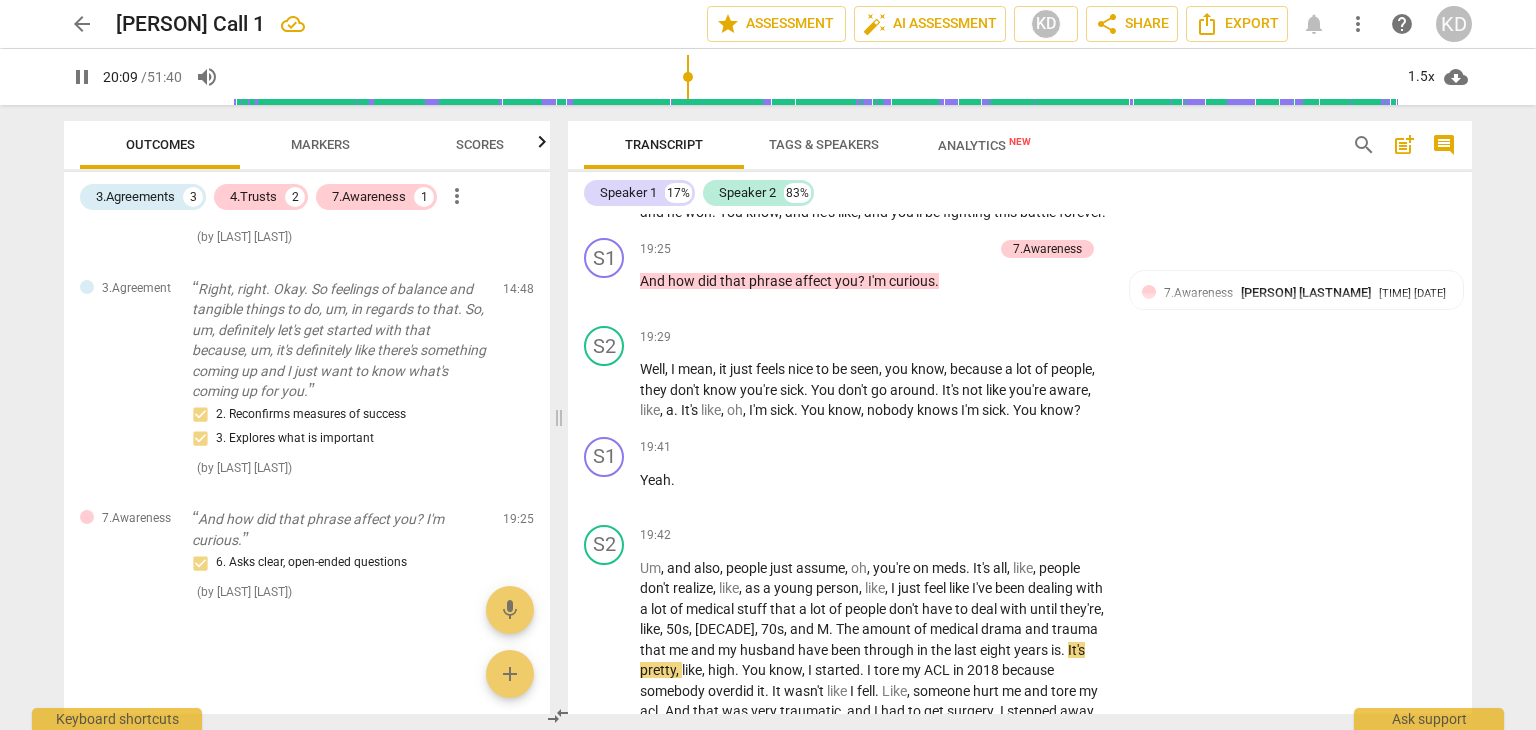 scroll, scrollTop: 7438, scrollLeft: 0, axis: vertical 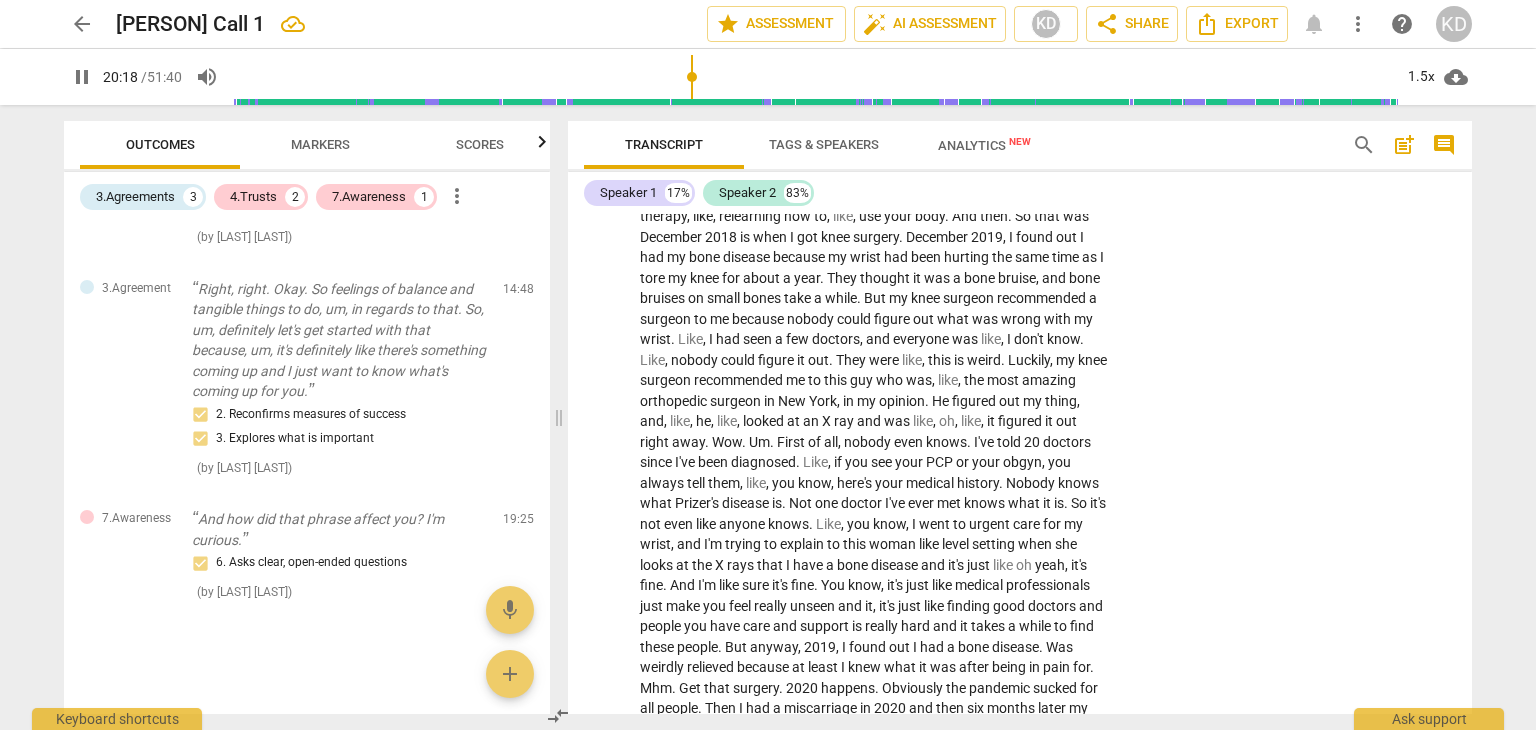drag, startPoint x: 907, startPoint y: 689, endPoint x: 1311, endPoint y: 416, distance: 487.591 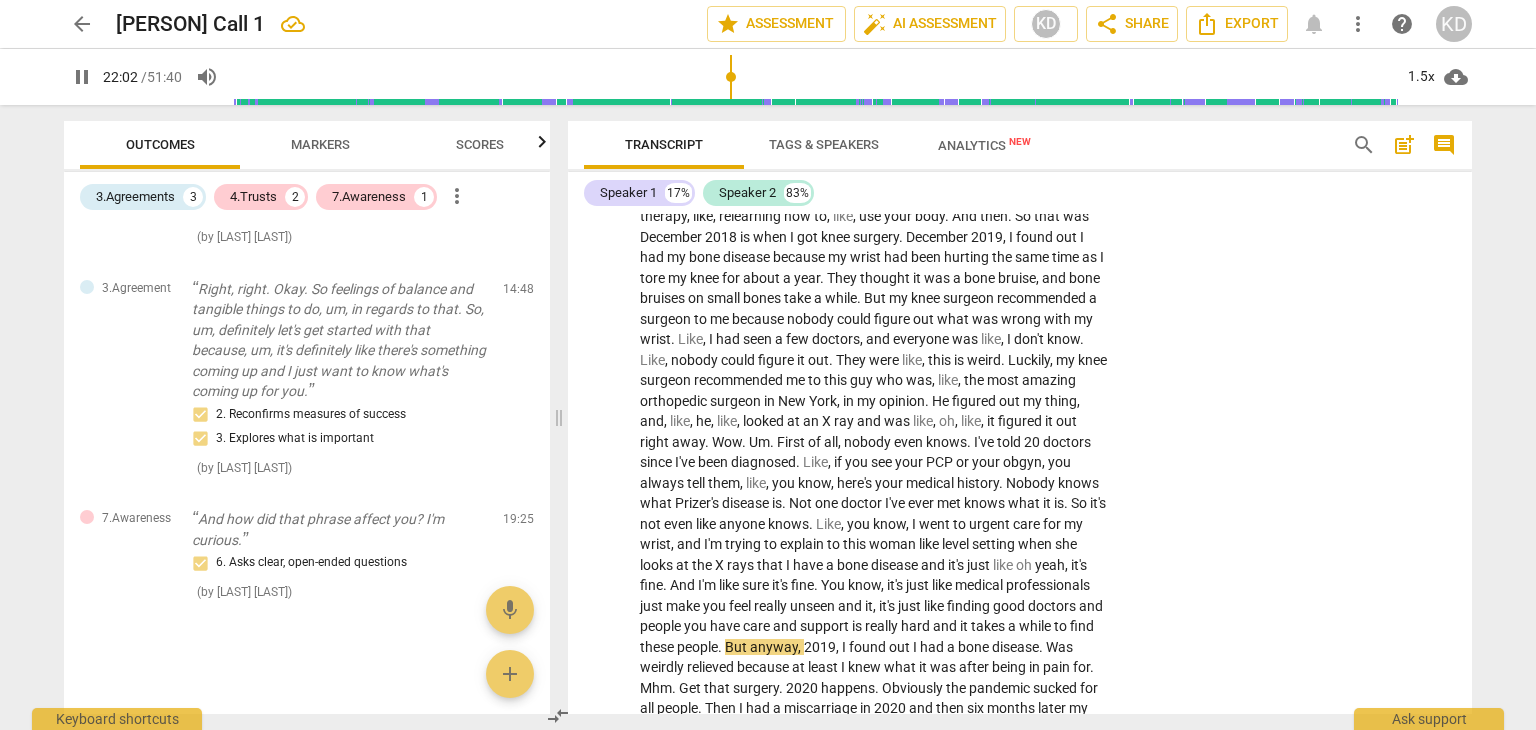 scroll, scrollTop: 7951, scrollLeft: 0, axis: vertical 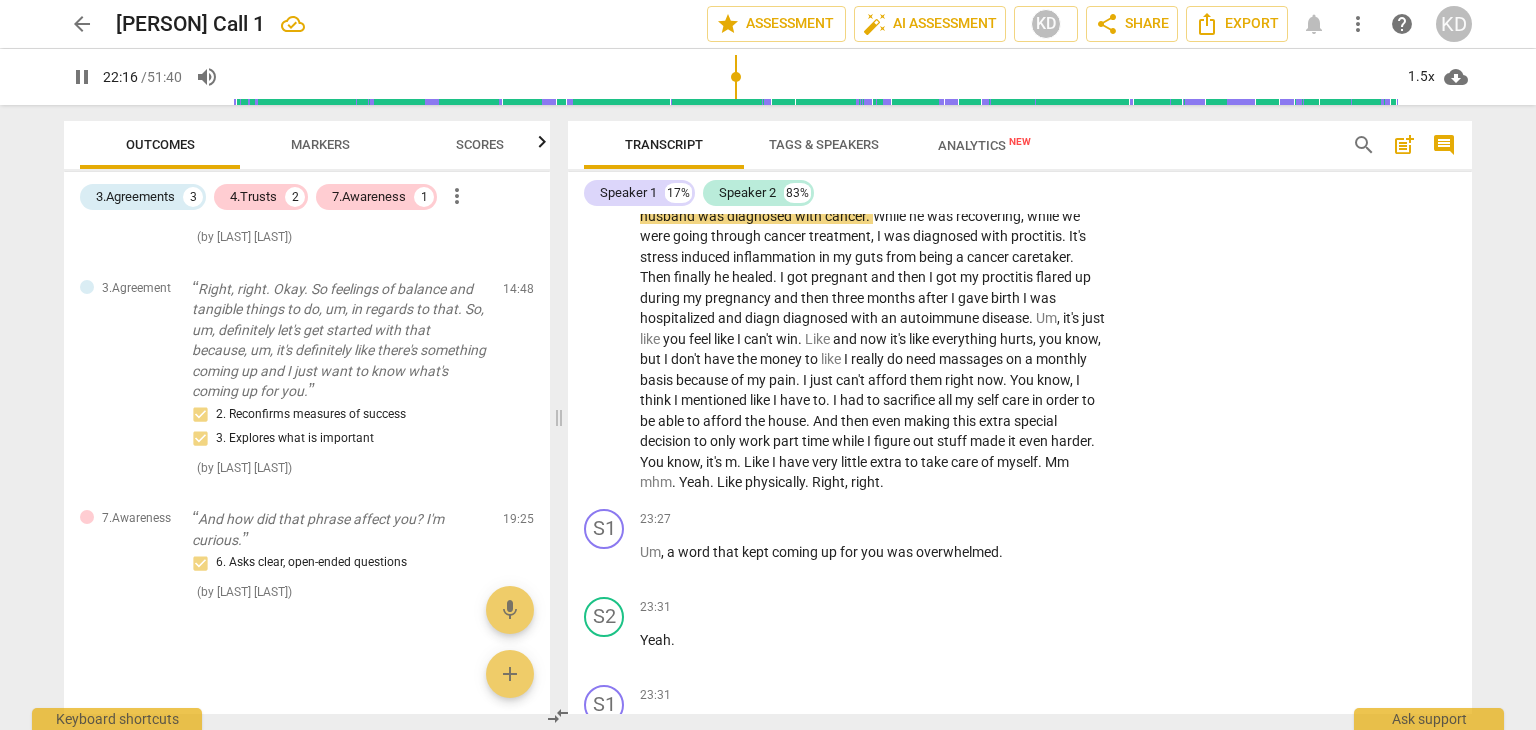 click on "play_arrow pause" at bounding box center [614, 1] 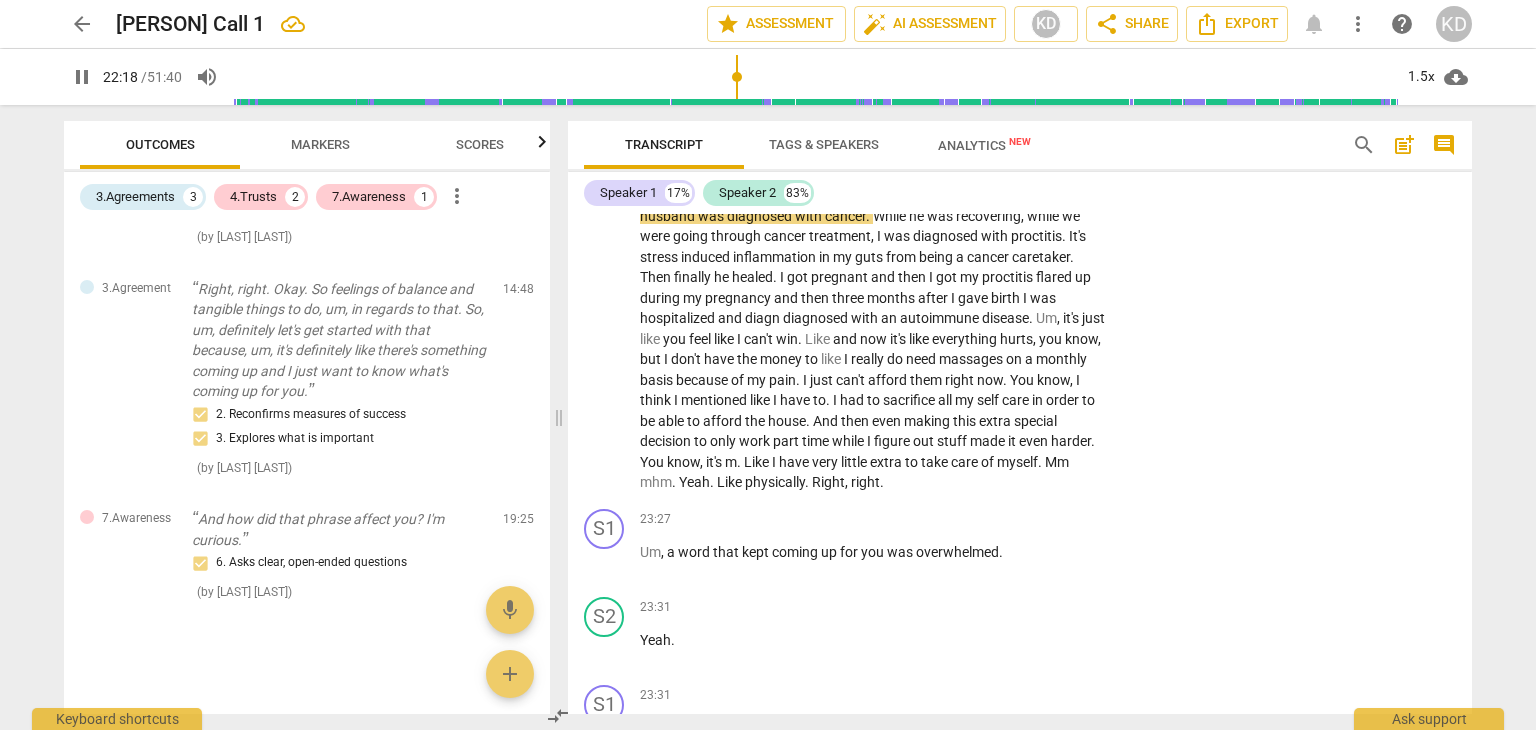 click on "pregnant" at bounding box center [841, 277] 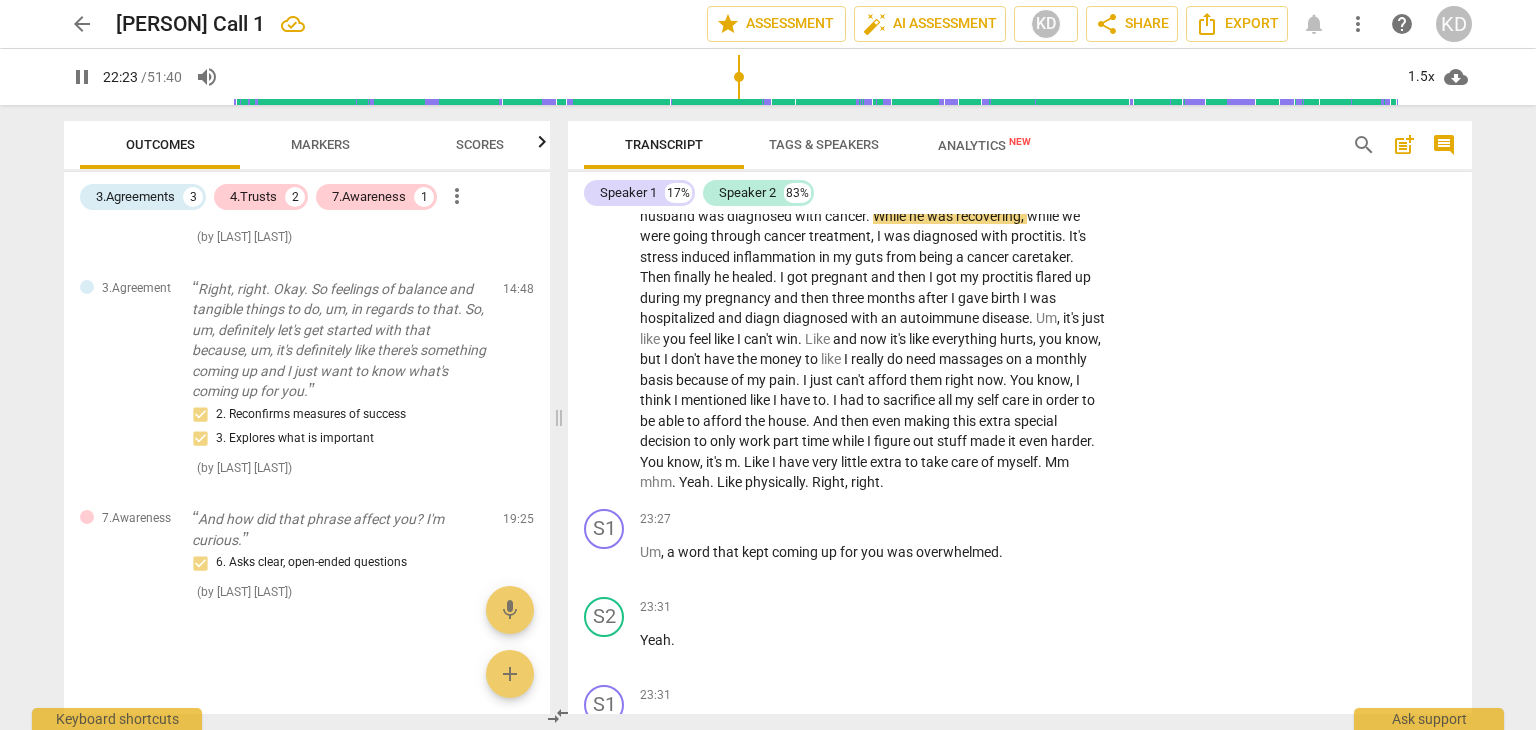 click on "play_arrow pause" at bounding box center (614, 1) 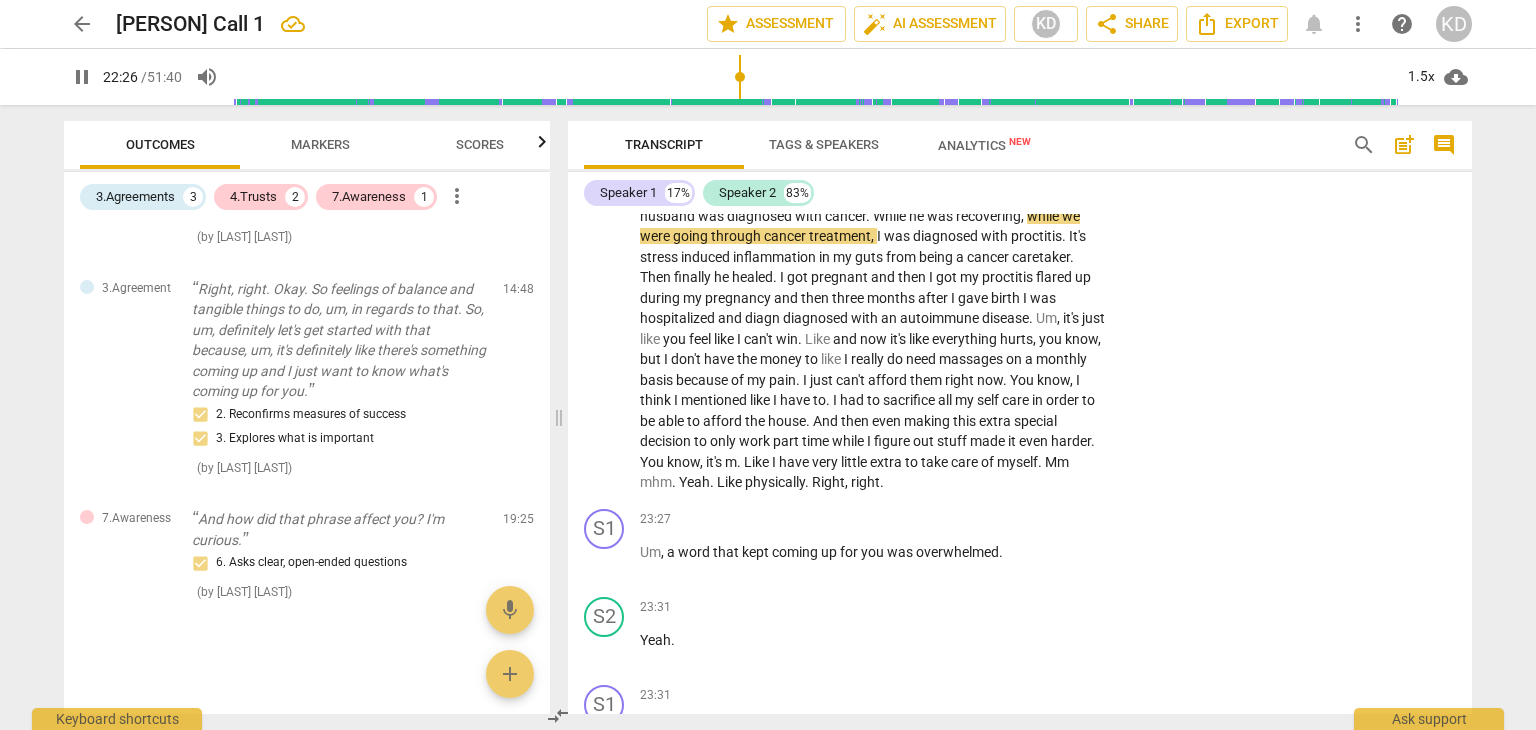 click on "pregnant" at bounding box center (841, 277) 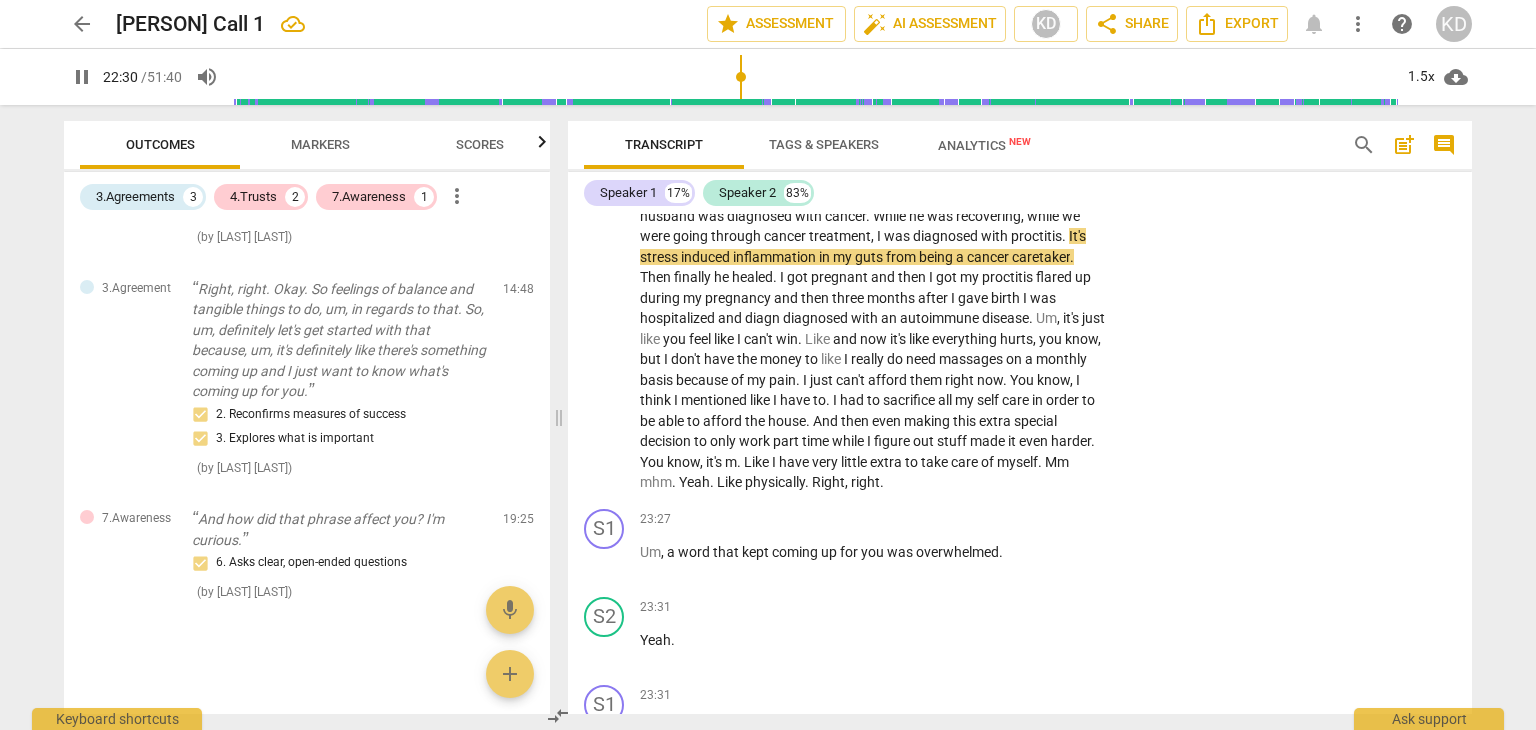 scroll, scrollTop: 7739, scrollLeft: 0, axis: vertical 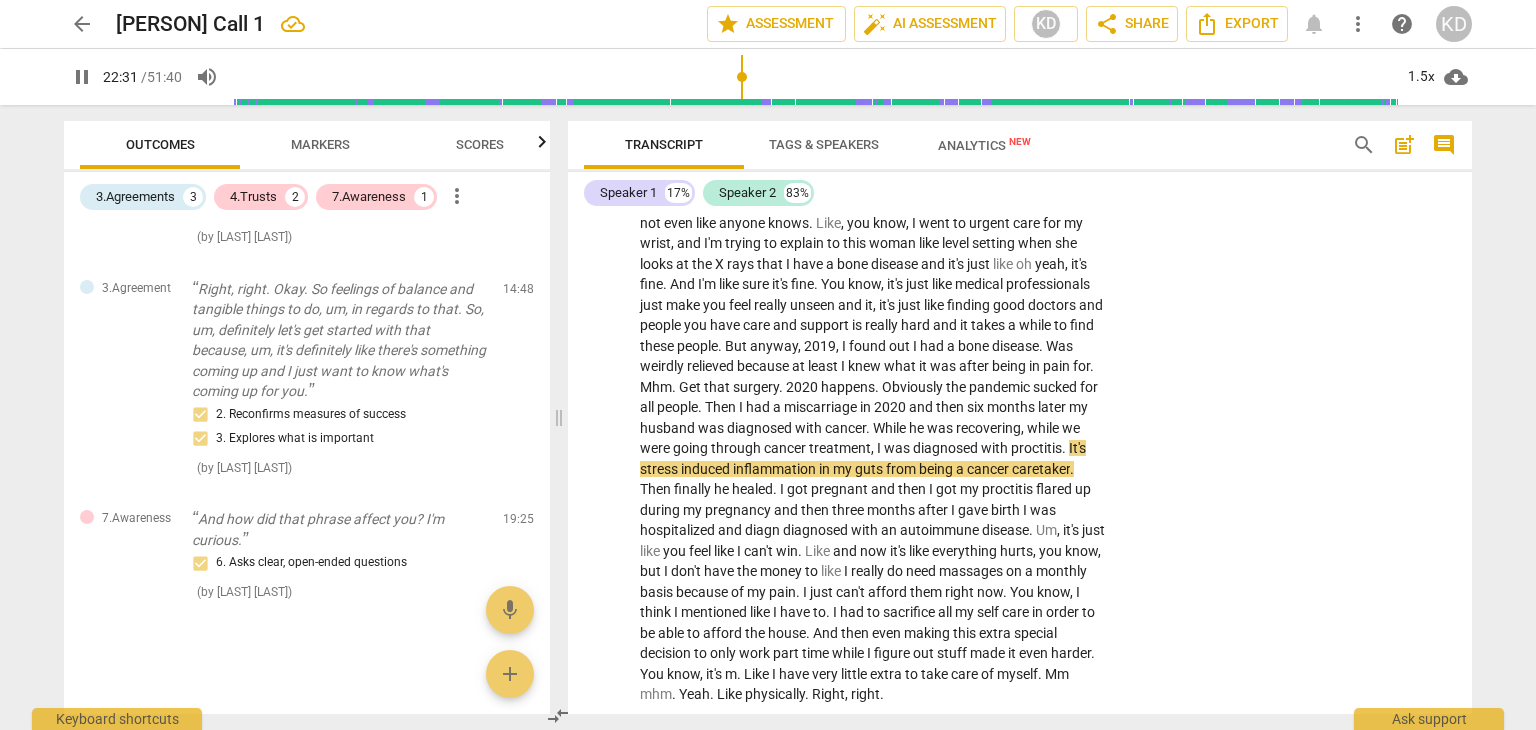 click on "pause" at bounding box center (605, 213) 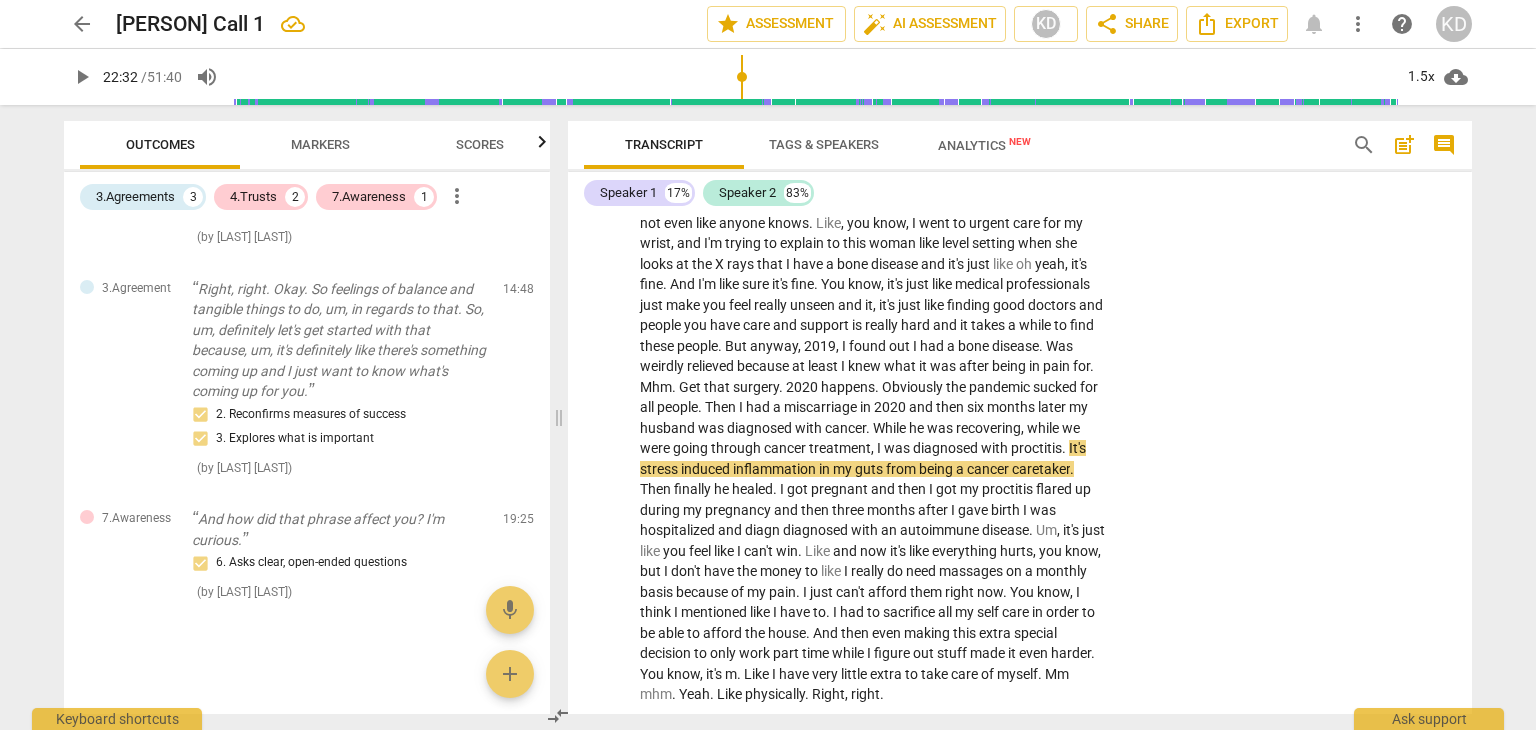 click on "play_arrow" at bounding box center [605, 213] 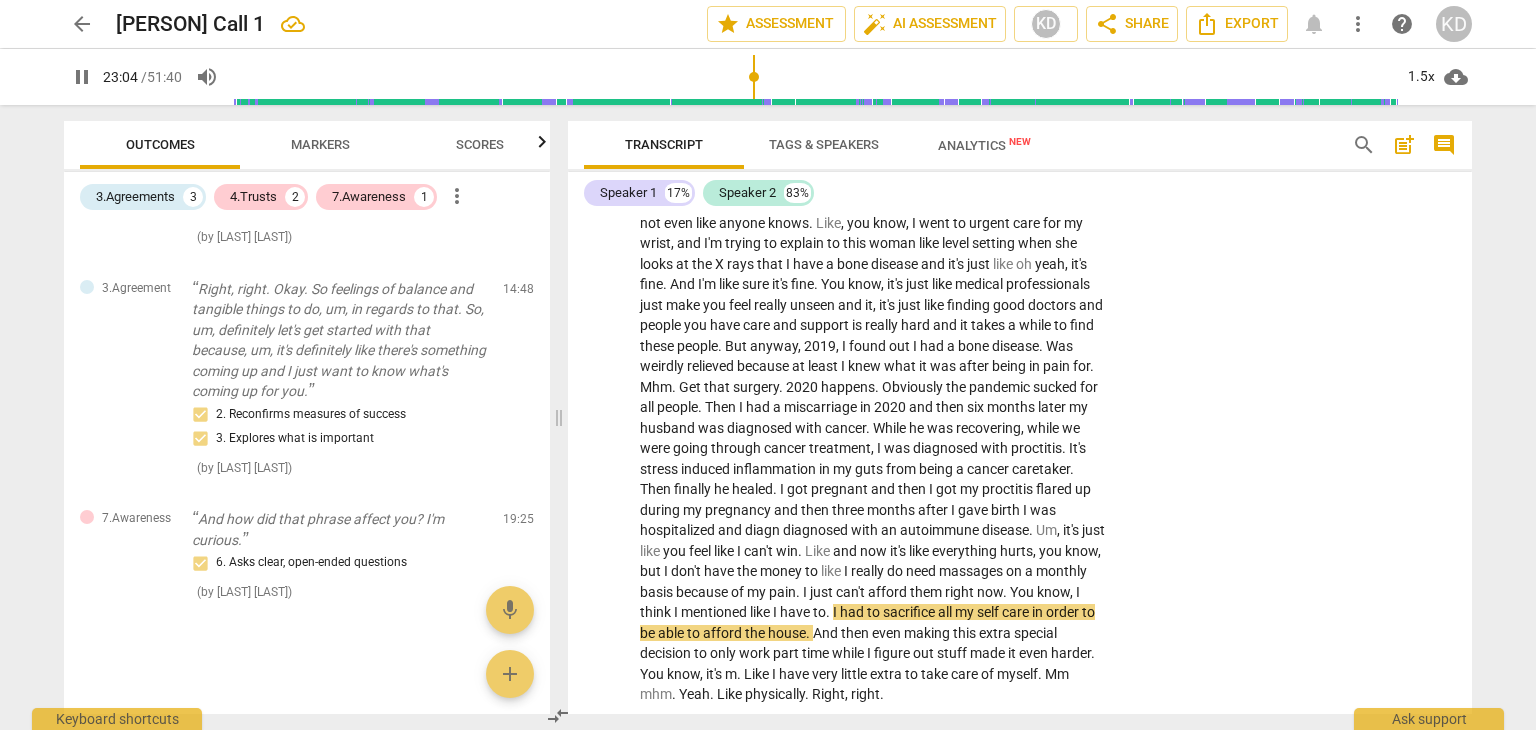 scroll, scrollTop: 8238, scrollLeft: 0, axis: vertical 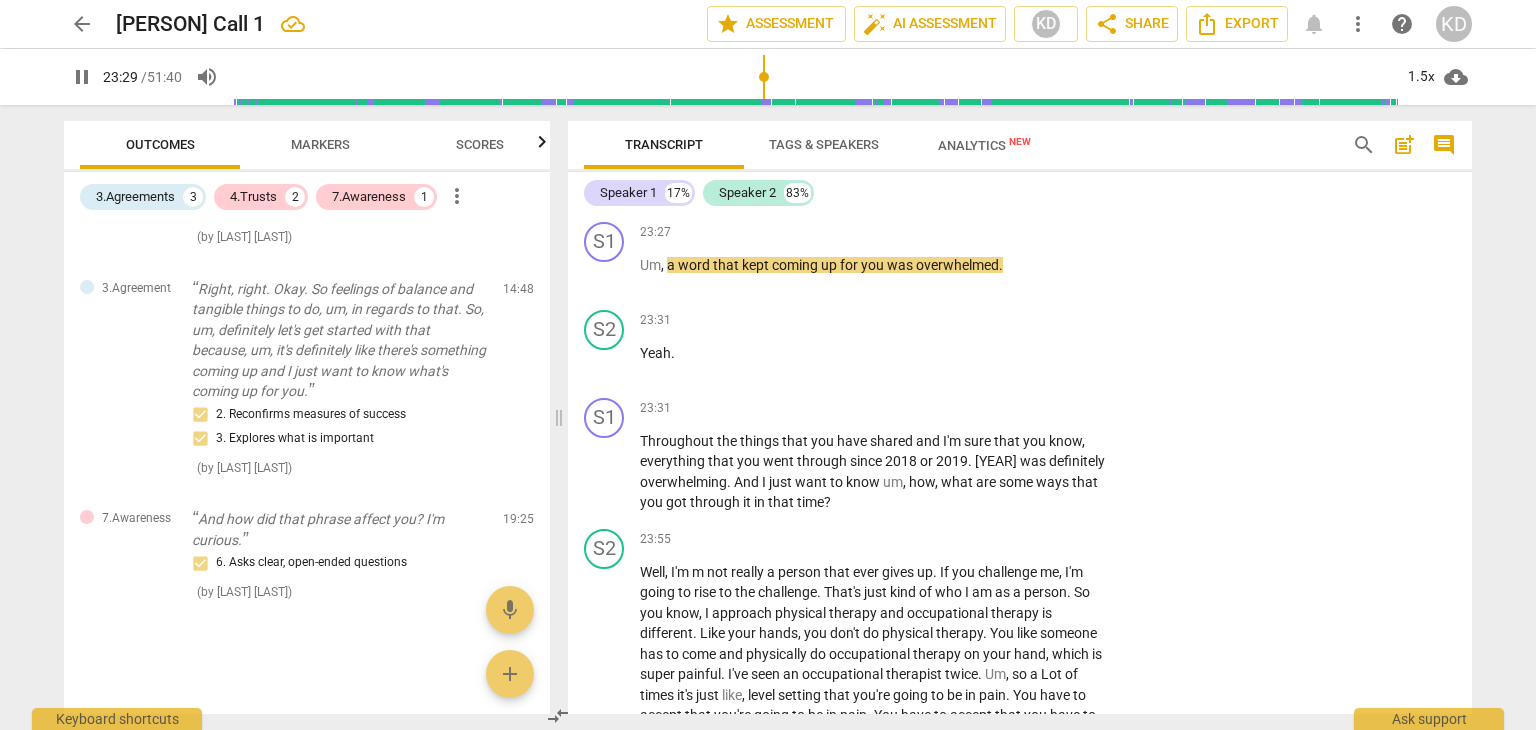 click on "+" at bounding box center [985, 233] 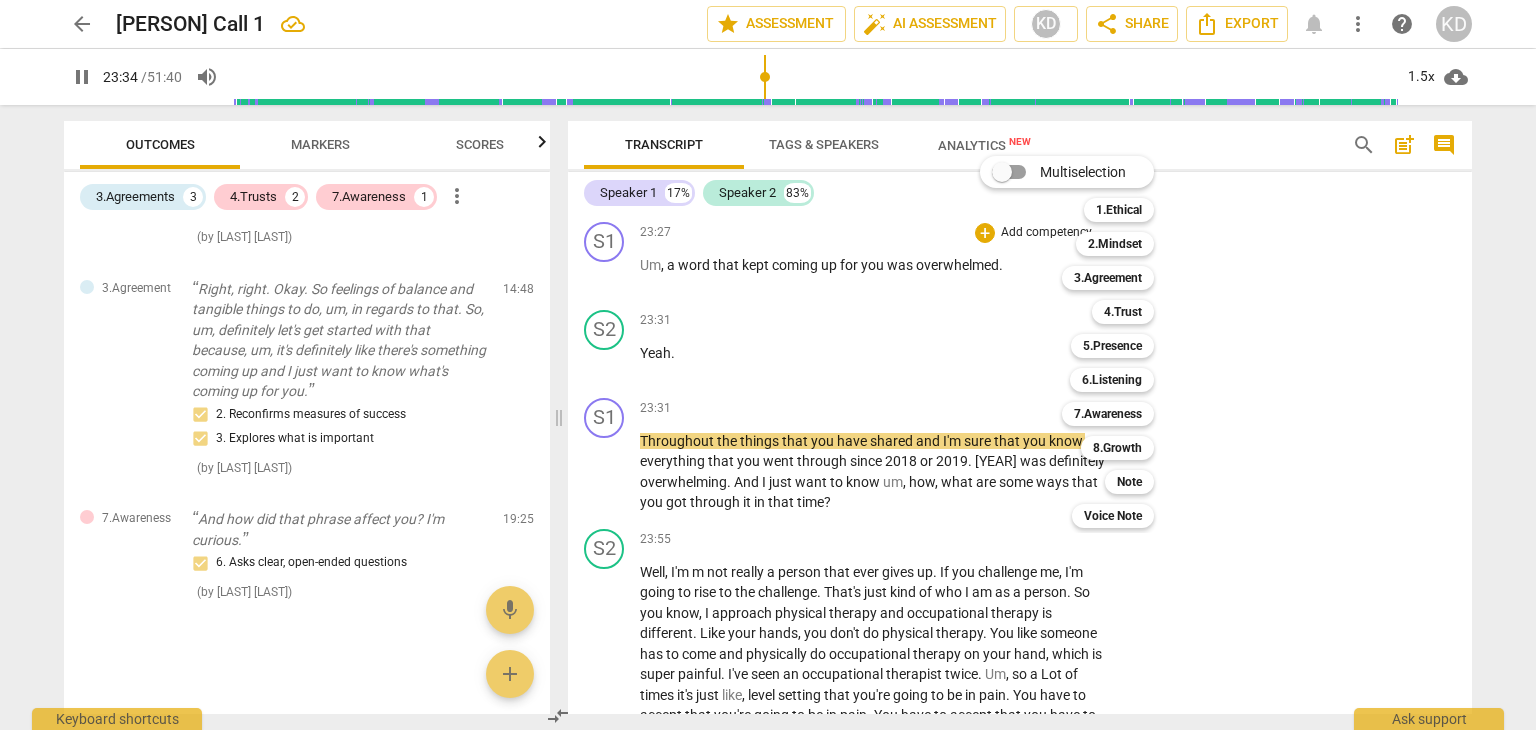 click on "5.Presence" at bounding box center (1112, 346) 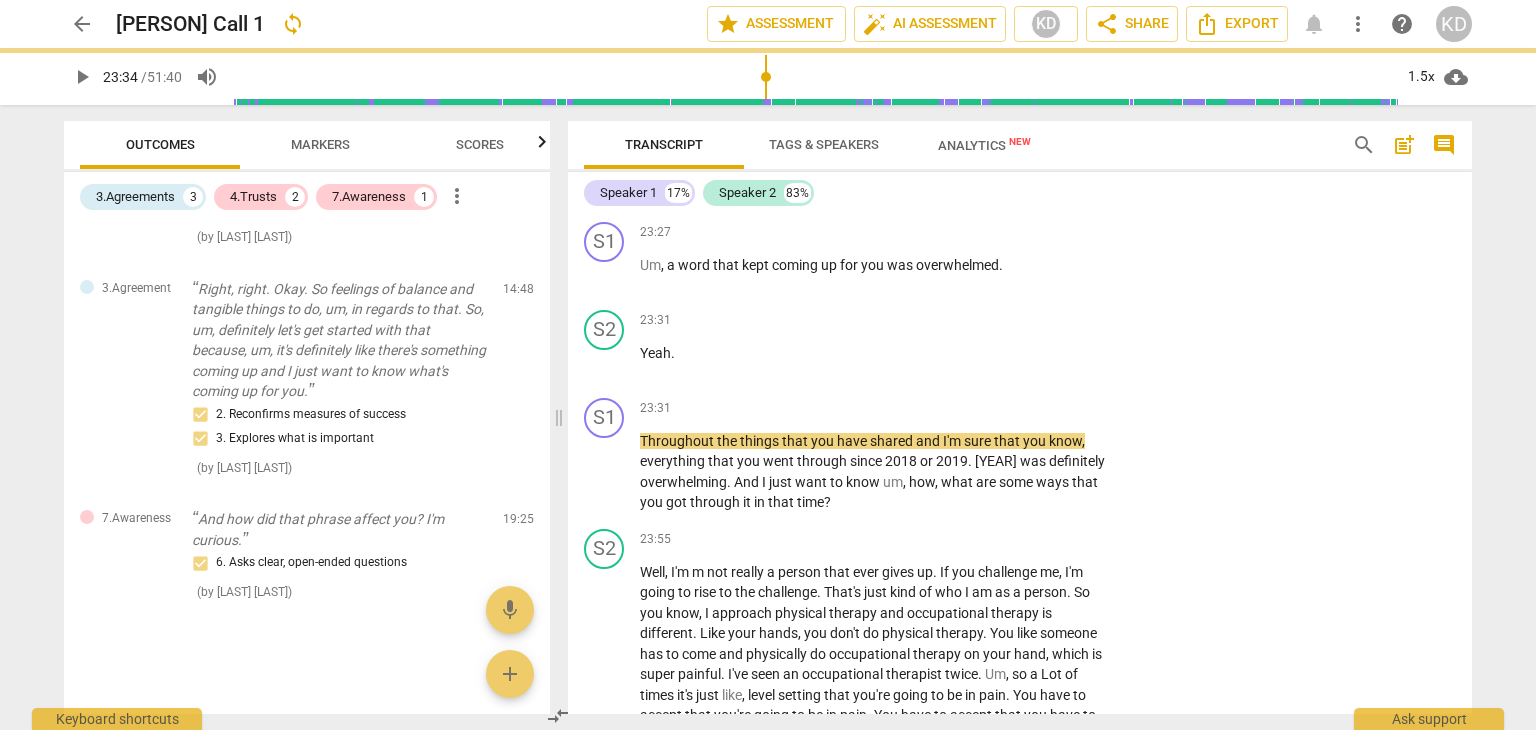 type on "1415" 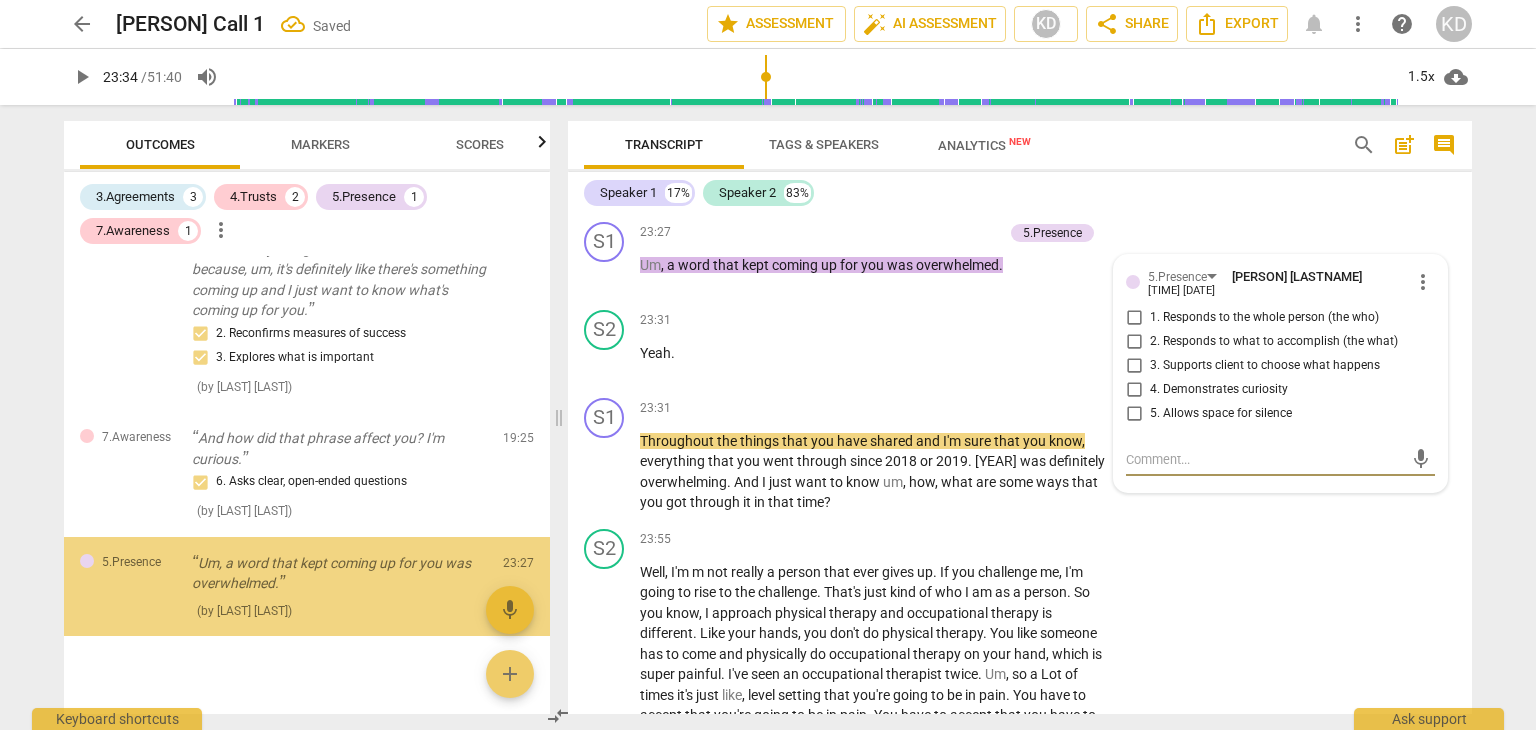 scroll, scrollTop: 840, scrollLeft: 0, axis: vertical 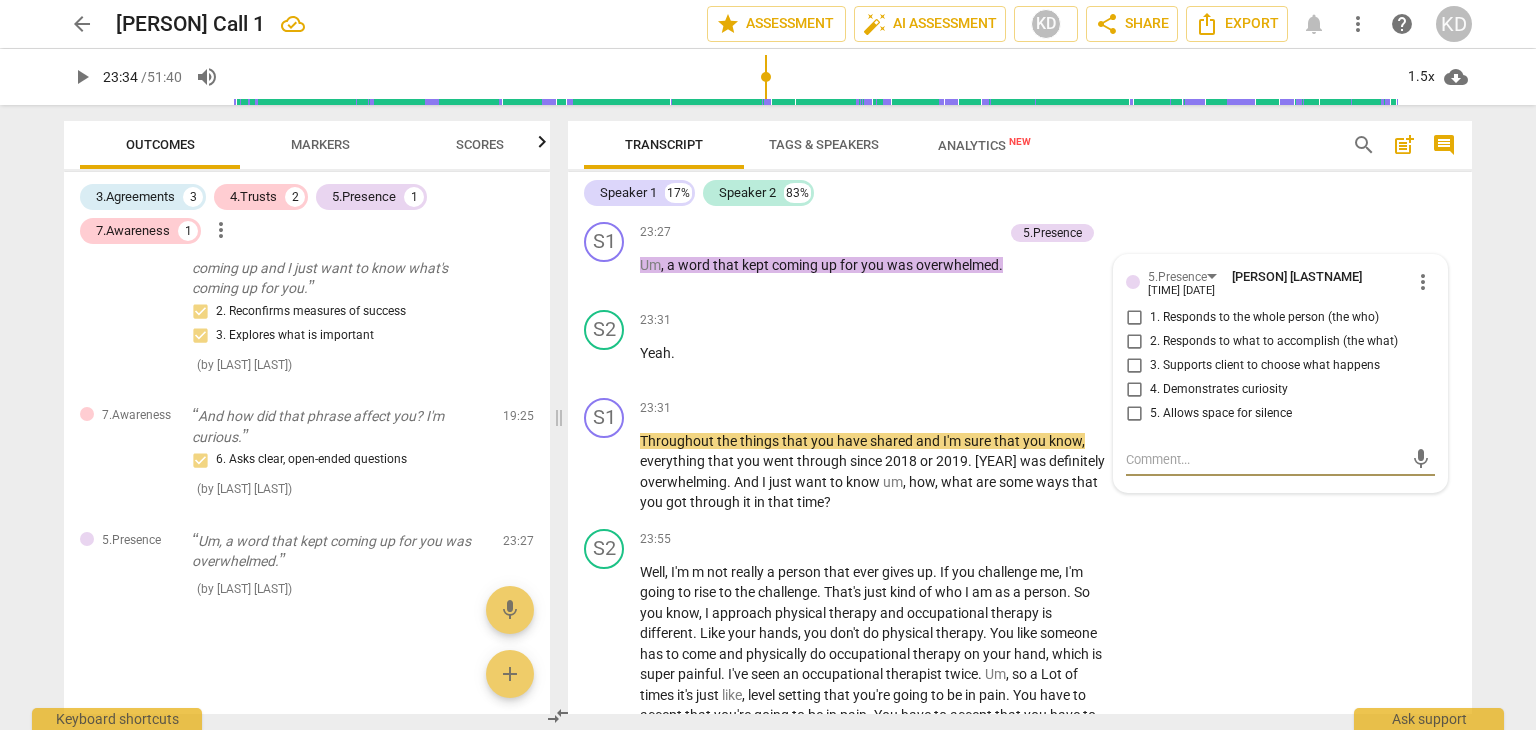 click on "4. Demonstrates curiosity" at bounding box center (1134, 390) 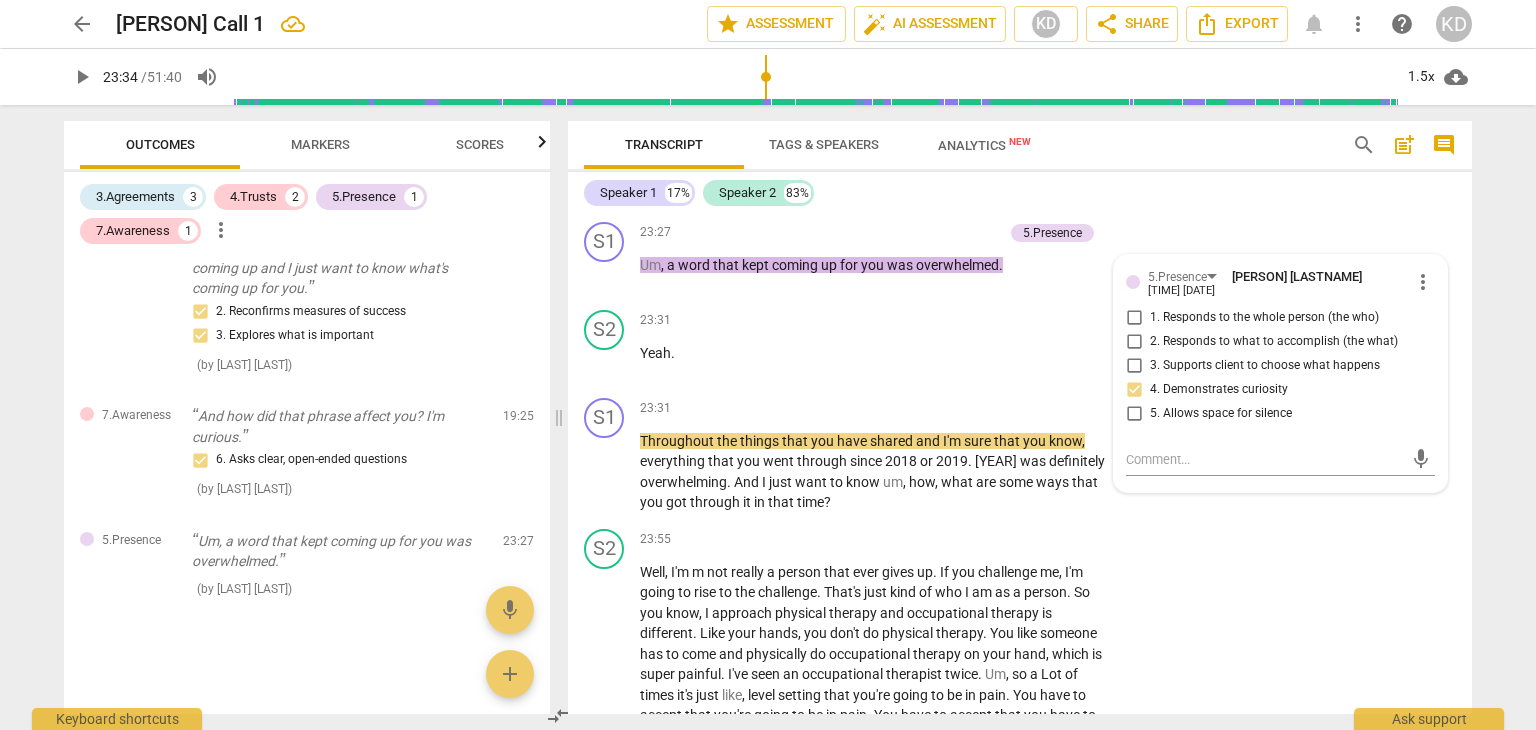 click on "+" at bounding box center [894, 233] 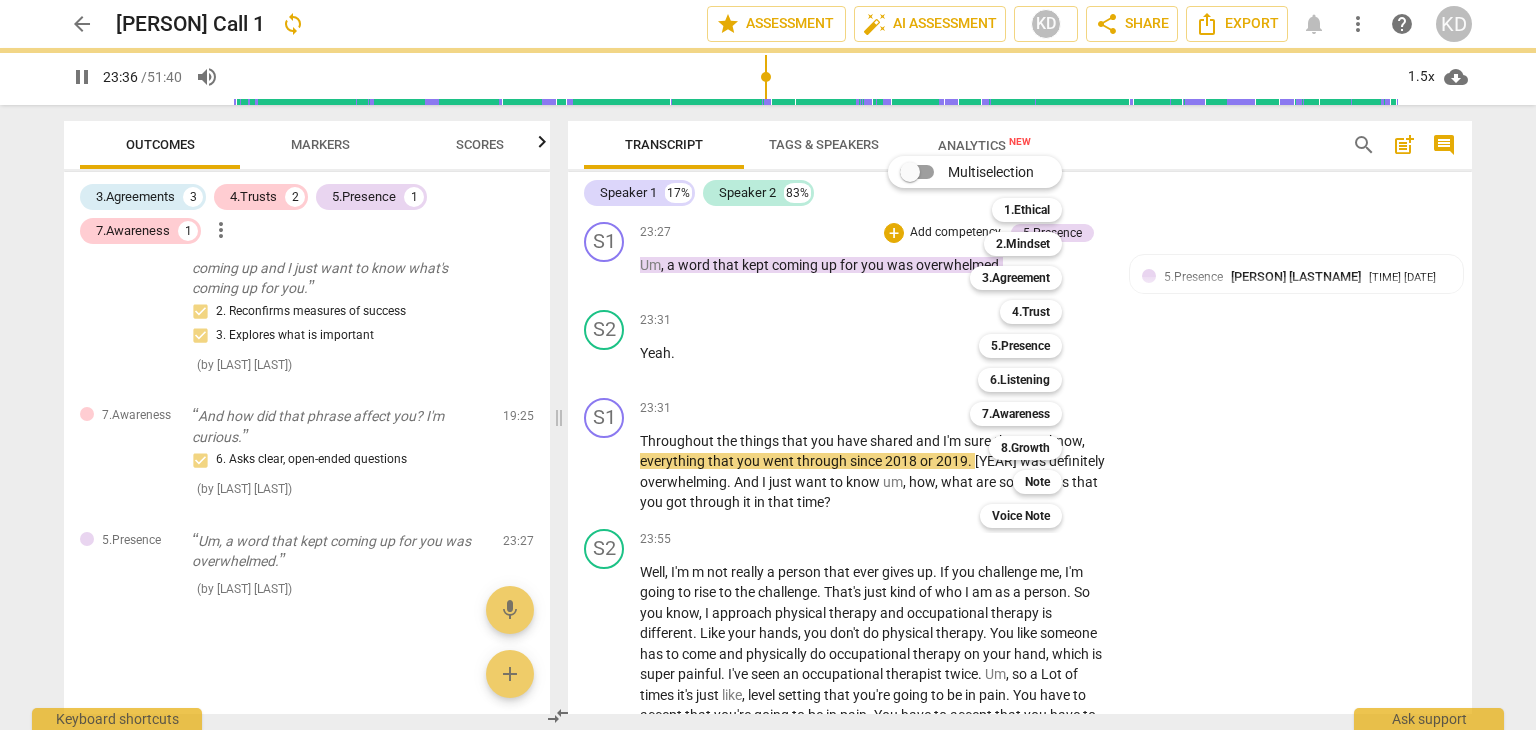 click on "6.Listening" at bounding box center [1020, 380] 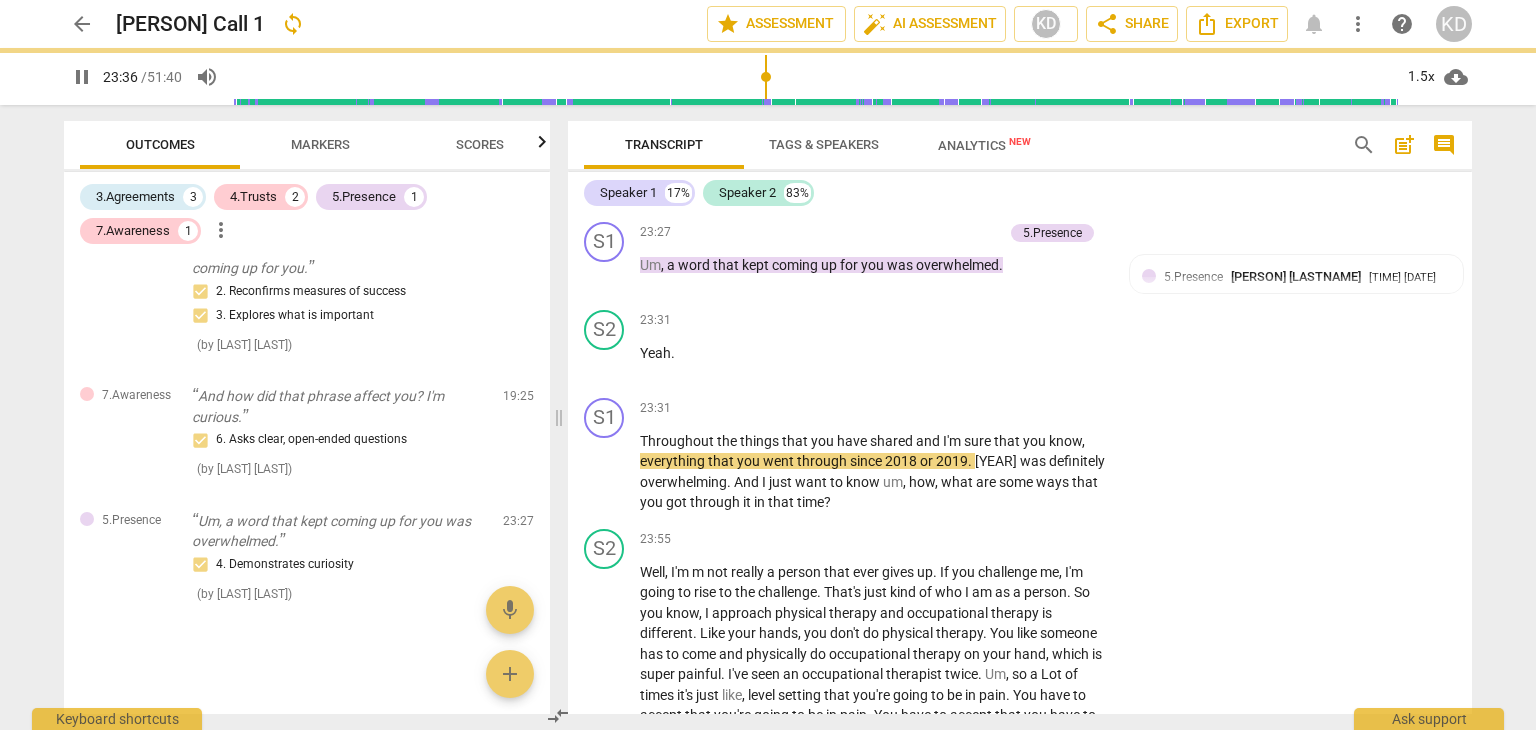 type on "1418" 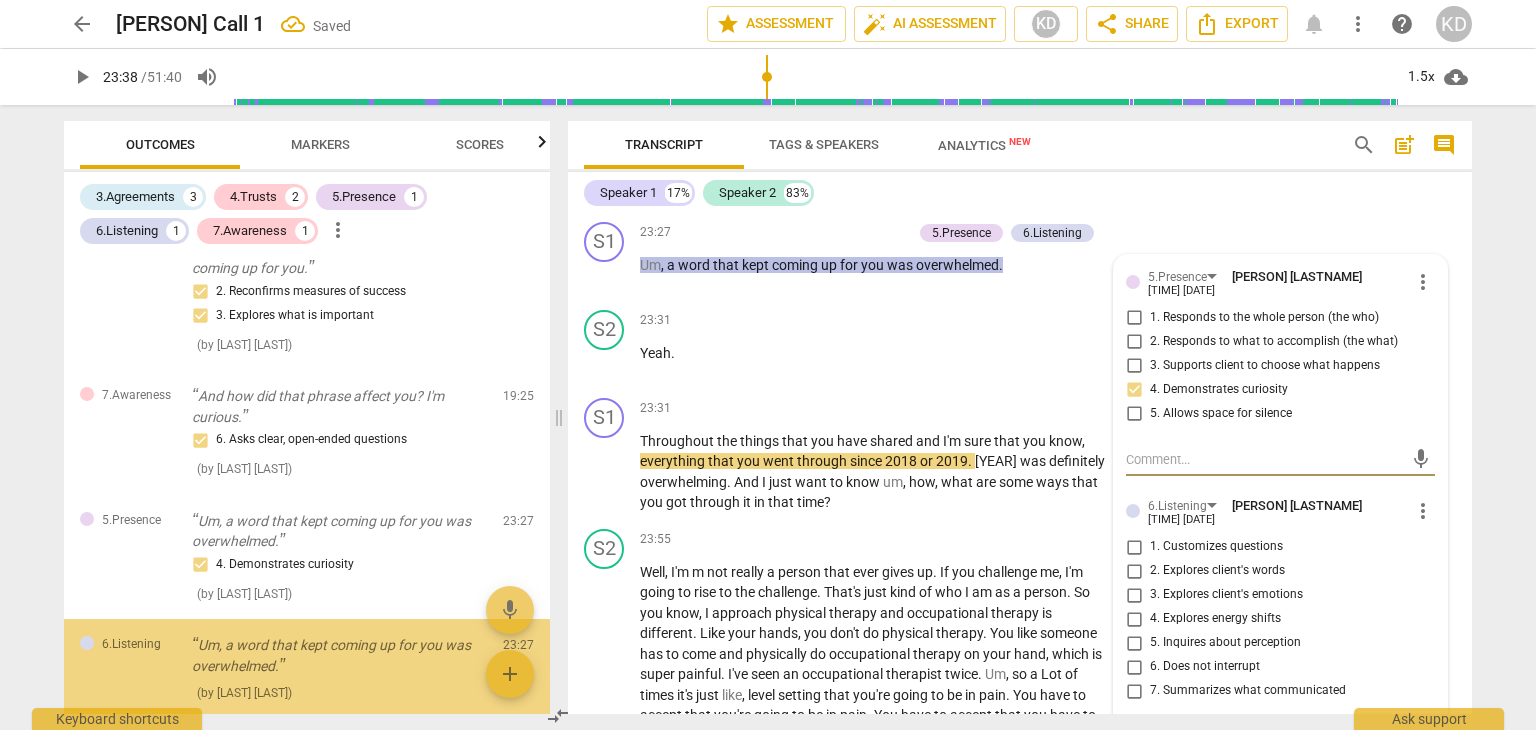 scroll, scrollTop: 965, scrollLeft: 0, axis: vertical 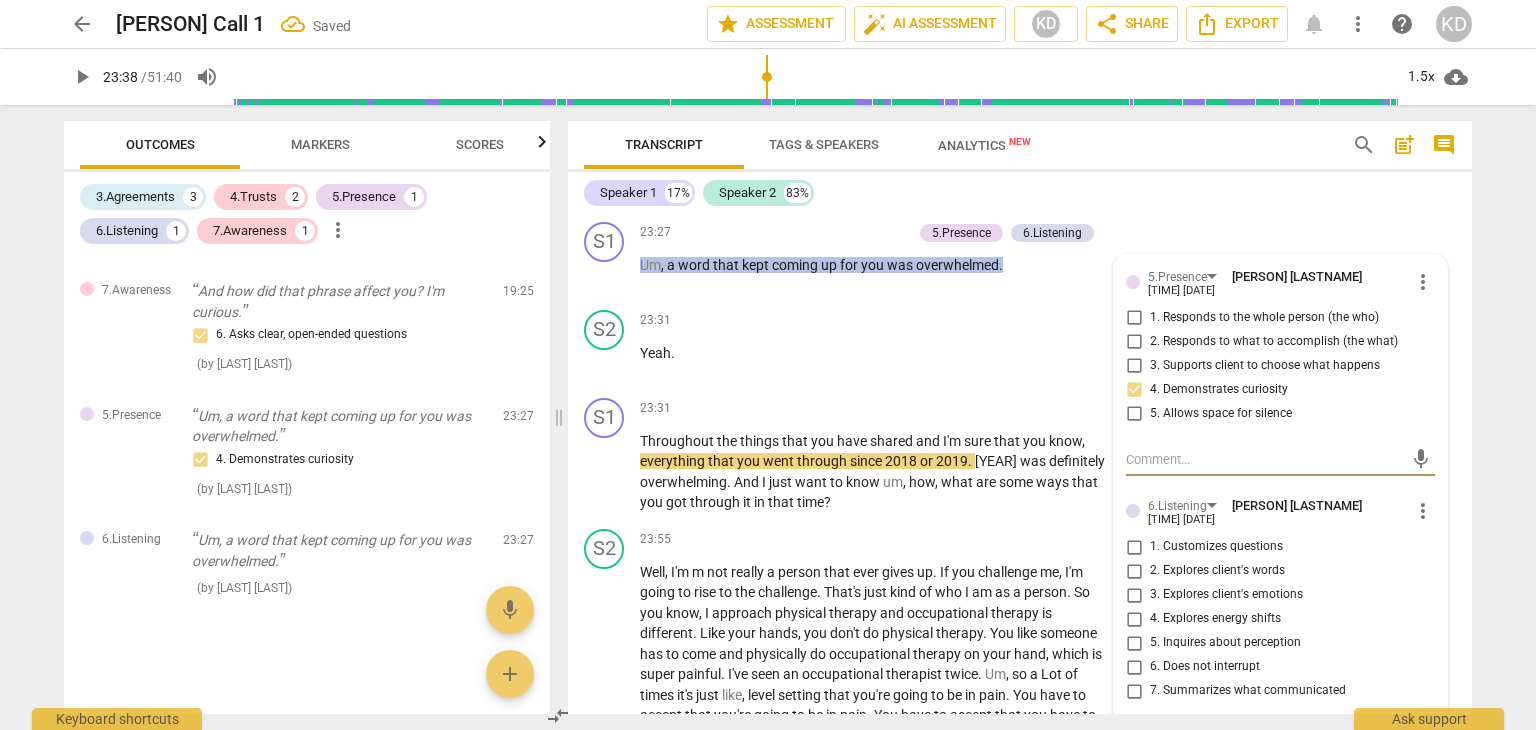 click on "2. Explores client's words" at bounding box center [1134, 571] 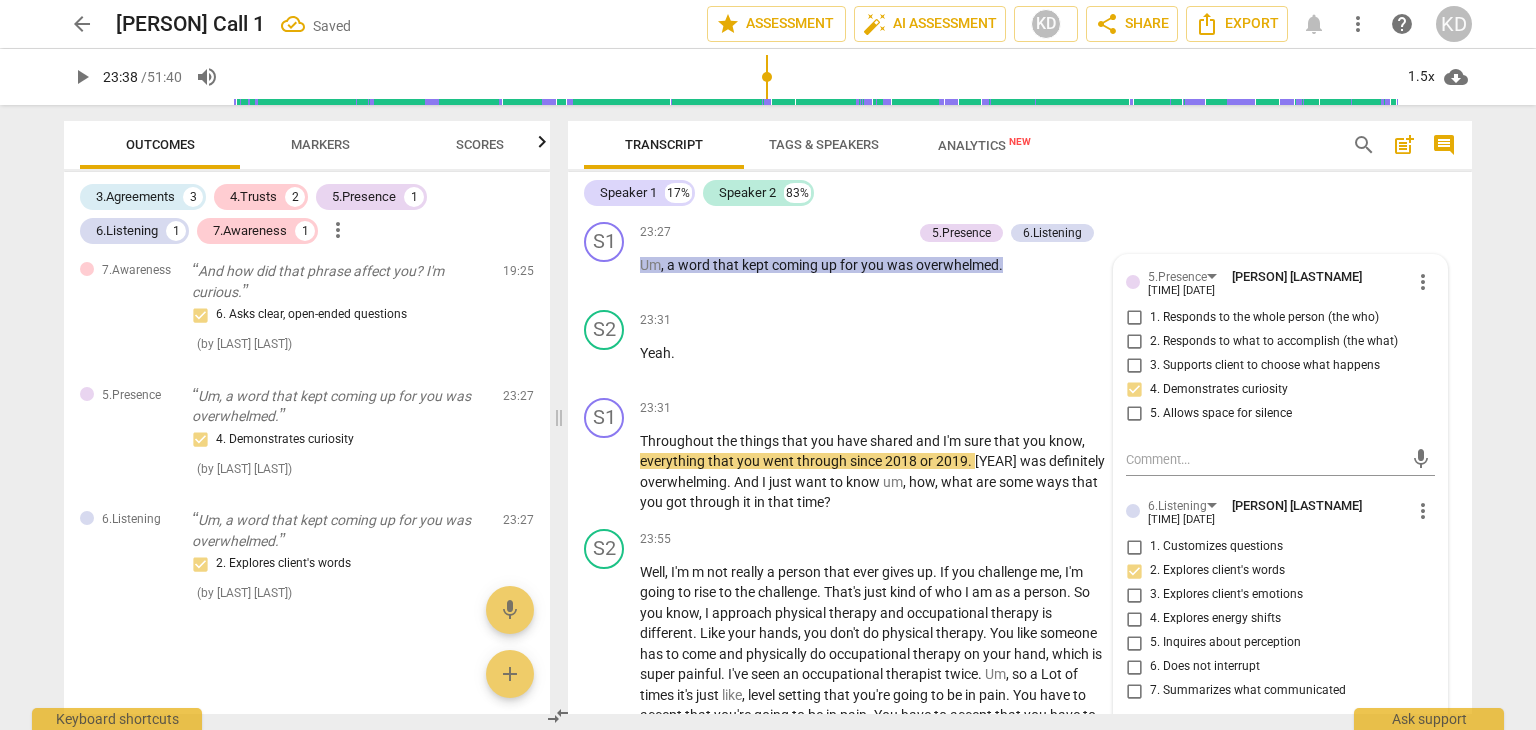 click on "play_arrow" at bounding box center (605, 472) 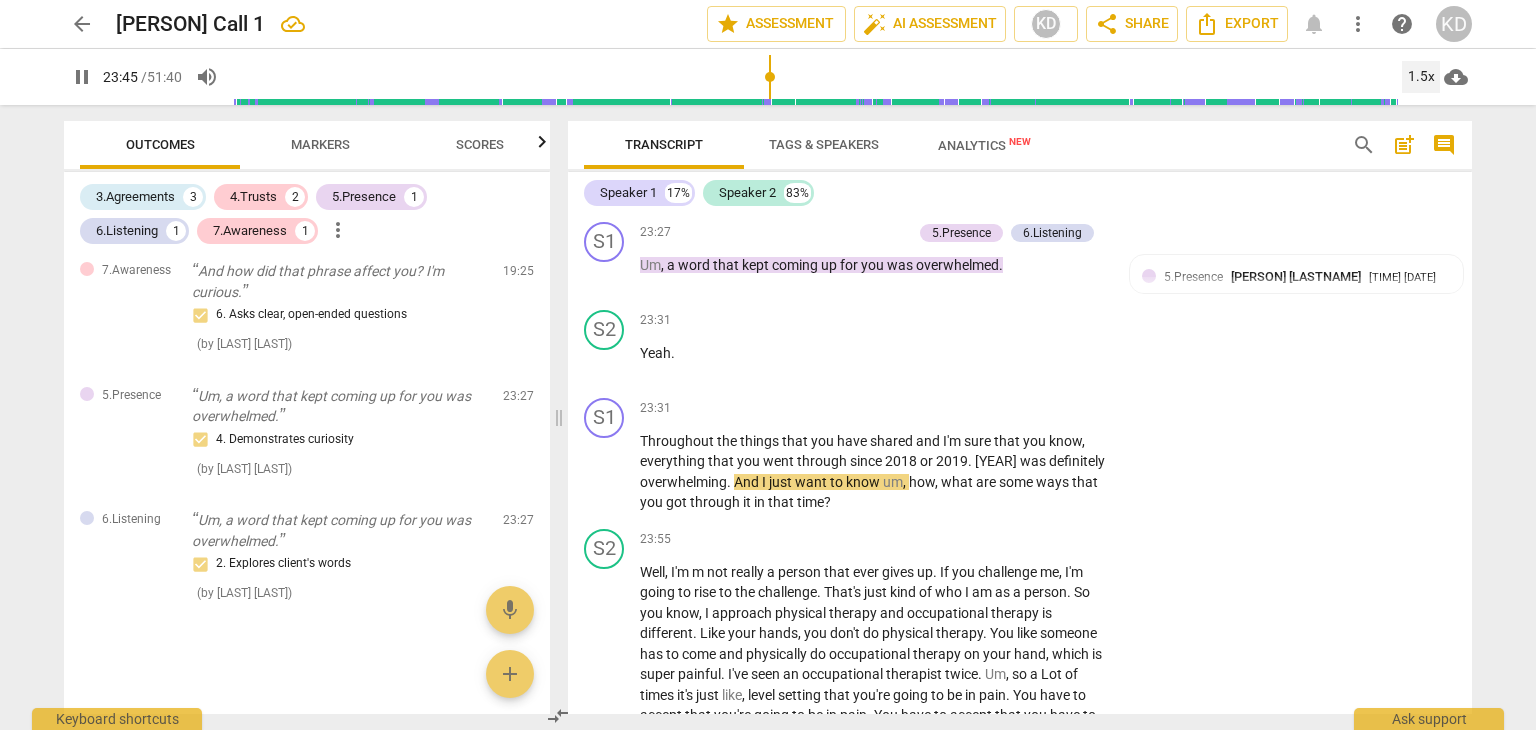 click on "1.5x" at bounding box center (1421, 77) 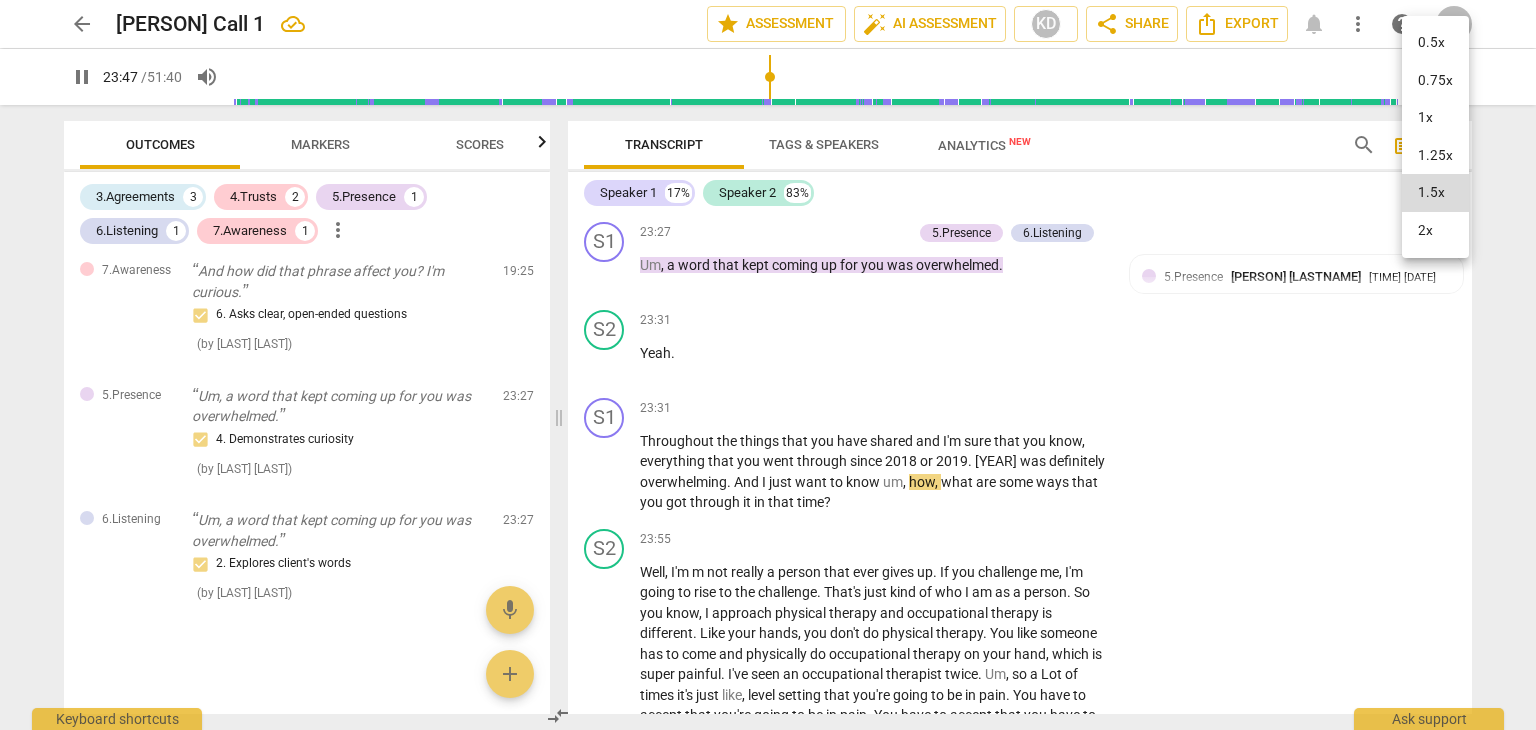 click on "1.5x" at bounding box center [1435, 193] 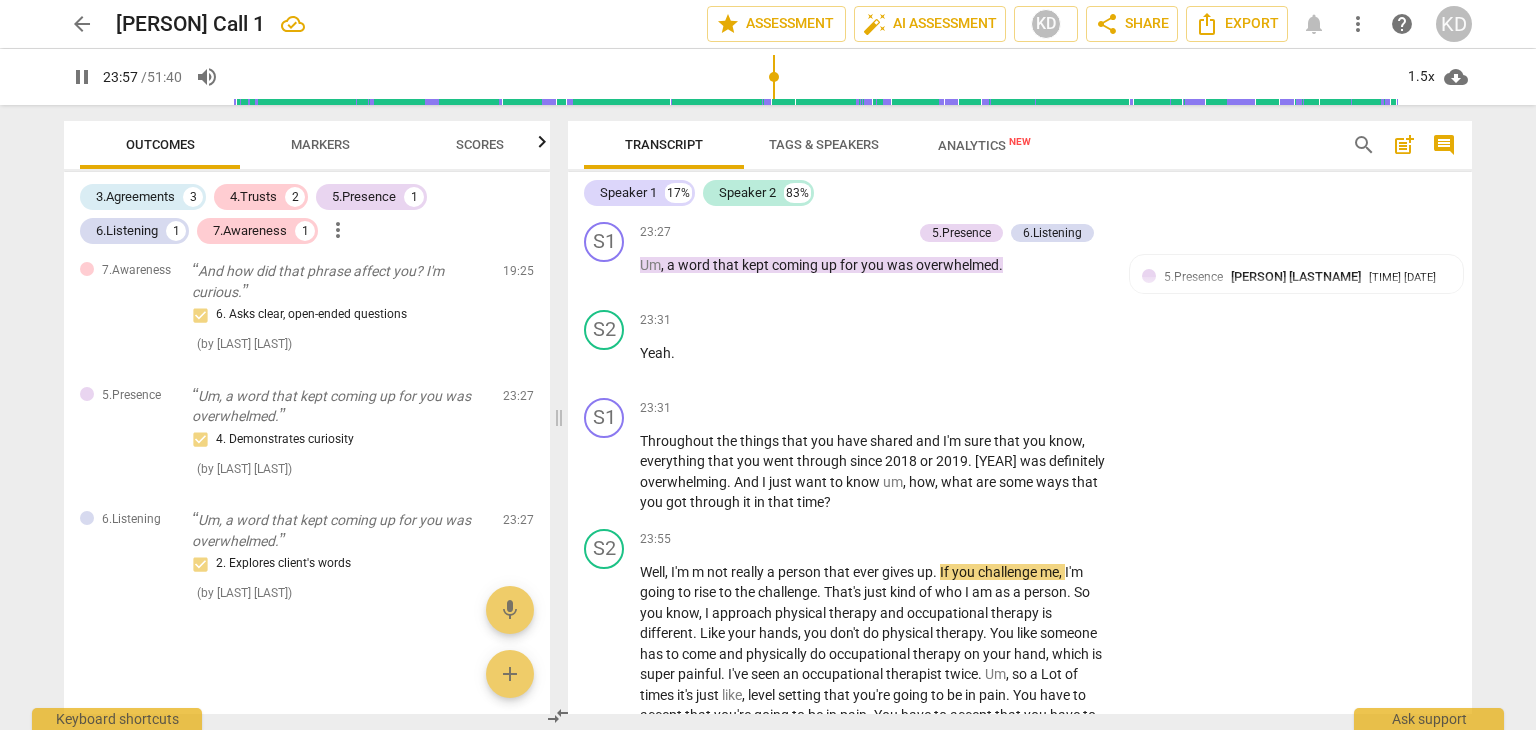 click on "+" at bounding box center (985, 409) 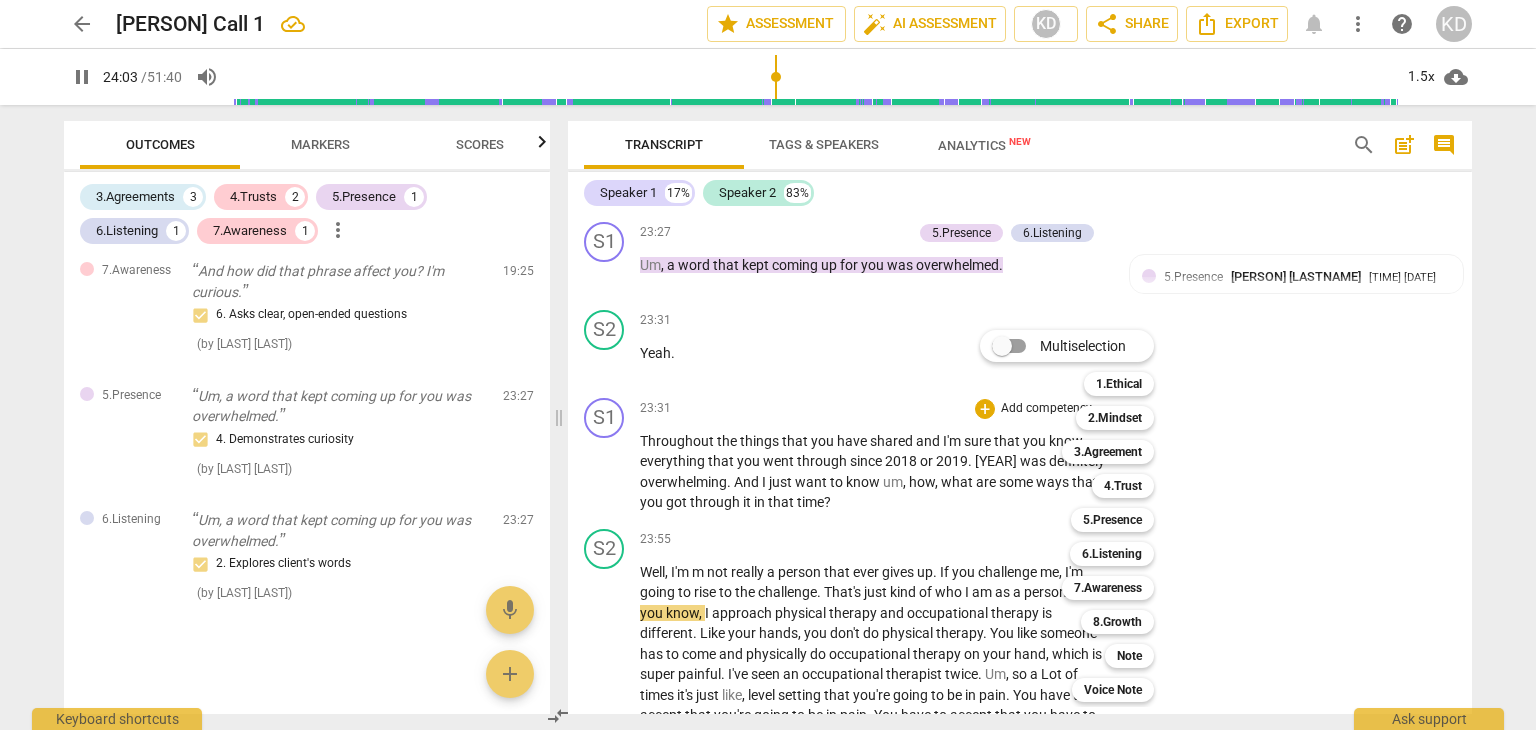 click on "6.Listening" at bounding box center [1112, 554] 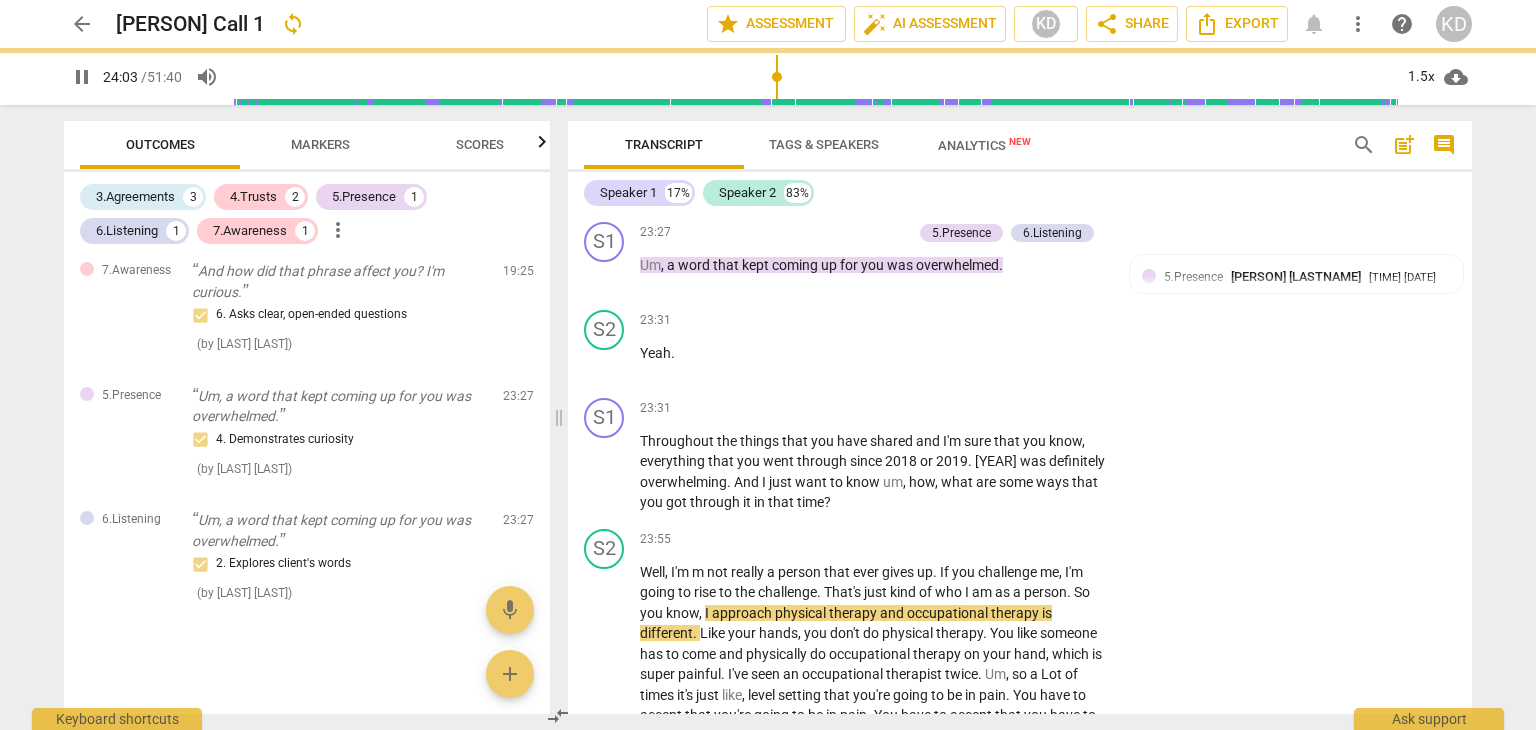 type on "1444" 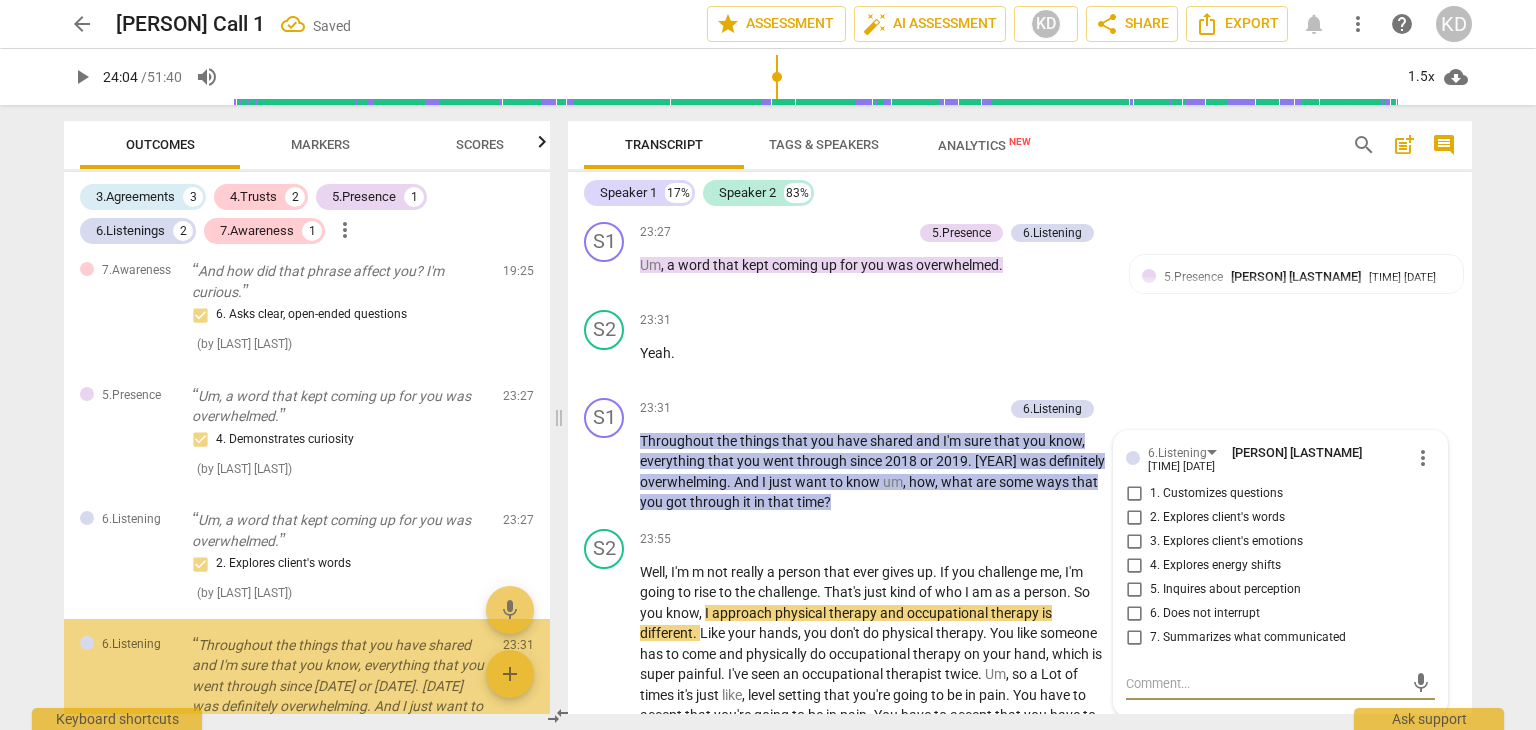 scroll, scrollTop: 8558, scrollLeft: 0, axis: vertical 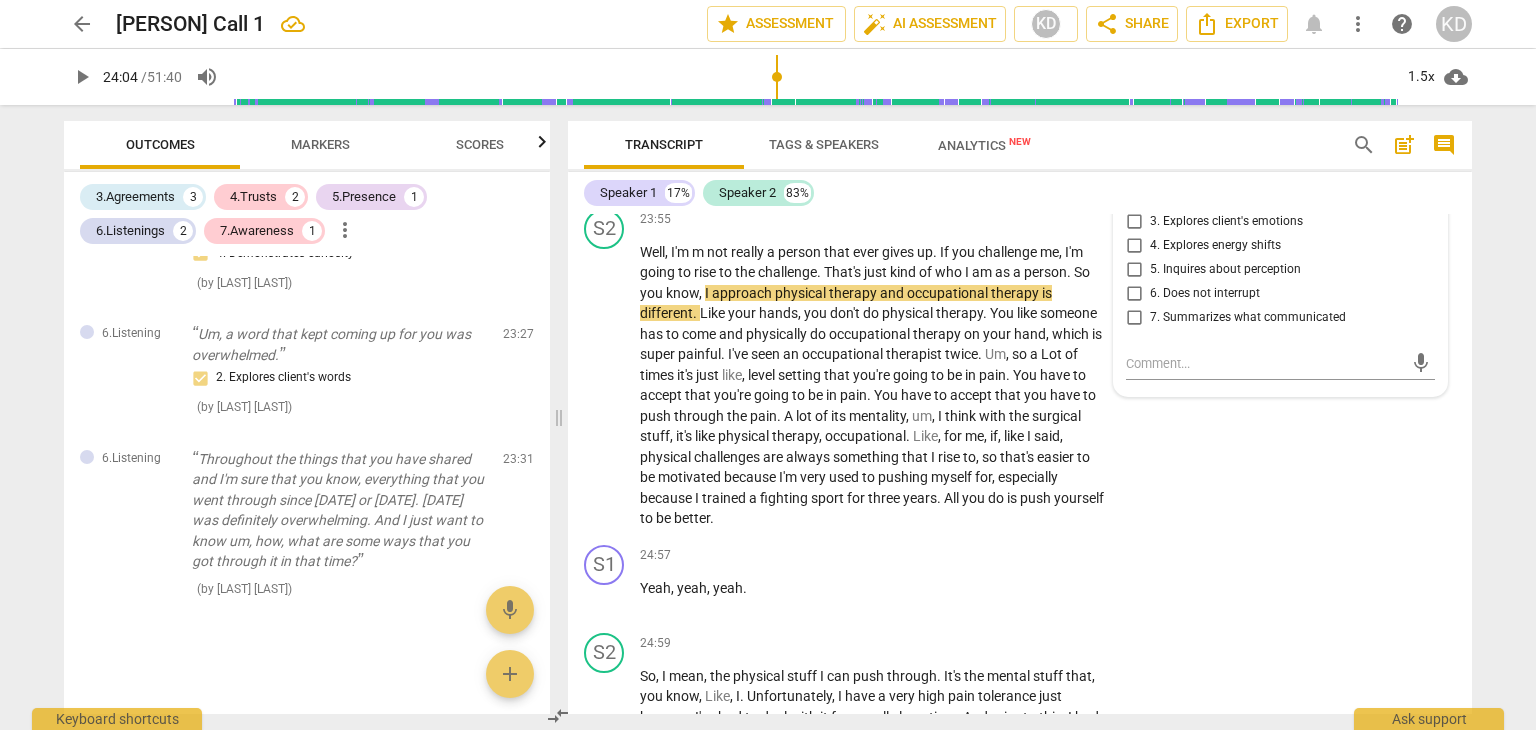 click on "1. Customizes questions" at bounding box center [1134, 174] 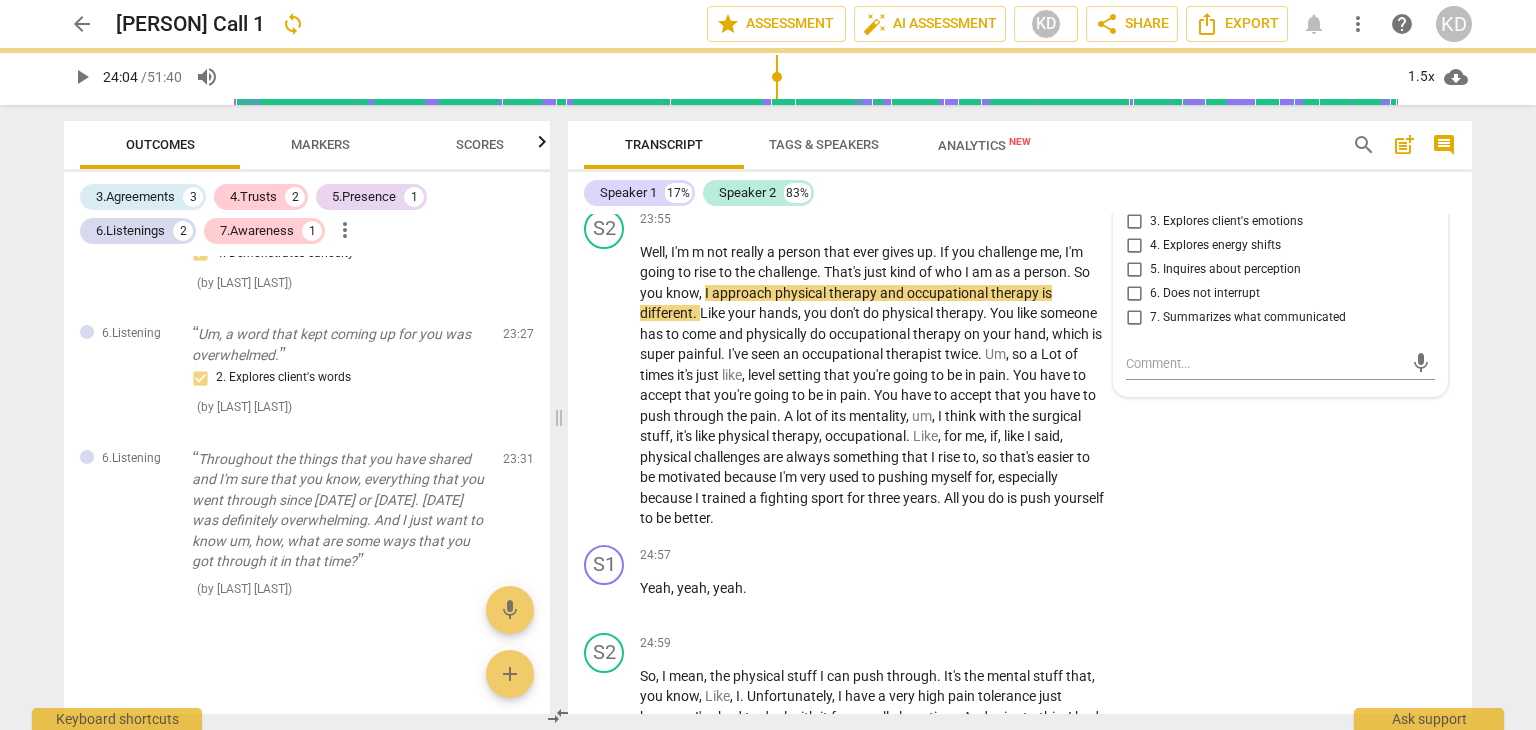 click on "S2 play_arrow pause 23:55 + Add competency keyboard_arrow_right Well ,   I'm   m   not   really   a   person   that   ever   gives   up .   If   you   challenge   me ,   I'm   going   to   rise   to   the   challenge .   That's   just   kind   of   who   I   am   as   a   person .   So   you   know ,   I   approach   physical   therapy   and   occupational   therapy   is   different .   Like   your   hands ,   you   don't   do   physical   therapy .   You   like   someone   has   to   come   and   physically   do   occupational   therapy   on   your   hand ,   which   is   super   painful .   I've   seen   an   occupational   therapist   twice .   Um ,   so   a   Lot   of   times   it's   just   like ,   level   setting   that   you're   going   to   be   in   pain .   You   have   to   accept   that   you're   going   to   be   in   pain .   You   have   to   accept   that   you   have   to   push   through   the   pain .   A   lot   of   its   mentality ,   um ,   I   think   with   the   surgical   stuff ," at bounding box center [1020, 369] 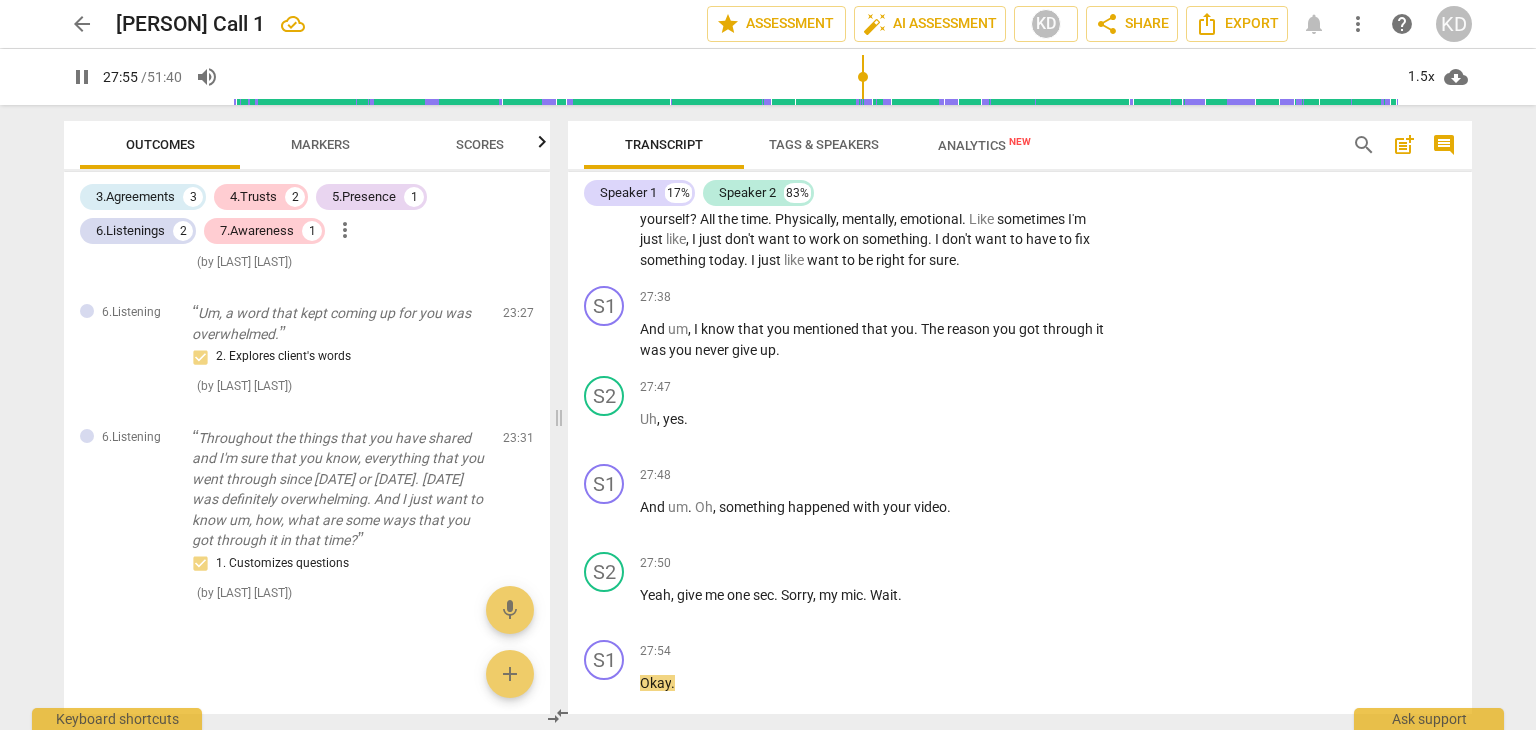 scroll, scrollTop: 10216, scrollLeft: 0, axis: vertical 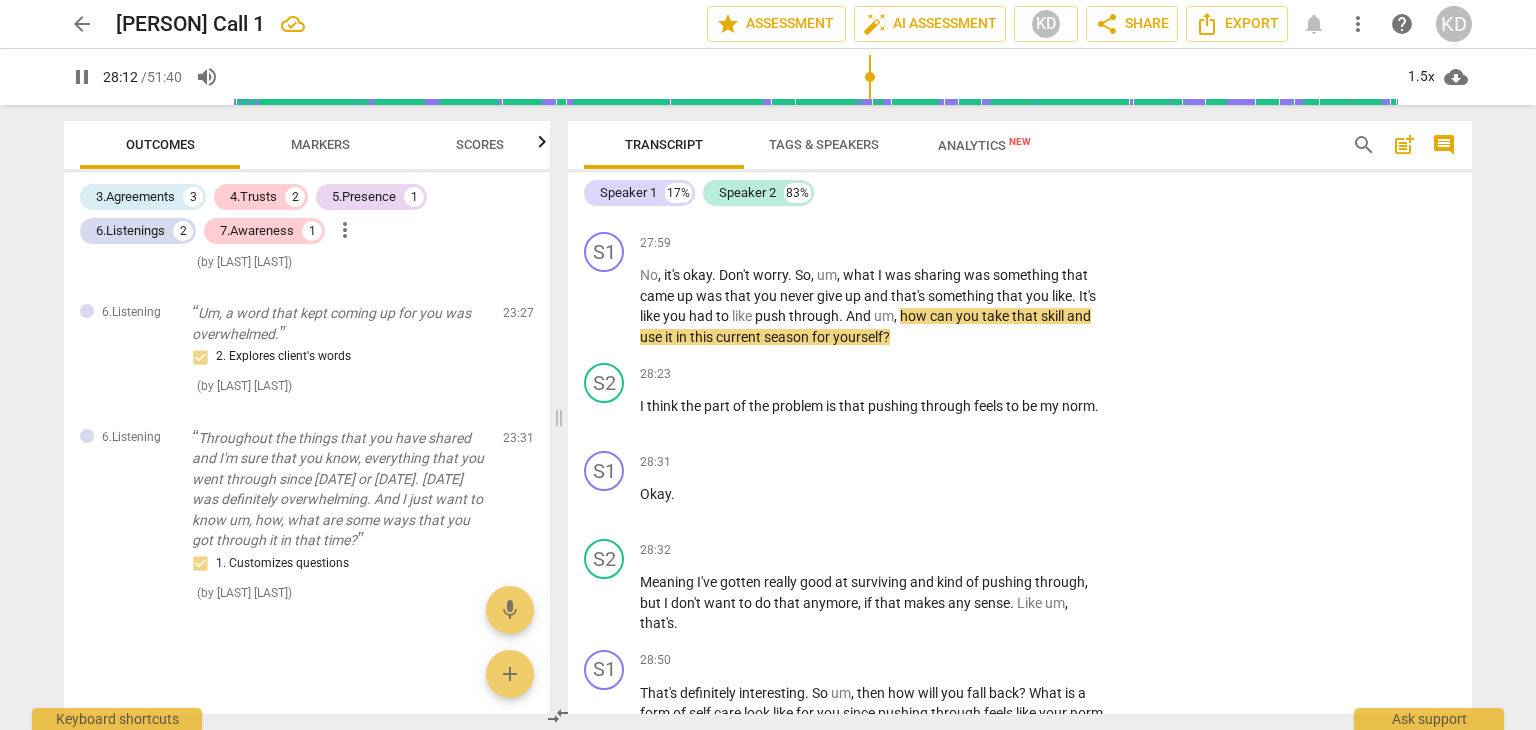 click on "+" at bounding box center [985, 243] 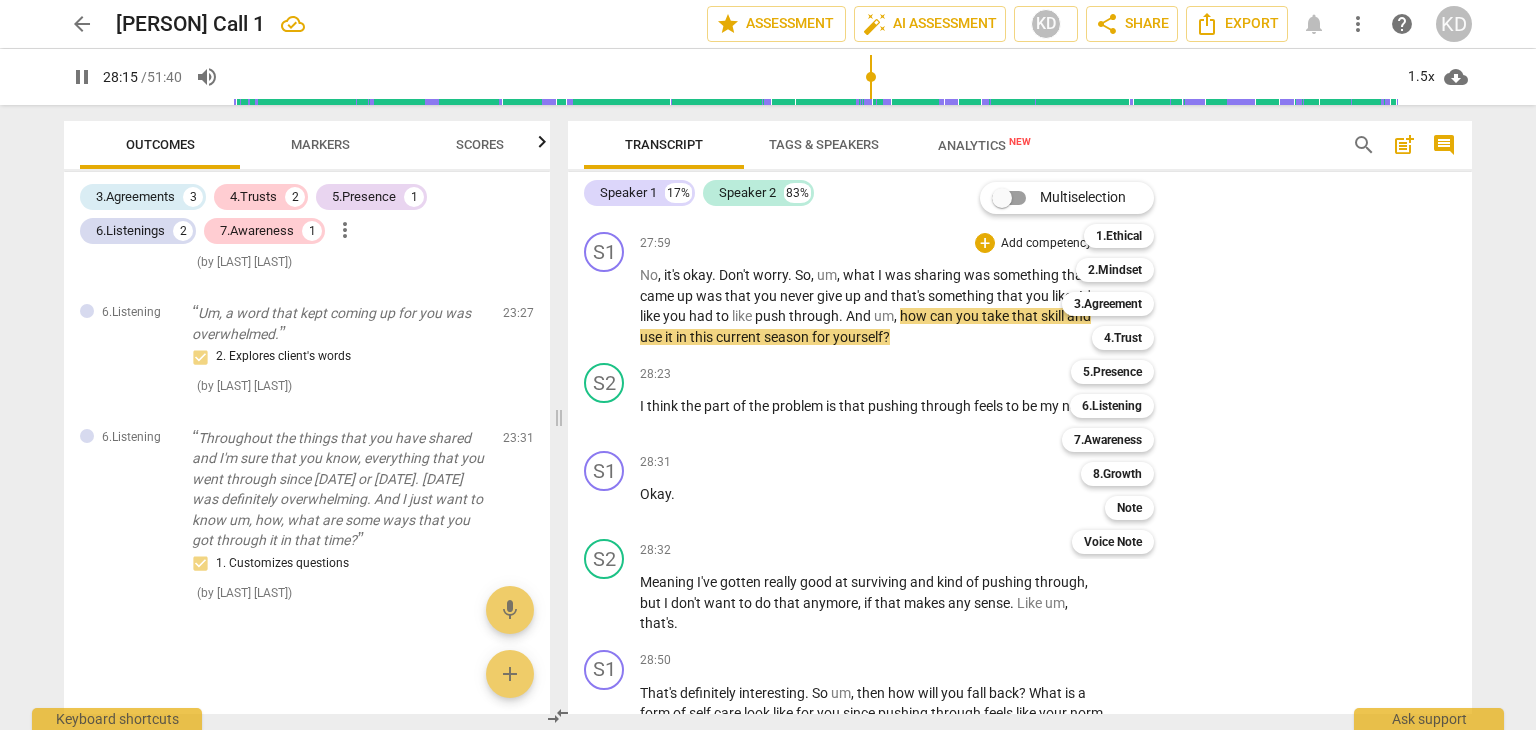 click on "6.Listening" at bounding box center (1112, 406) 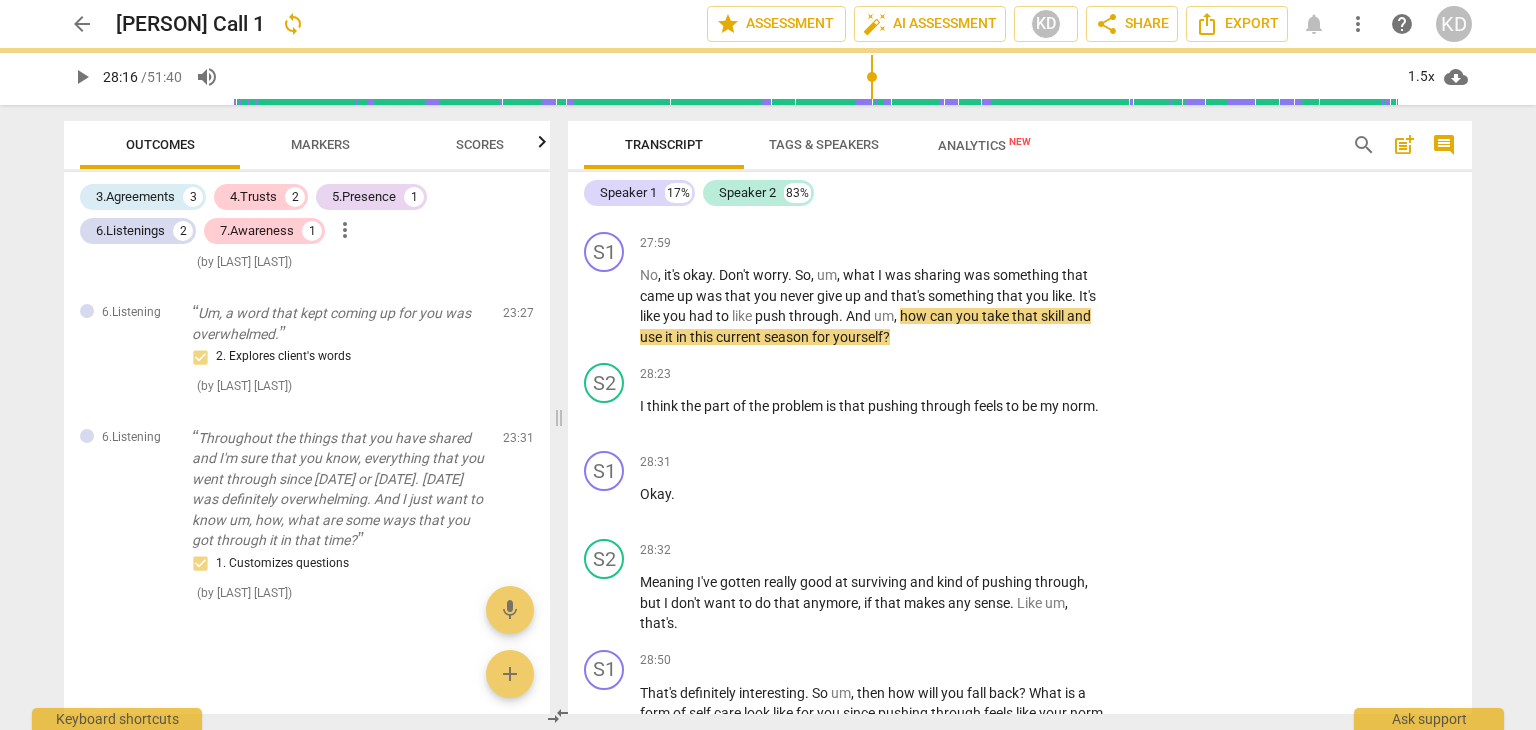 type on "1697" 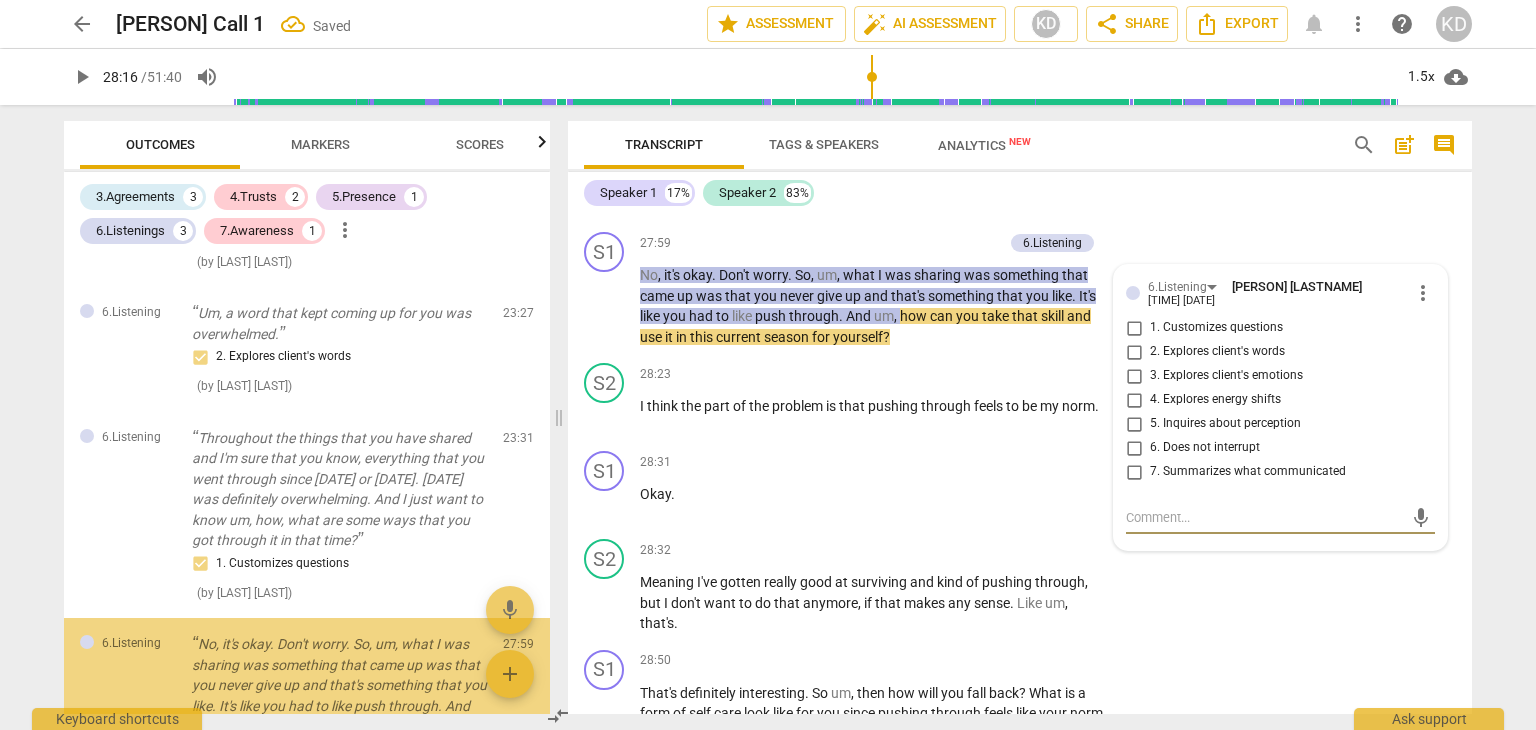 scroll, scrollTop: 1378, scrollLeft: 0, axis: vertical 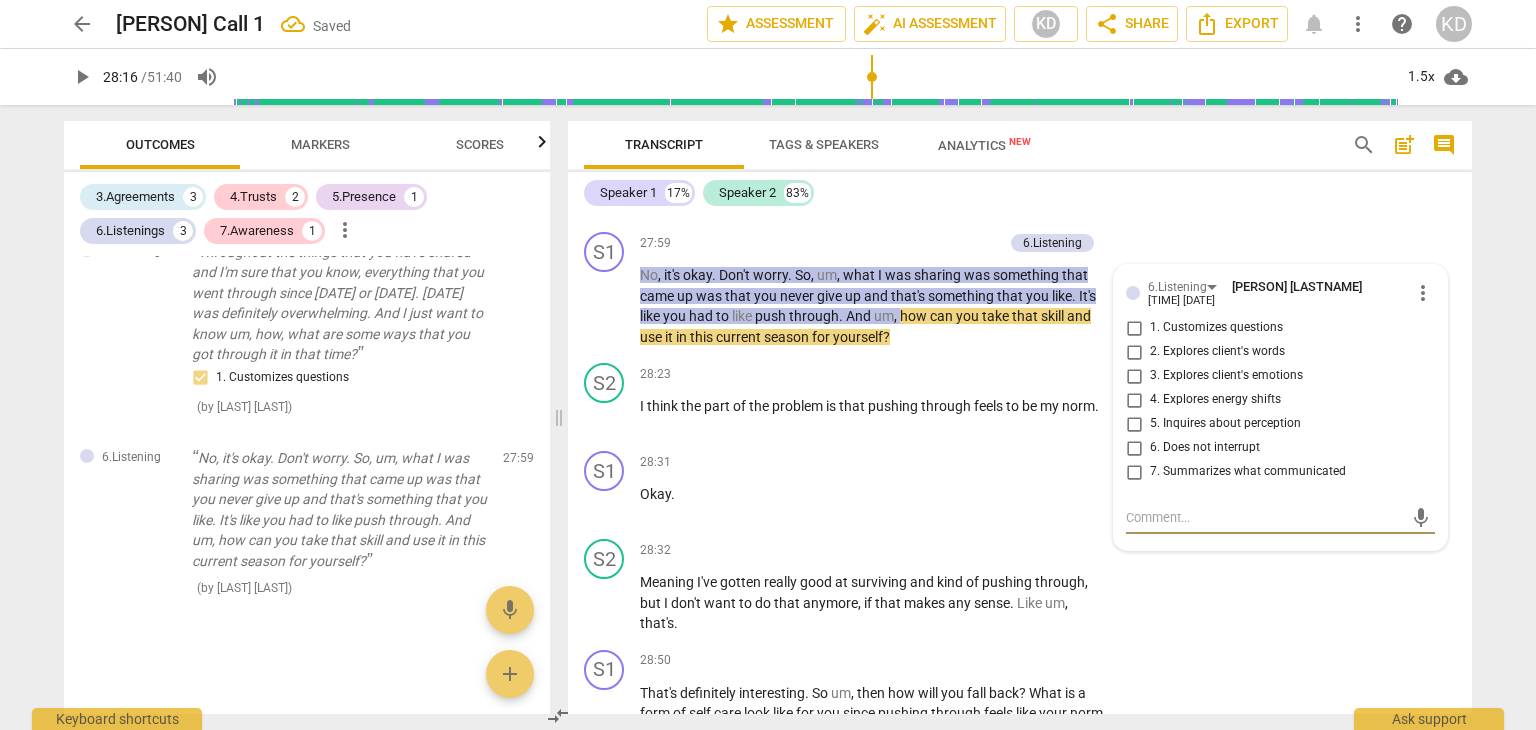 click on "7. Summarizes what communicated" at bounding box center [1134, 472] 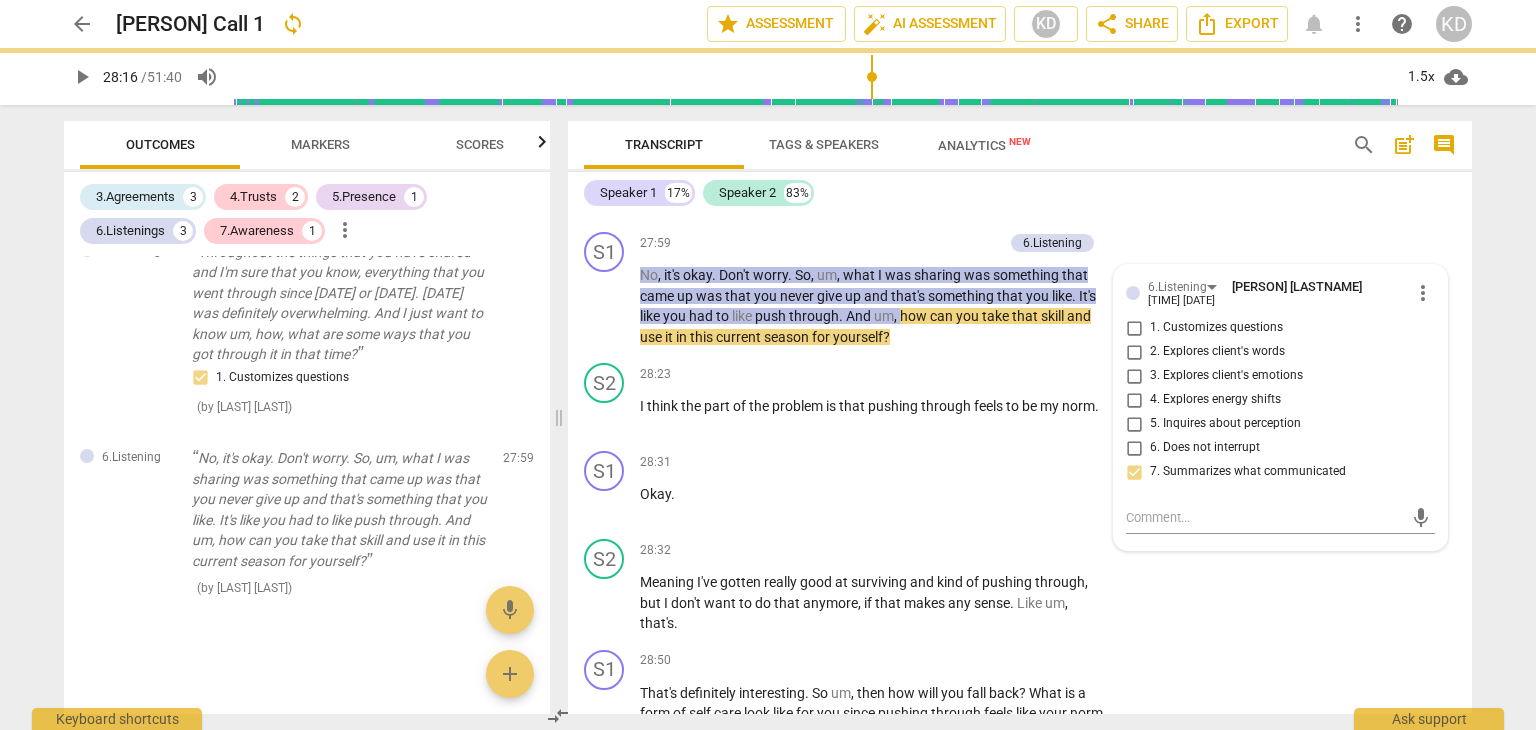 click on "play_arrow" at bounding box center [605, 307] 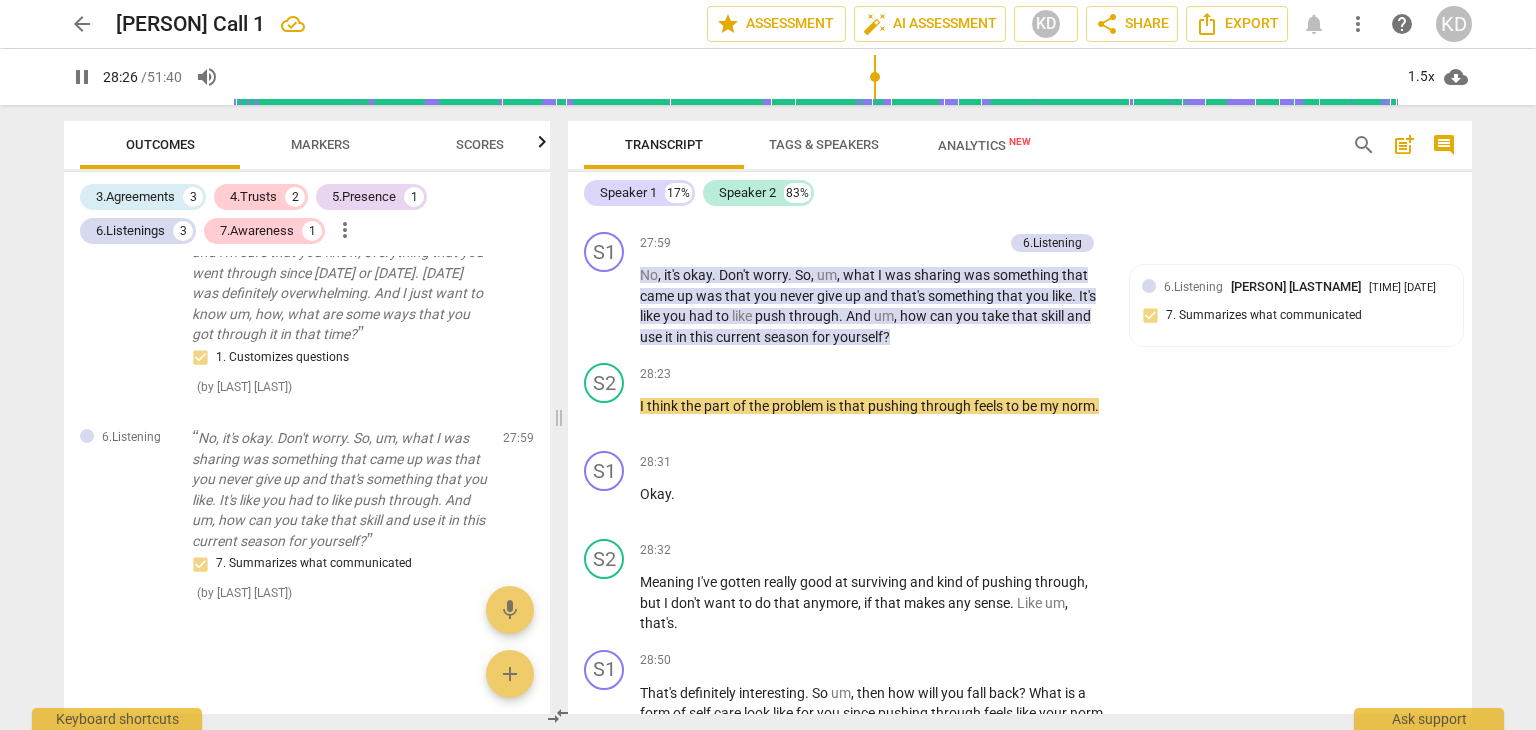click on "+" at bounding box center (894, 243) 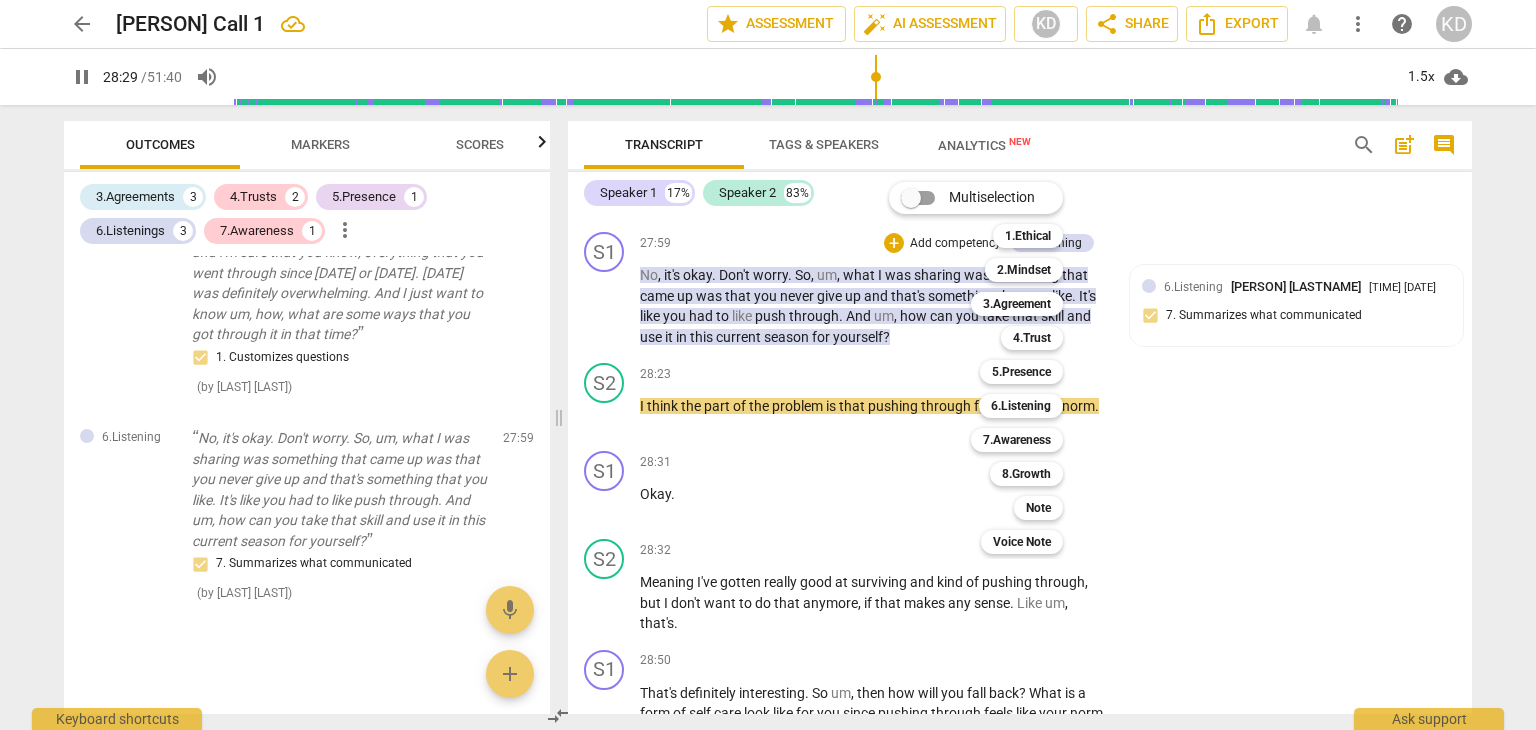 click on "7.Awareness" at bounding box center (1017, 440) 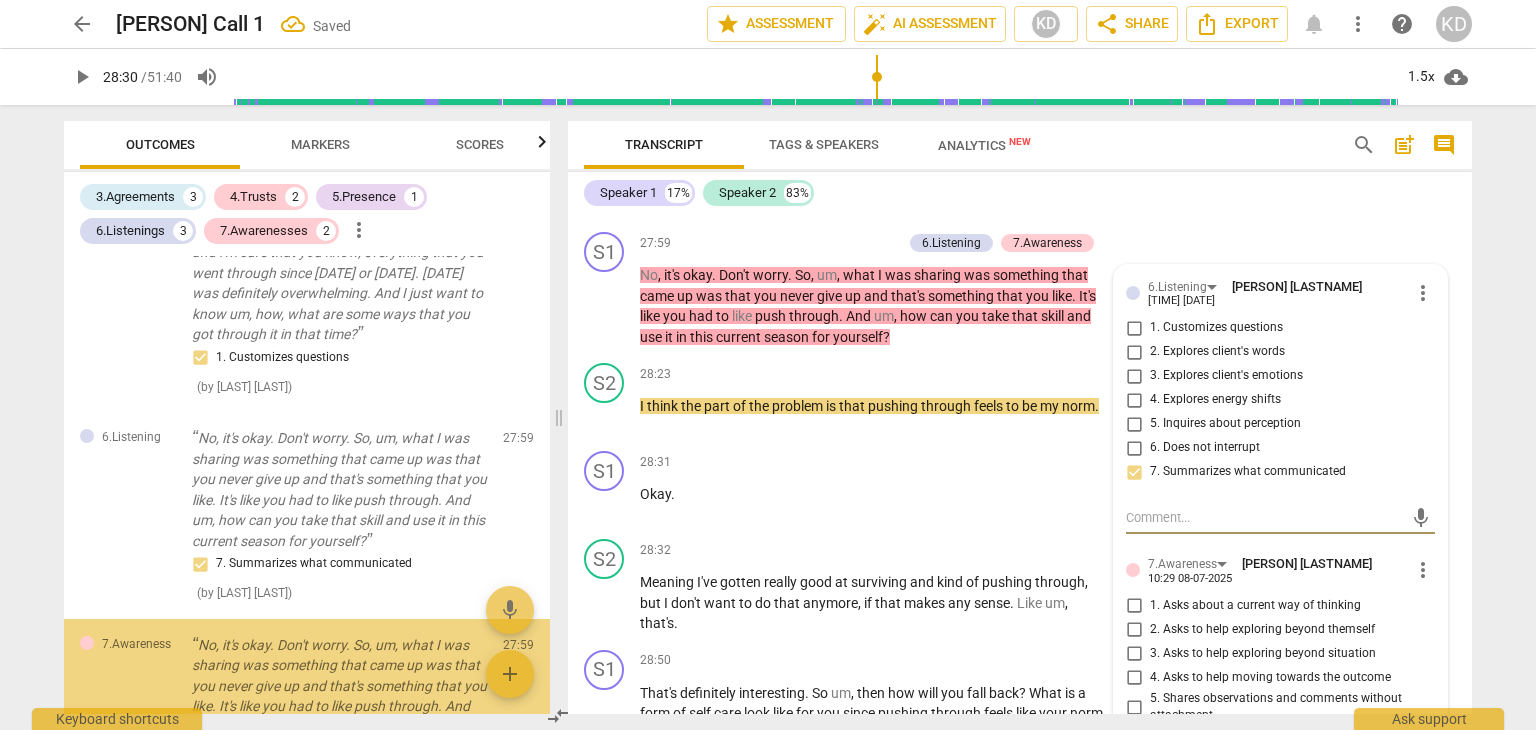 scroll, scrollTop: 1584, scrollLeft: 0, axis: vertical 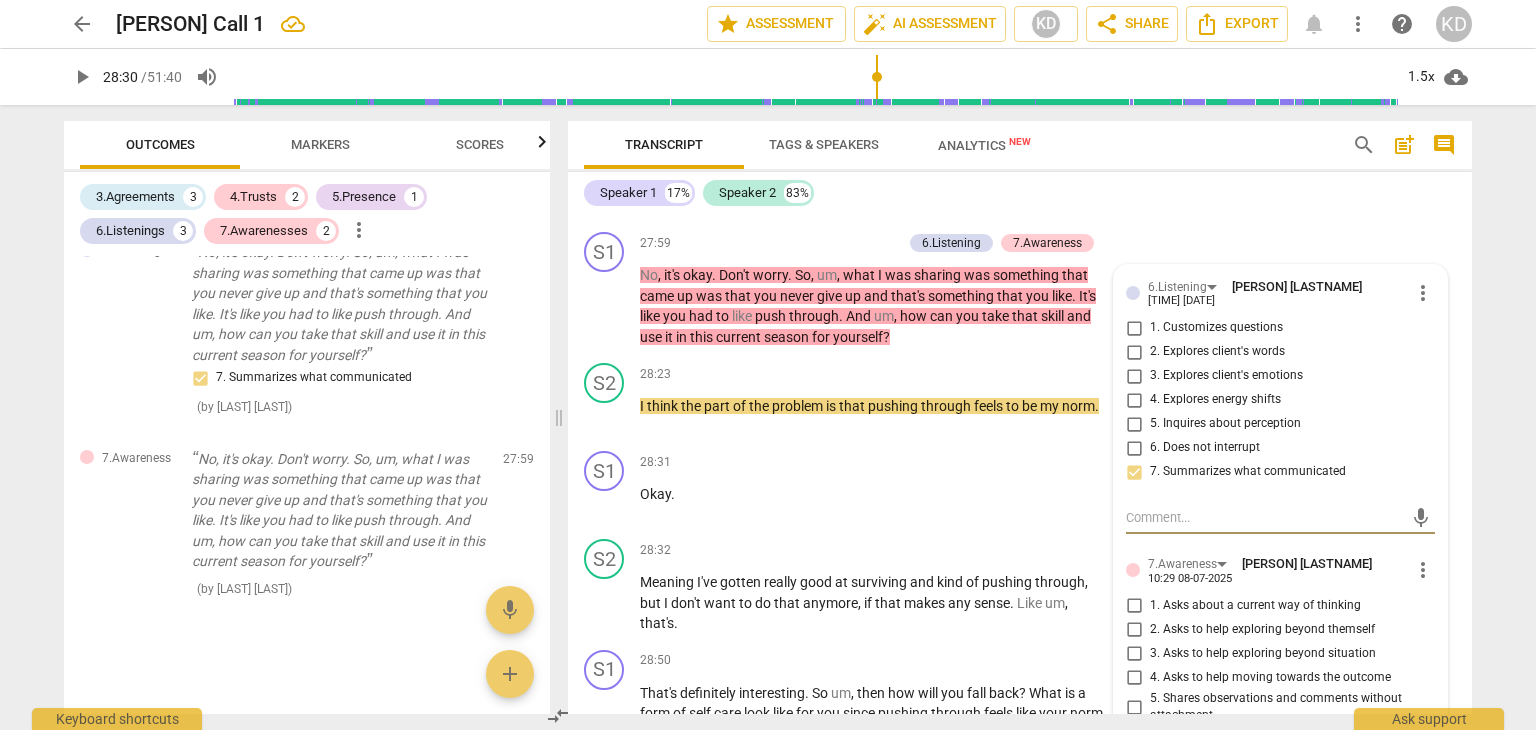 click on "7.Awareness" at bounding box center (1047, 243) 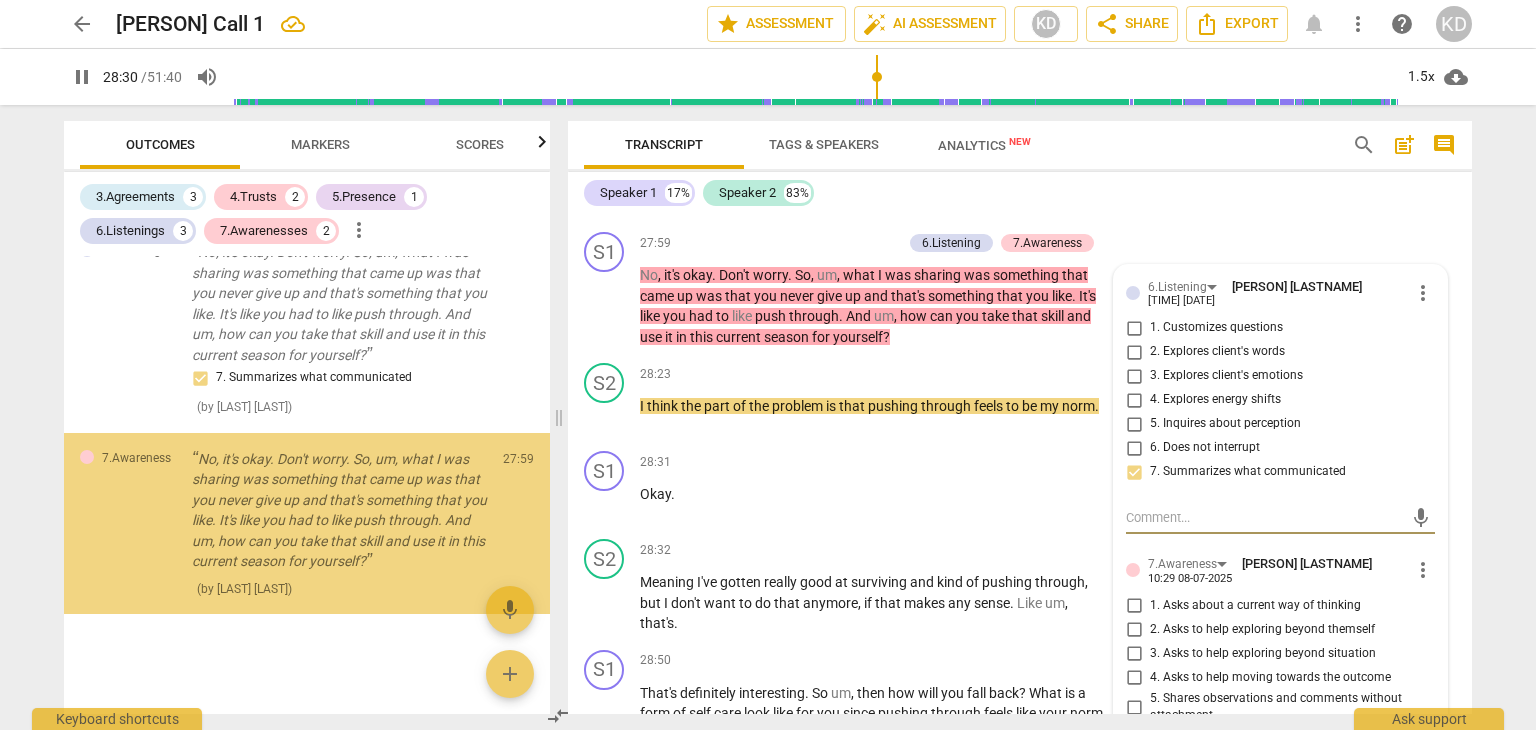 type on "1711" 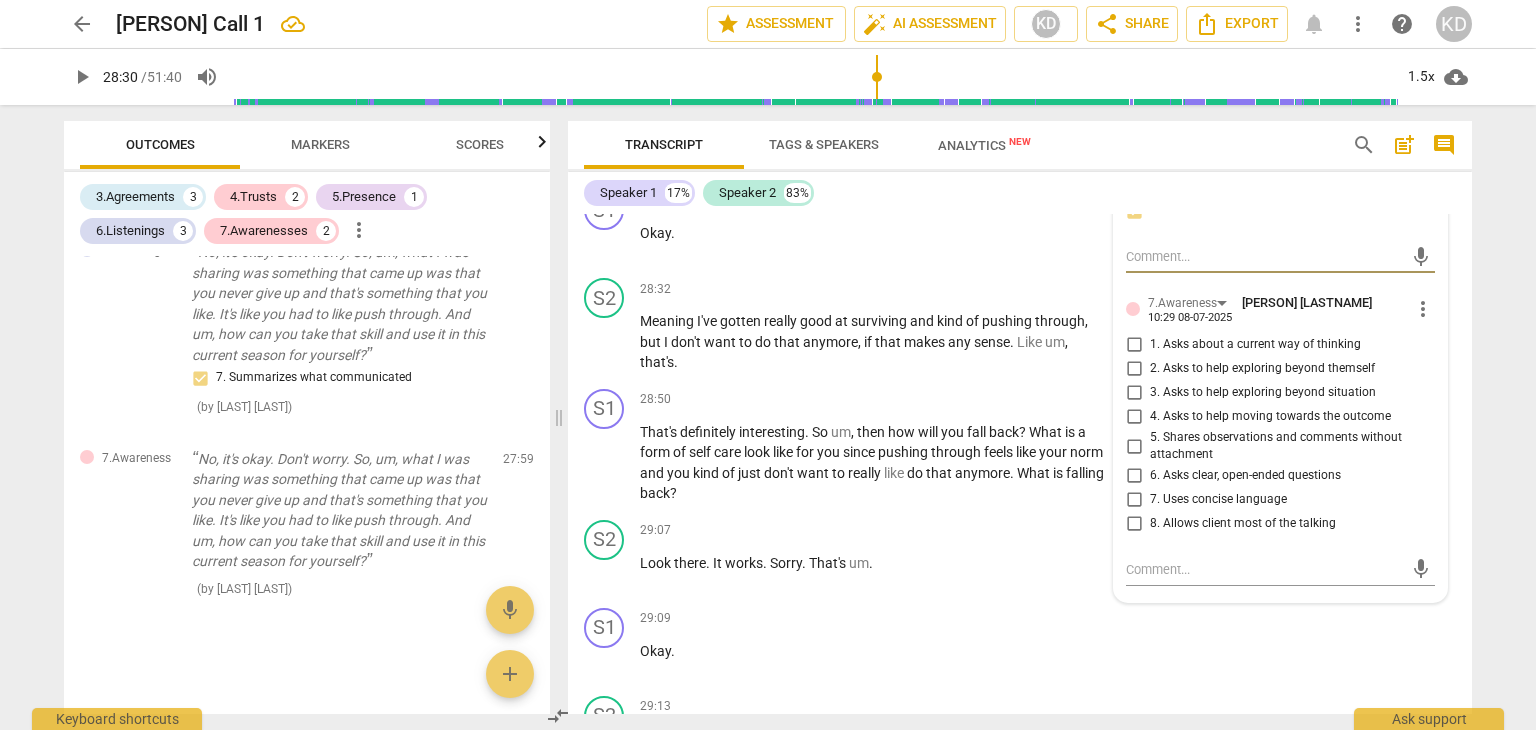 scroll, scrollTop: 10488, scrollLeft: 0, axis: vertical 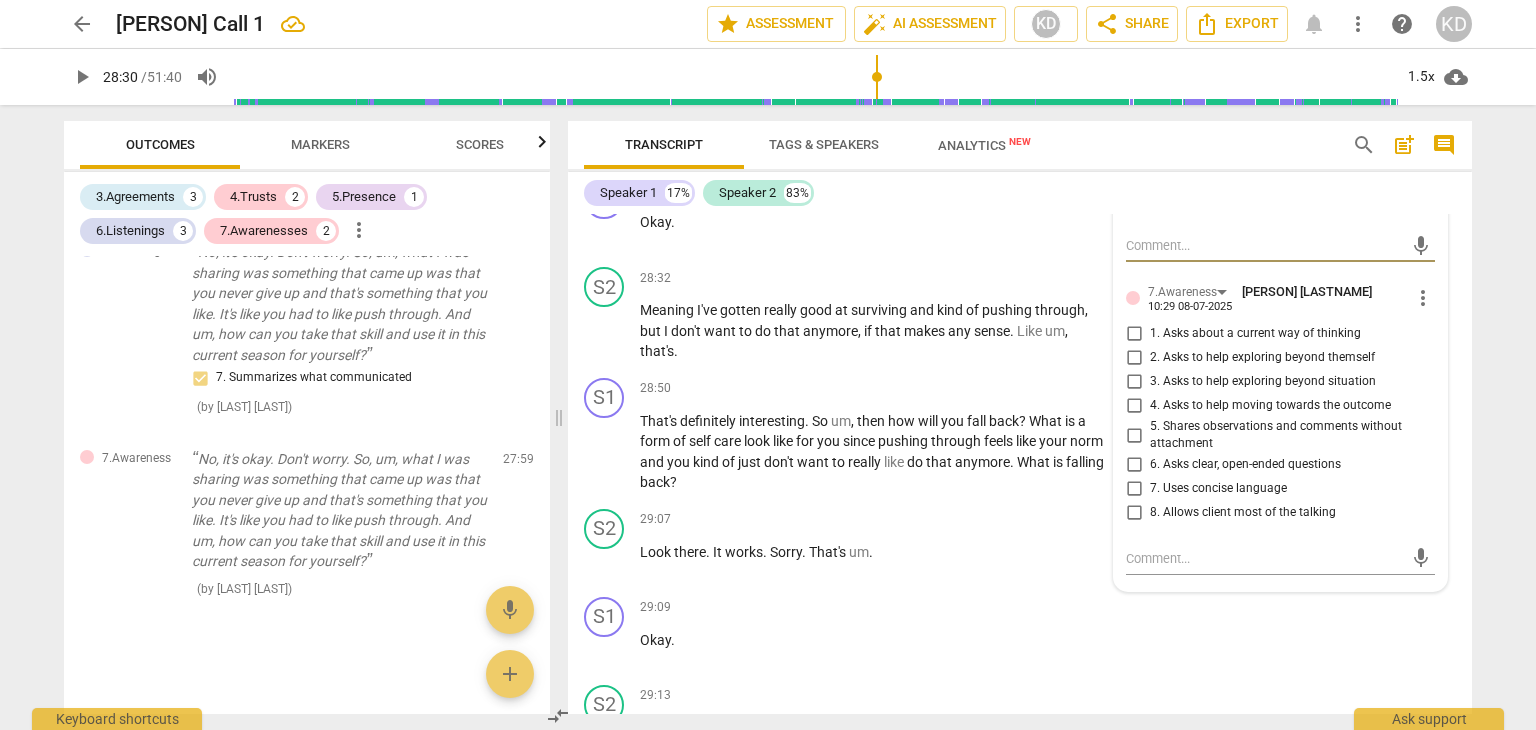 click on "2. Asks to help exploring beyond themself" at bounding box center [1134, 358] 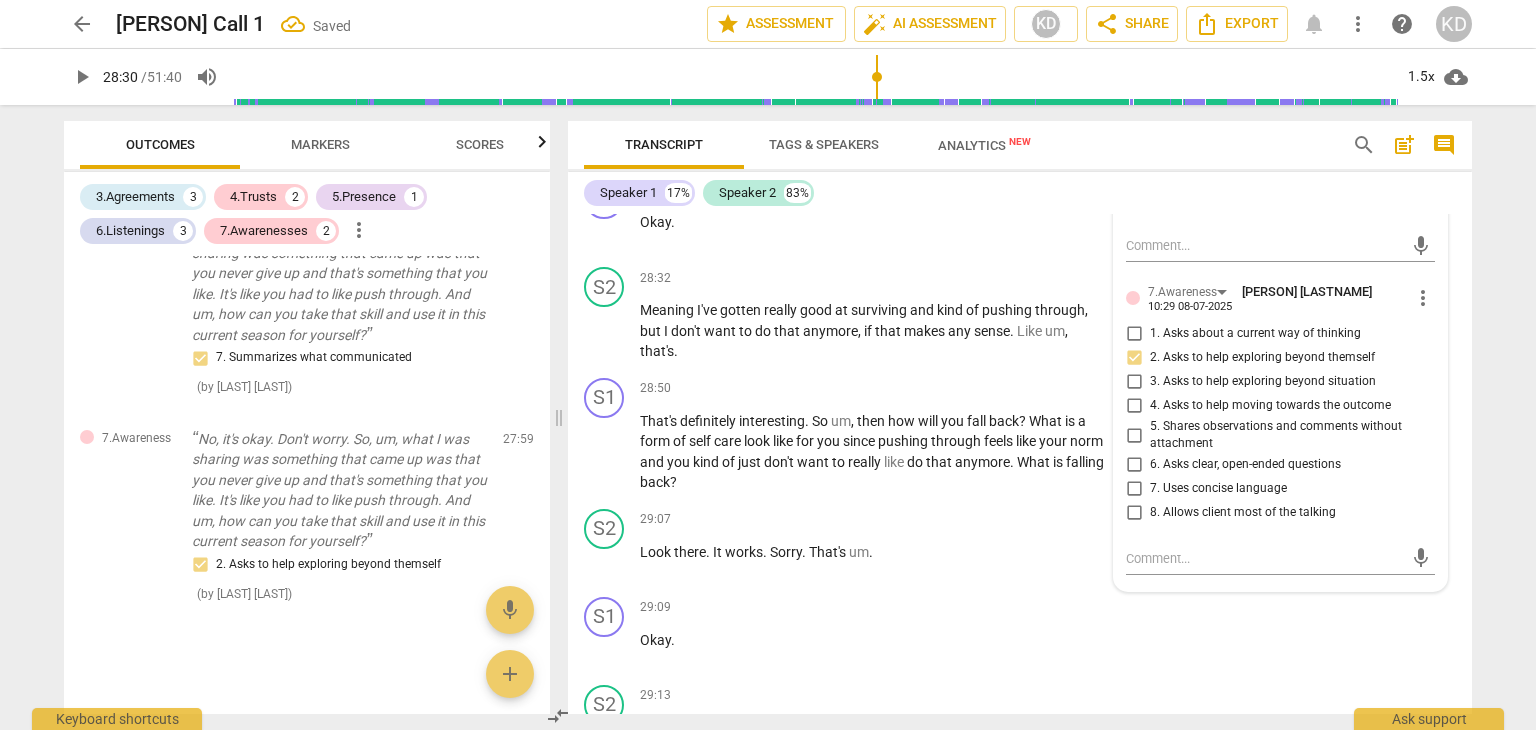 click on "3. Asks to help exploring beyond situation" at bounding box center [1134, 382] 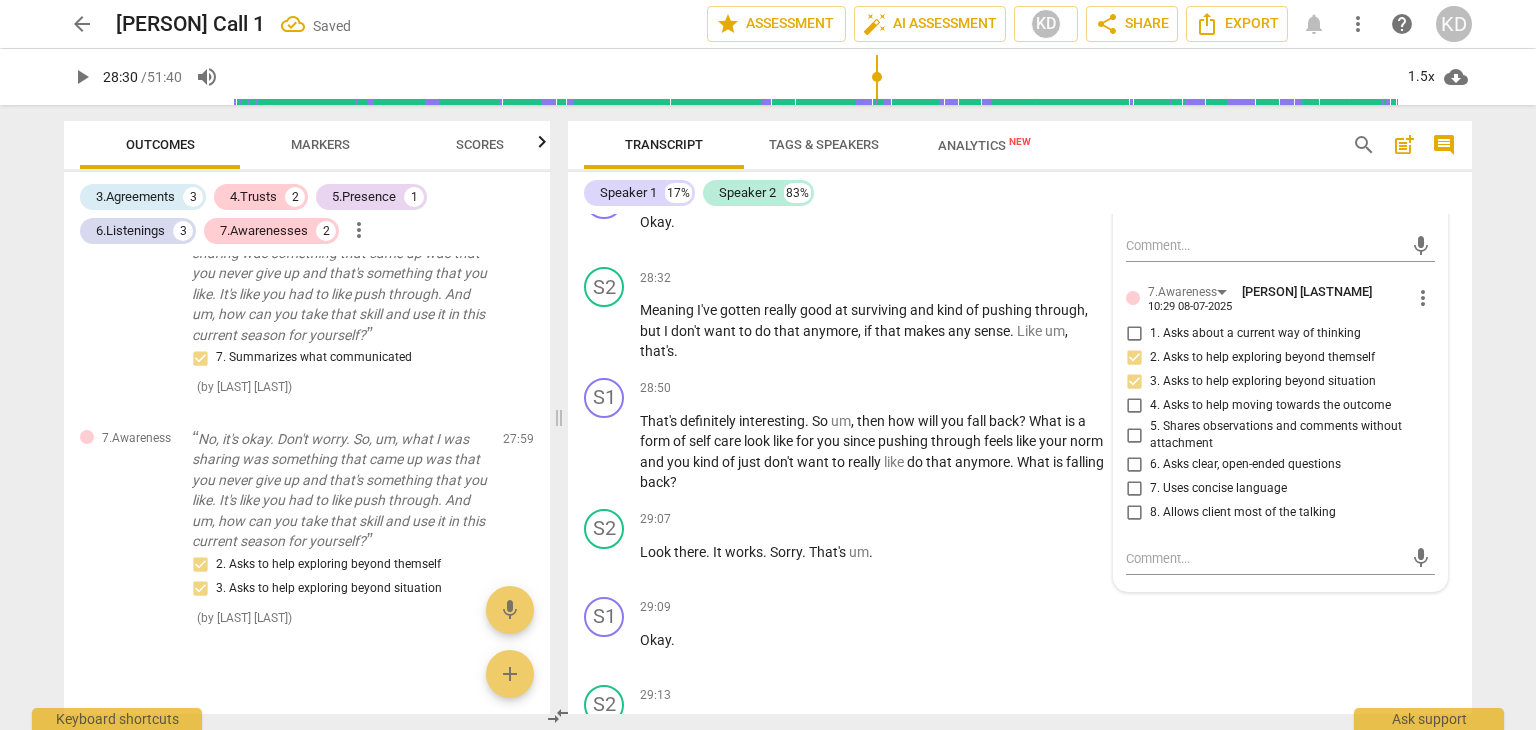 click on "play_arrow" at bounding box center [605, 144] 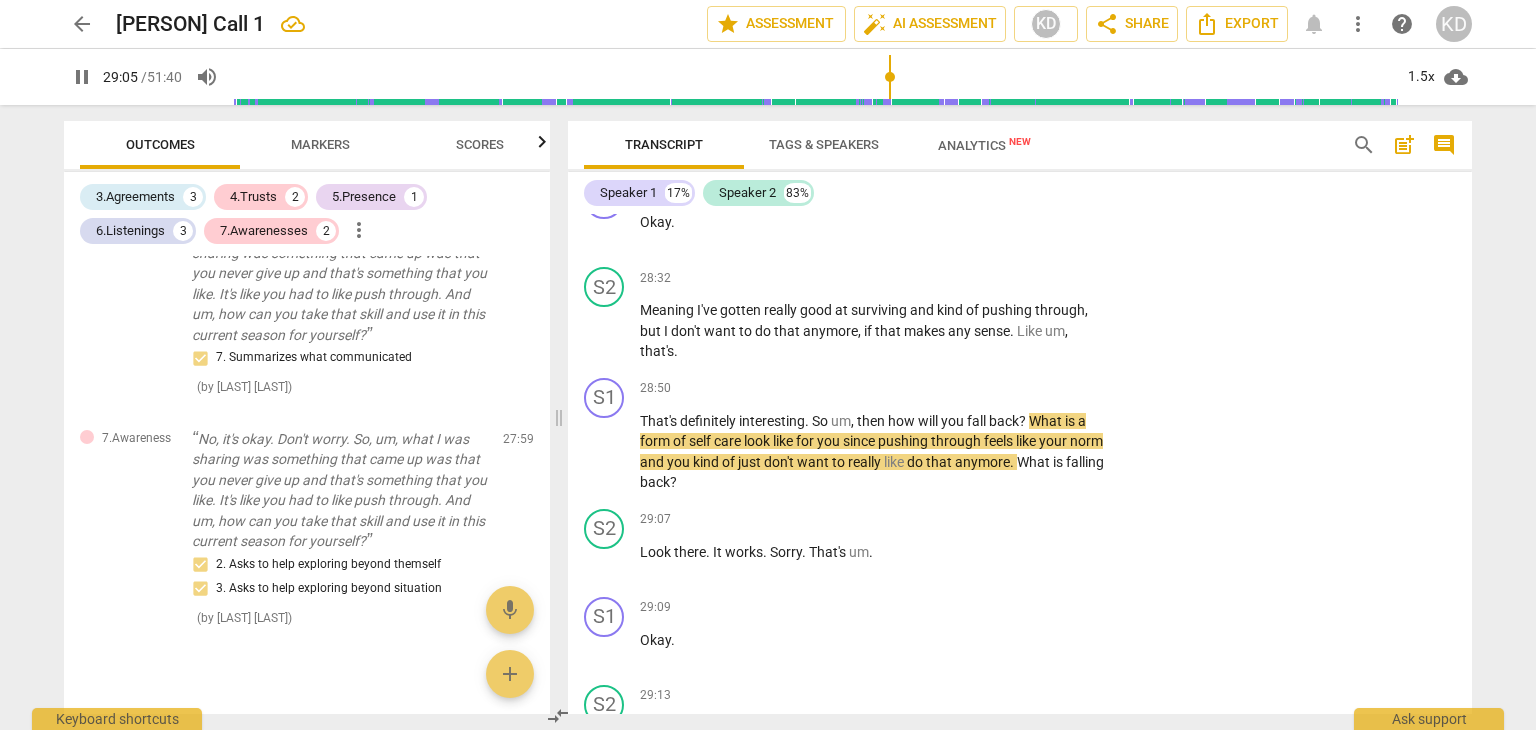 click on "+" at bounding box center (985, 389) 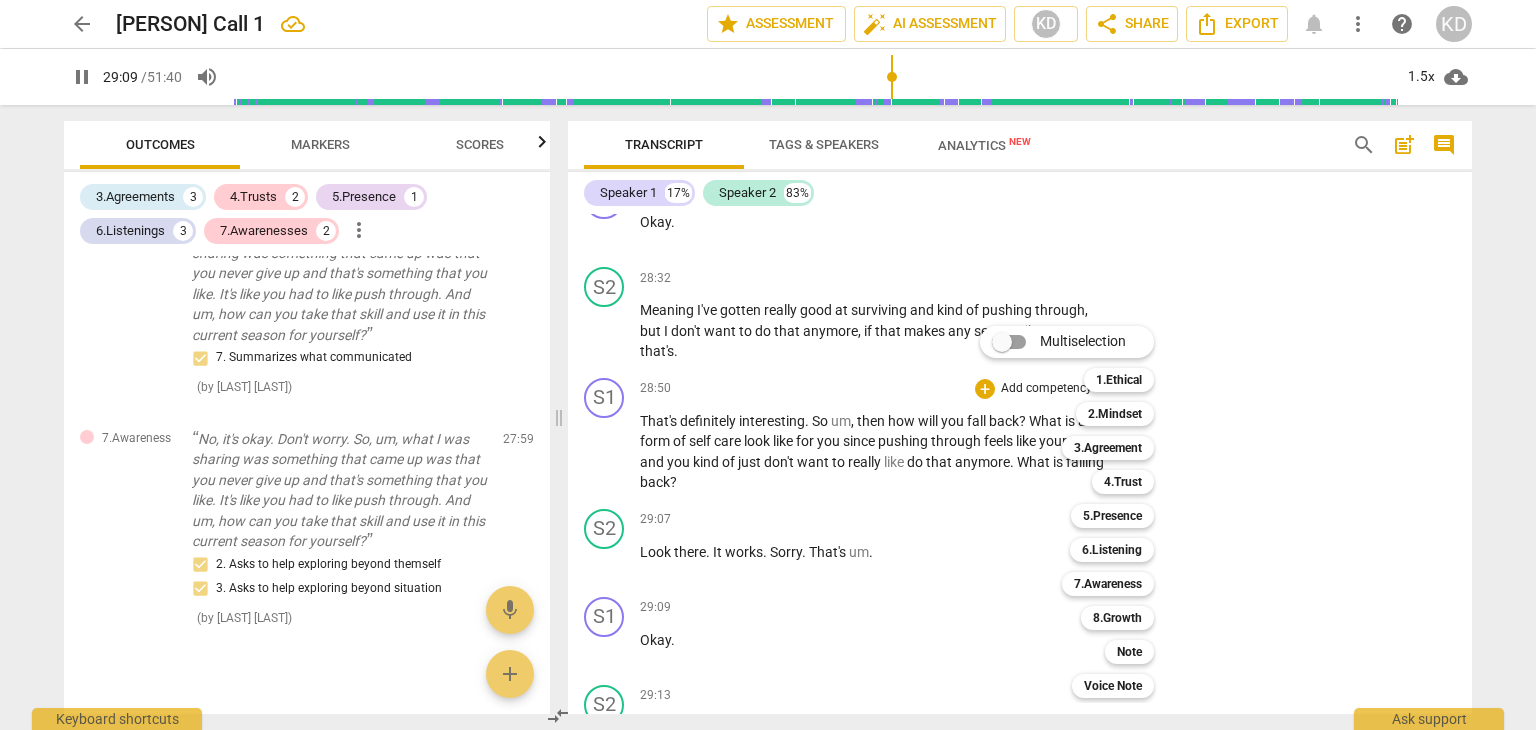 scroll, scrollTop: 11027, scrollLeft: 0, axis: vertical 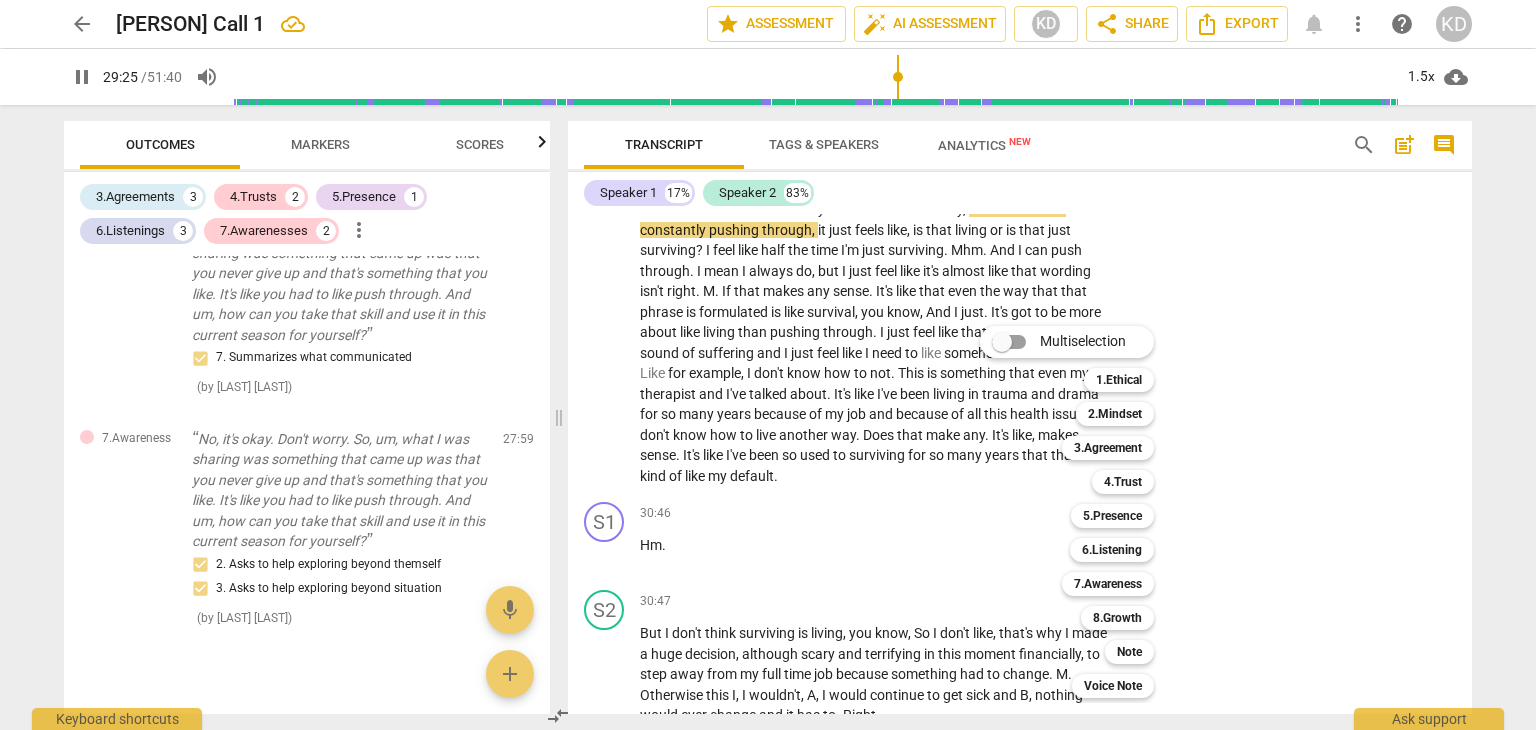 drag, startPoint x: 1468, startPoint y: 505, endPoint x: 1455, endPoint y: 458, distance: 48.76474 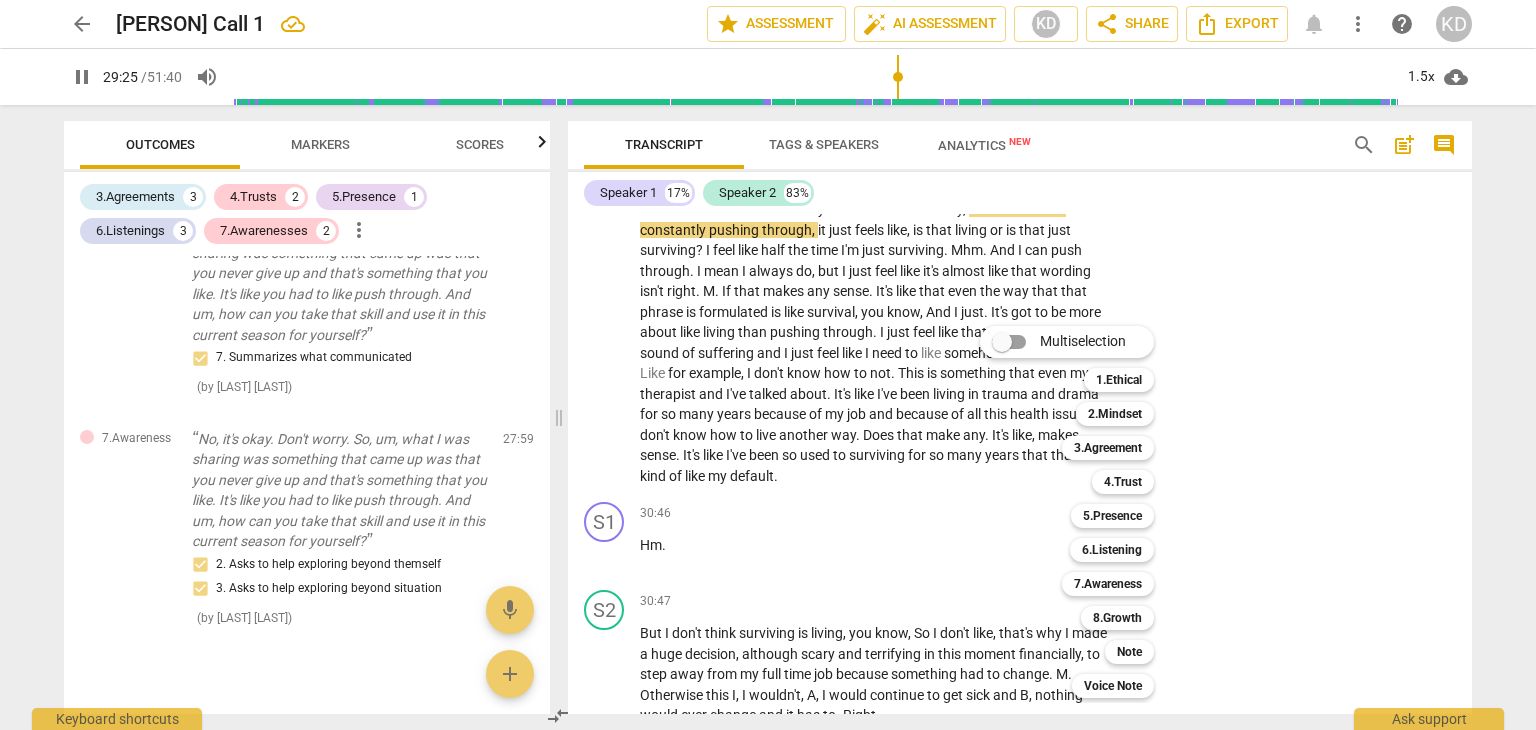 click at bounding box center [768, 365] 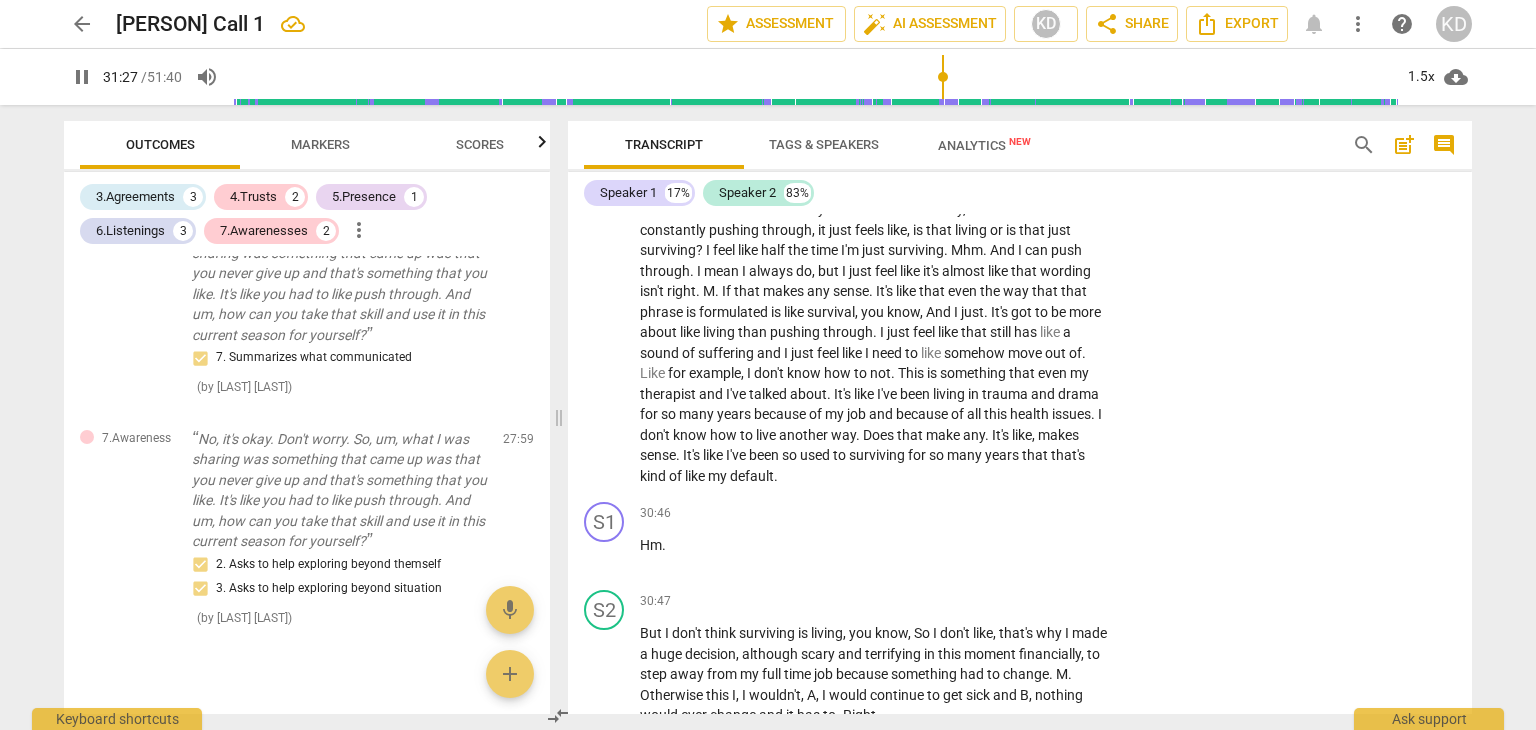 scroll, scrollTop: 11557, scrollLeft: 0, axis: vertical 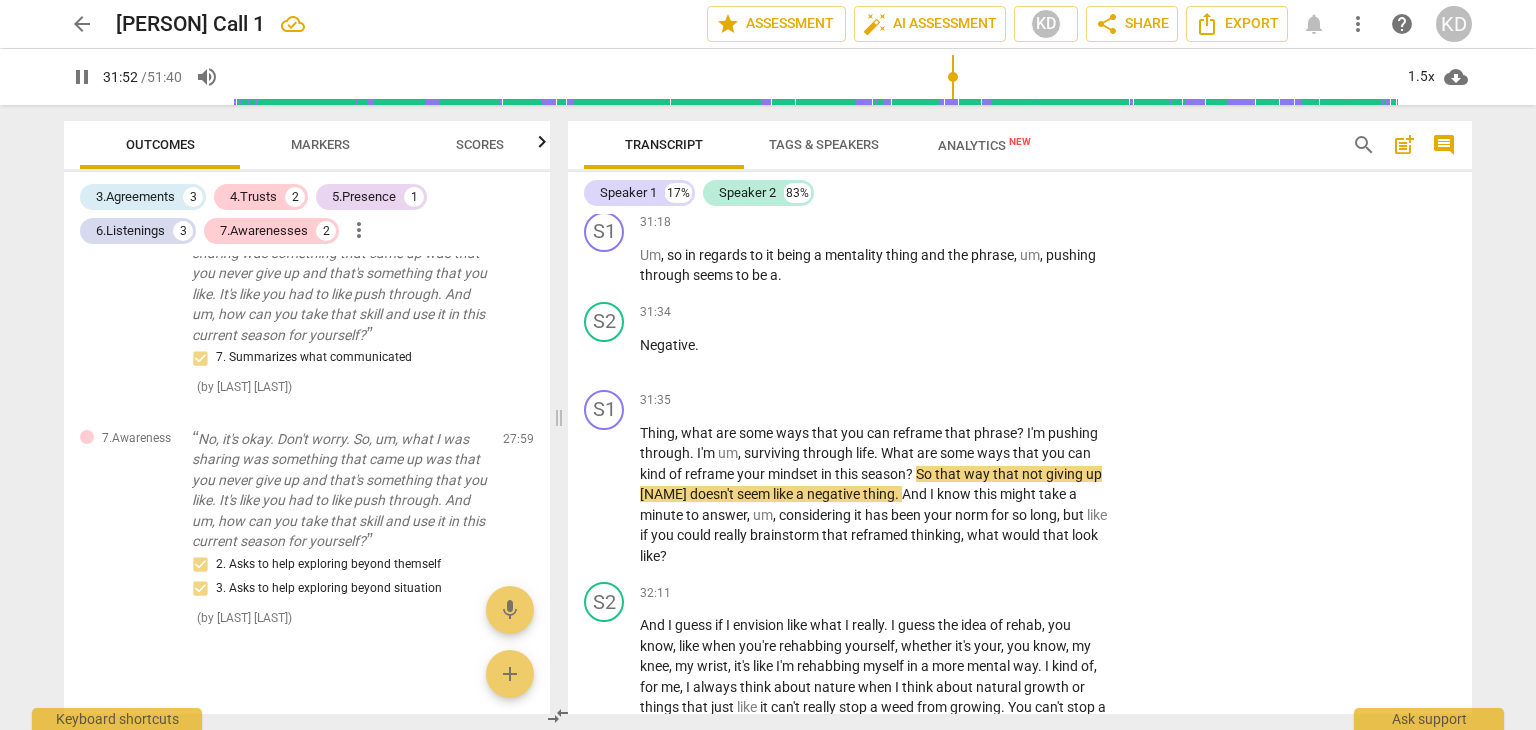 click on "+" at bounding box center (985, 401) 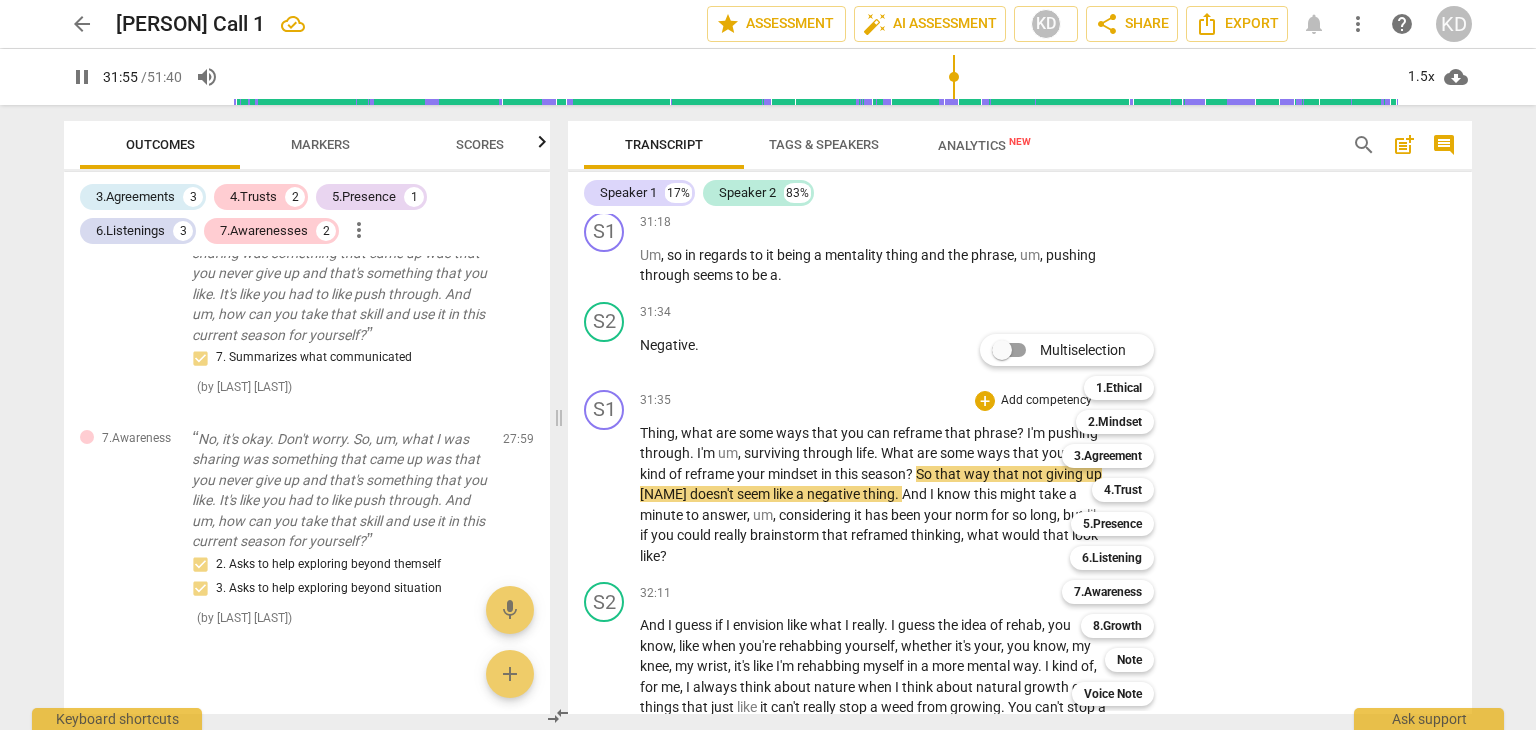 click on "7.Awareness" at bounding box center [1108, 592] 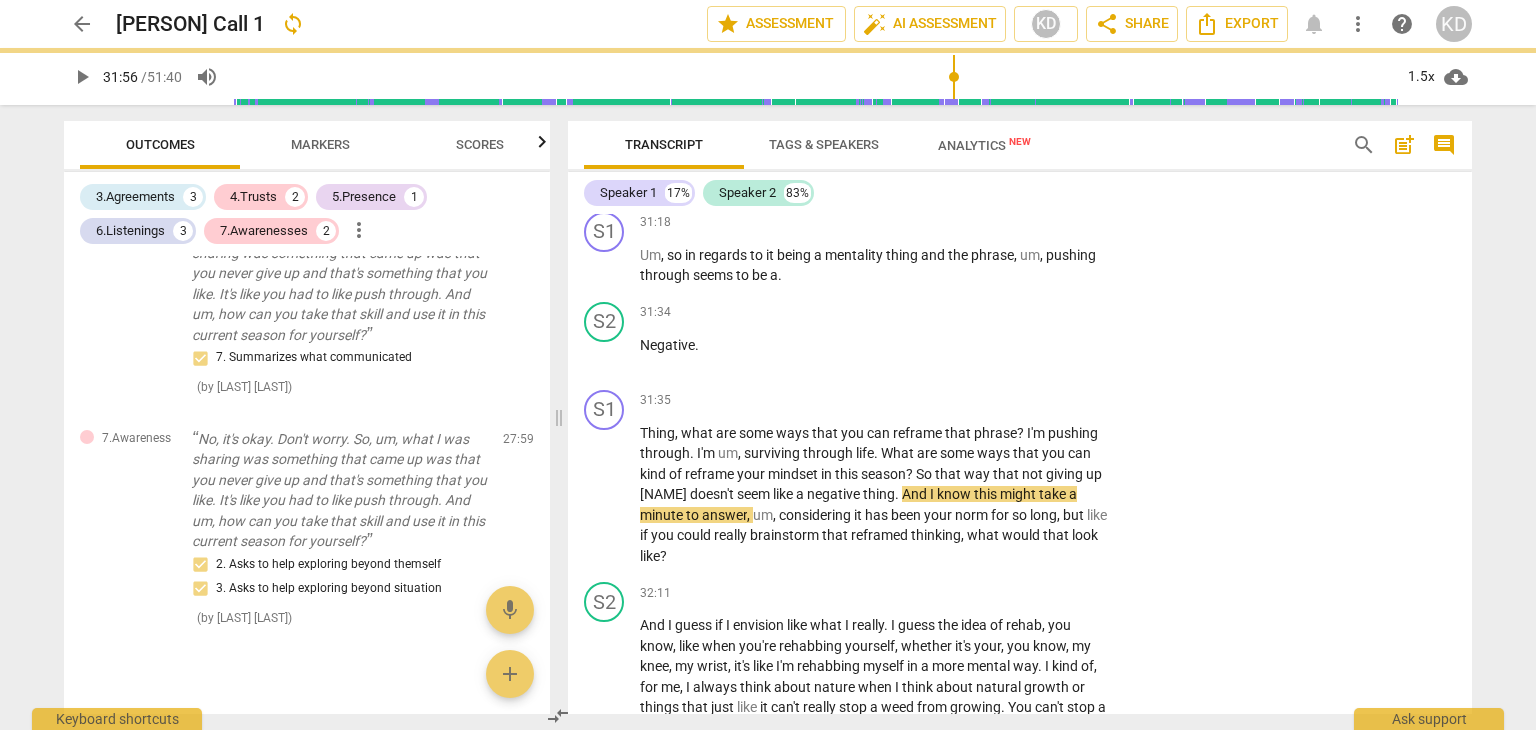 type on "1916" 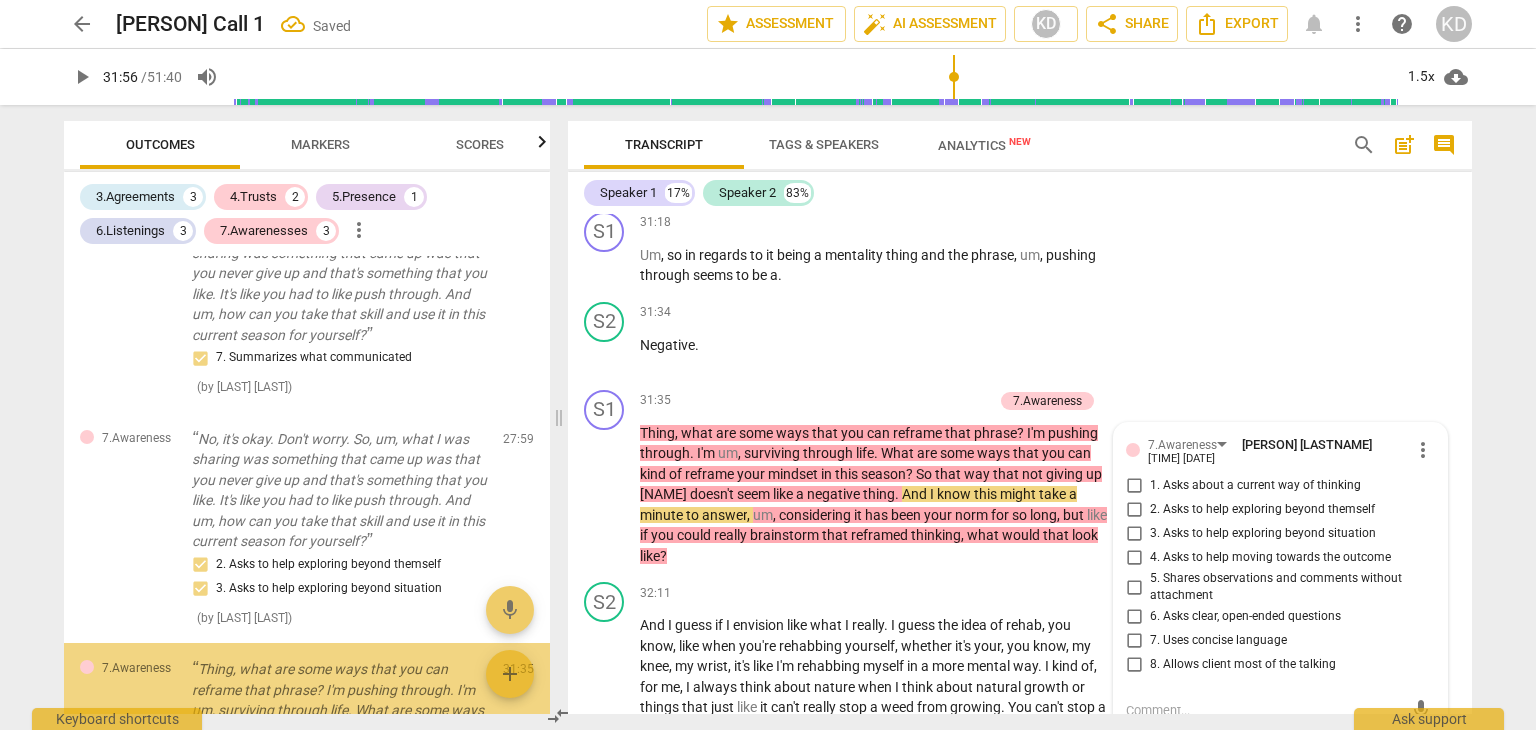 scroll, scrollTop: 11916, scrollLeft: 0, axis: vertical 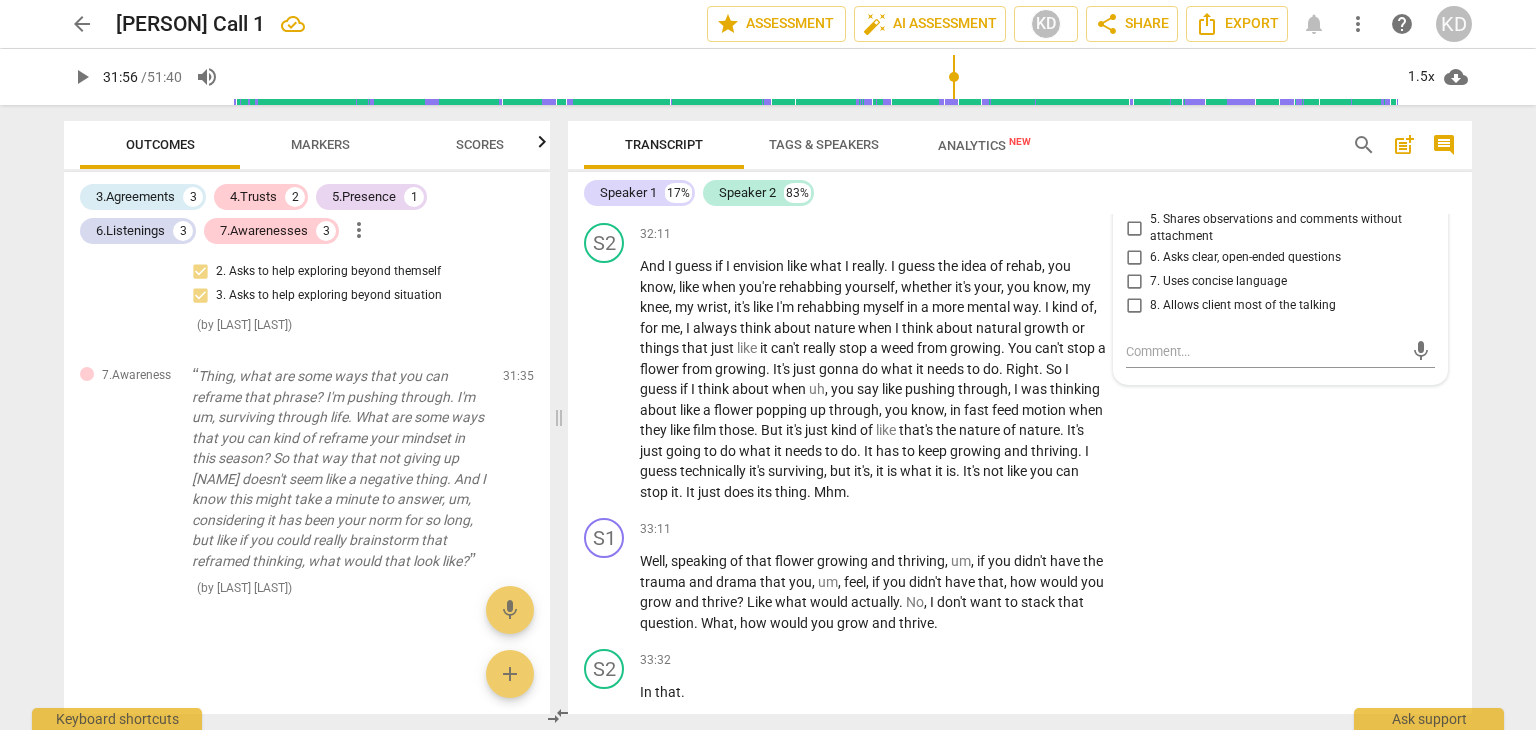click on "3. Asks to help exploring beyond situation" at bounding box center [1134, 175] 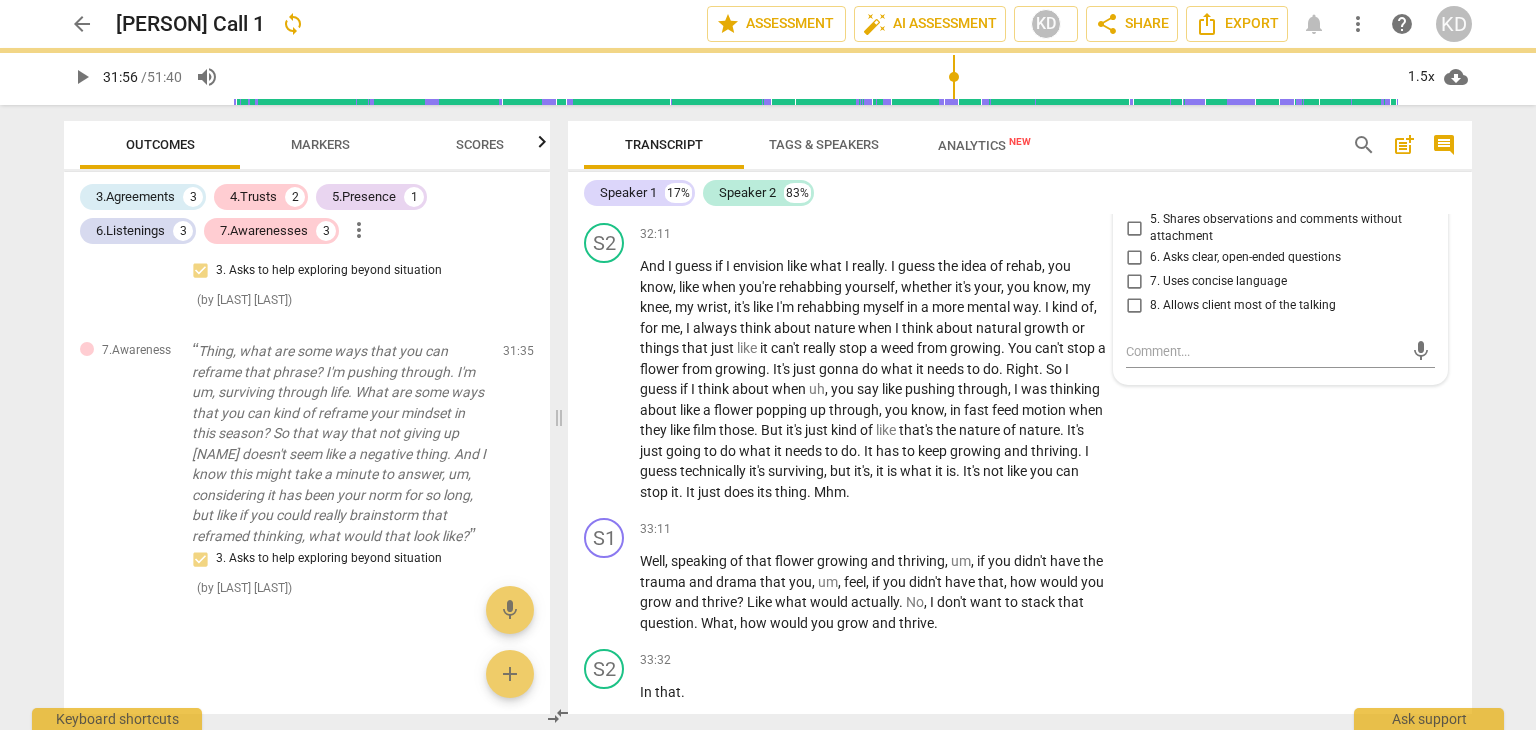 click on "play_arrow" at bounding box center [605, 380] 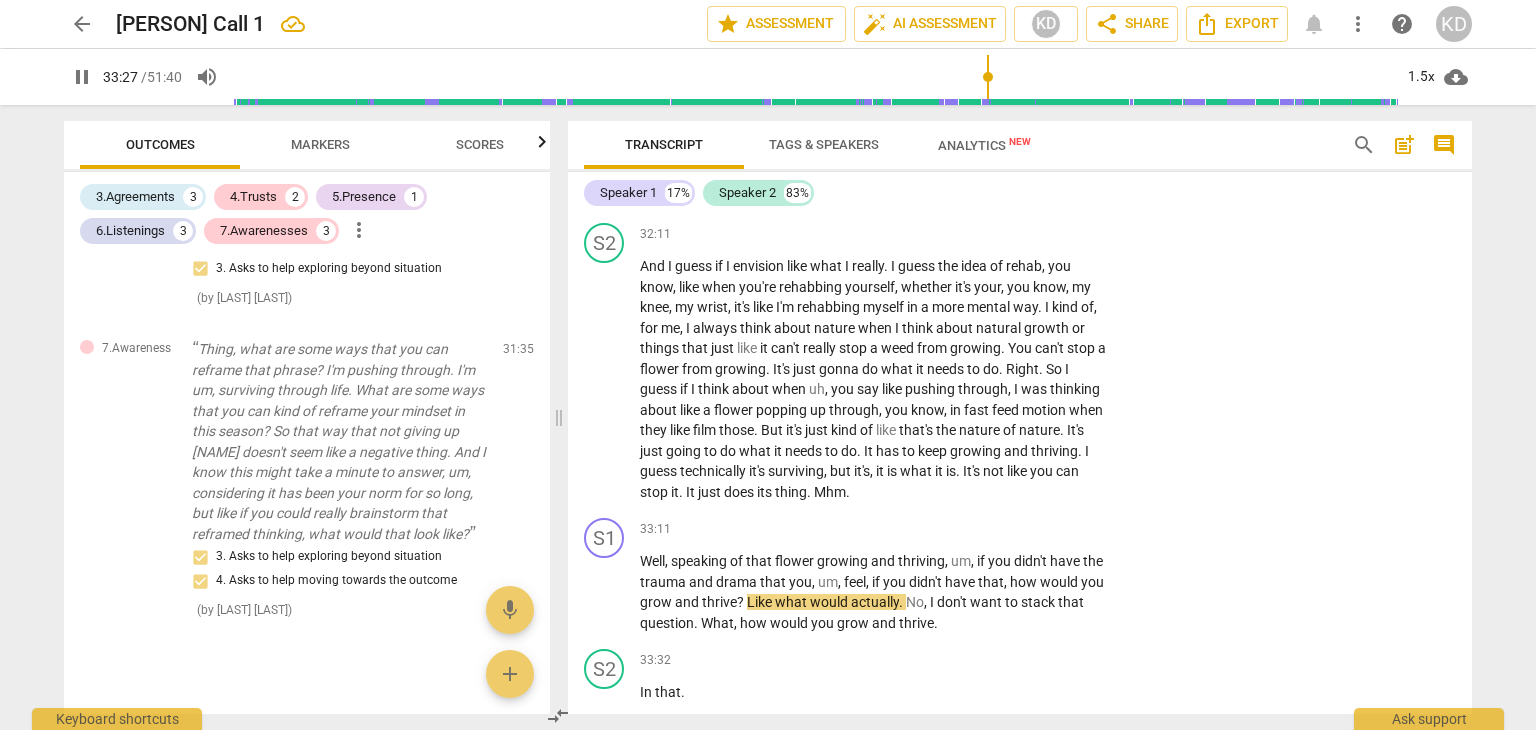 scroll, scrollTop: 12415, scrollLeft: 0, axis: vertical 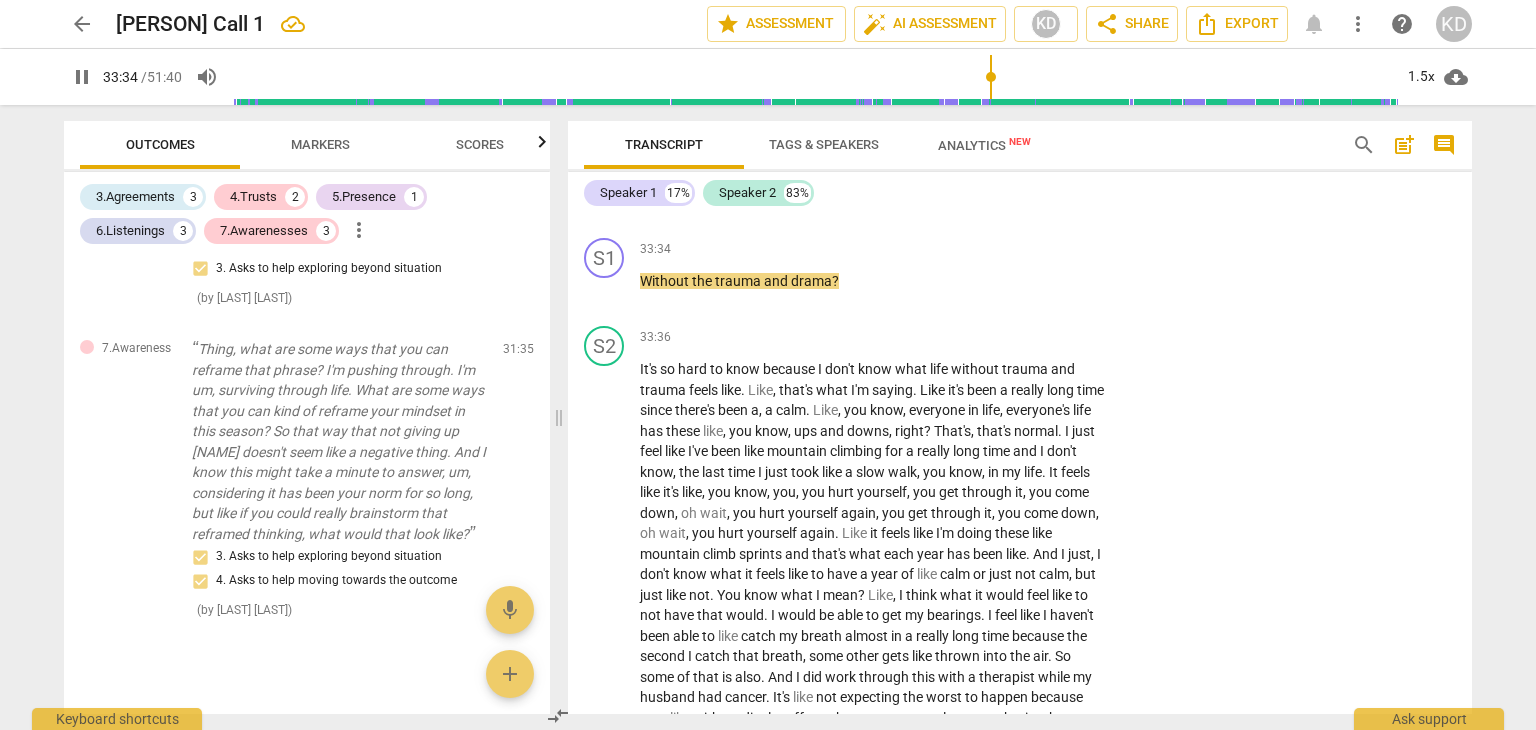 click on "question" at bounding box center (667, 124) 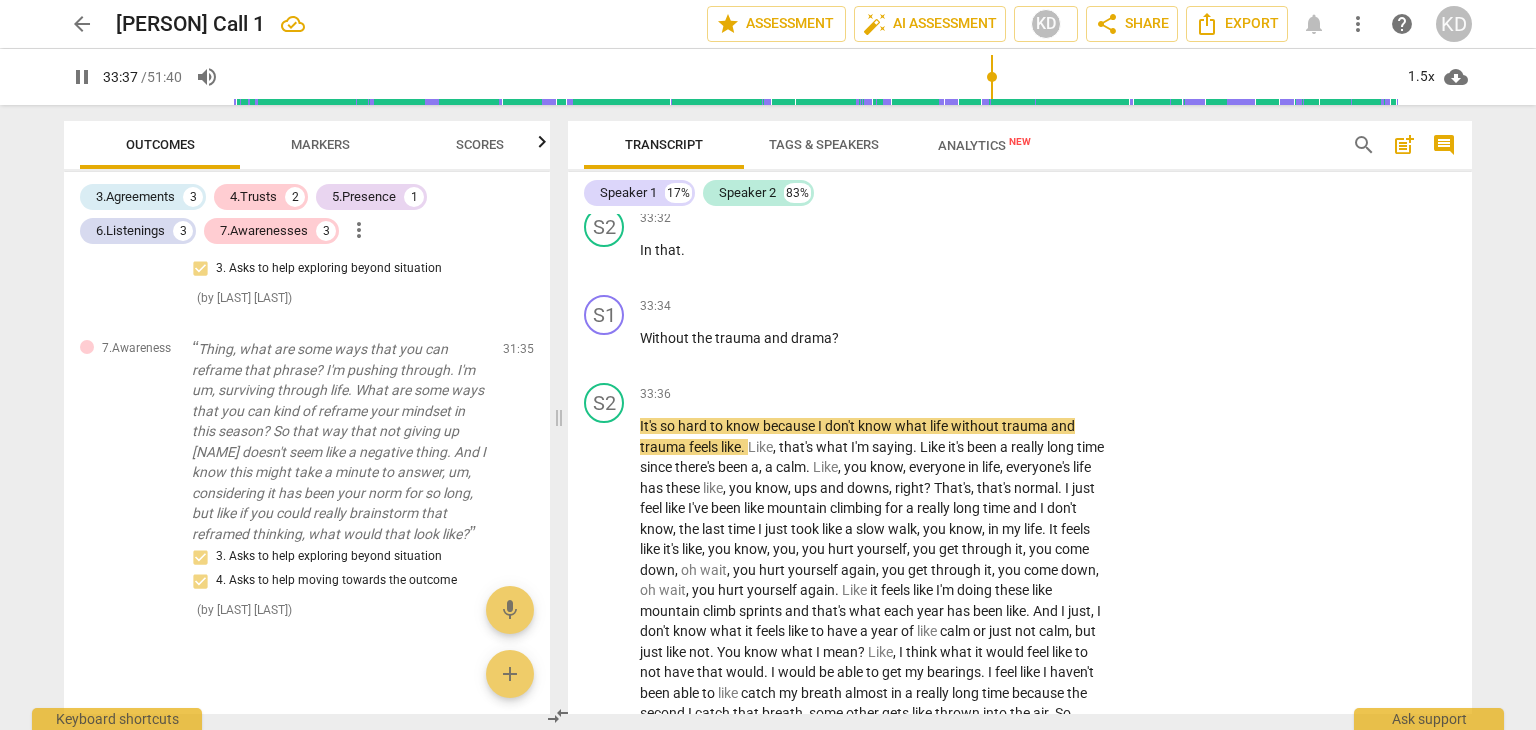 scroll, scrollTop: 12260, scrollLeft: 0, axis: vertical 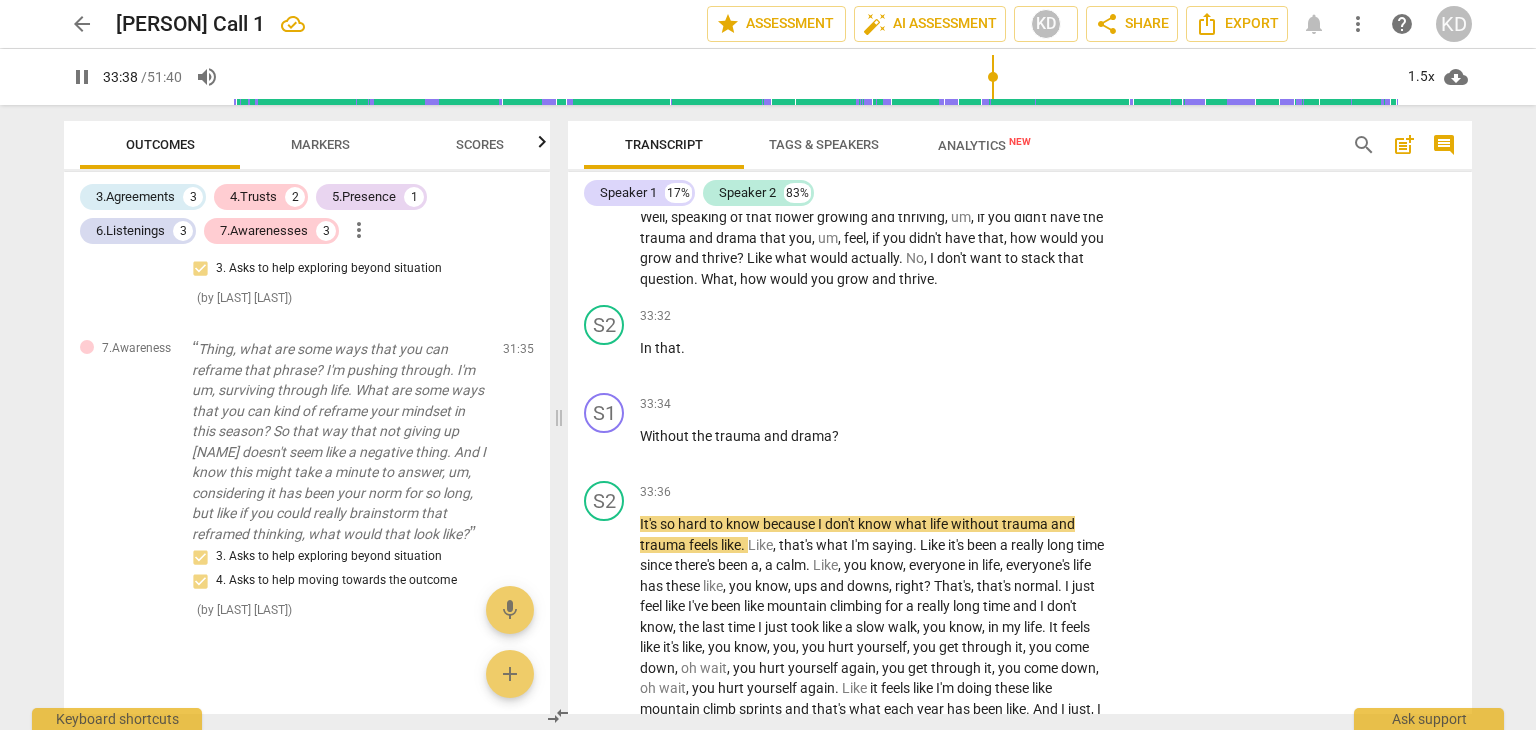 click on "+" at bounding box center [985, 185] 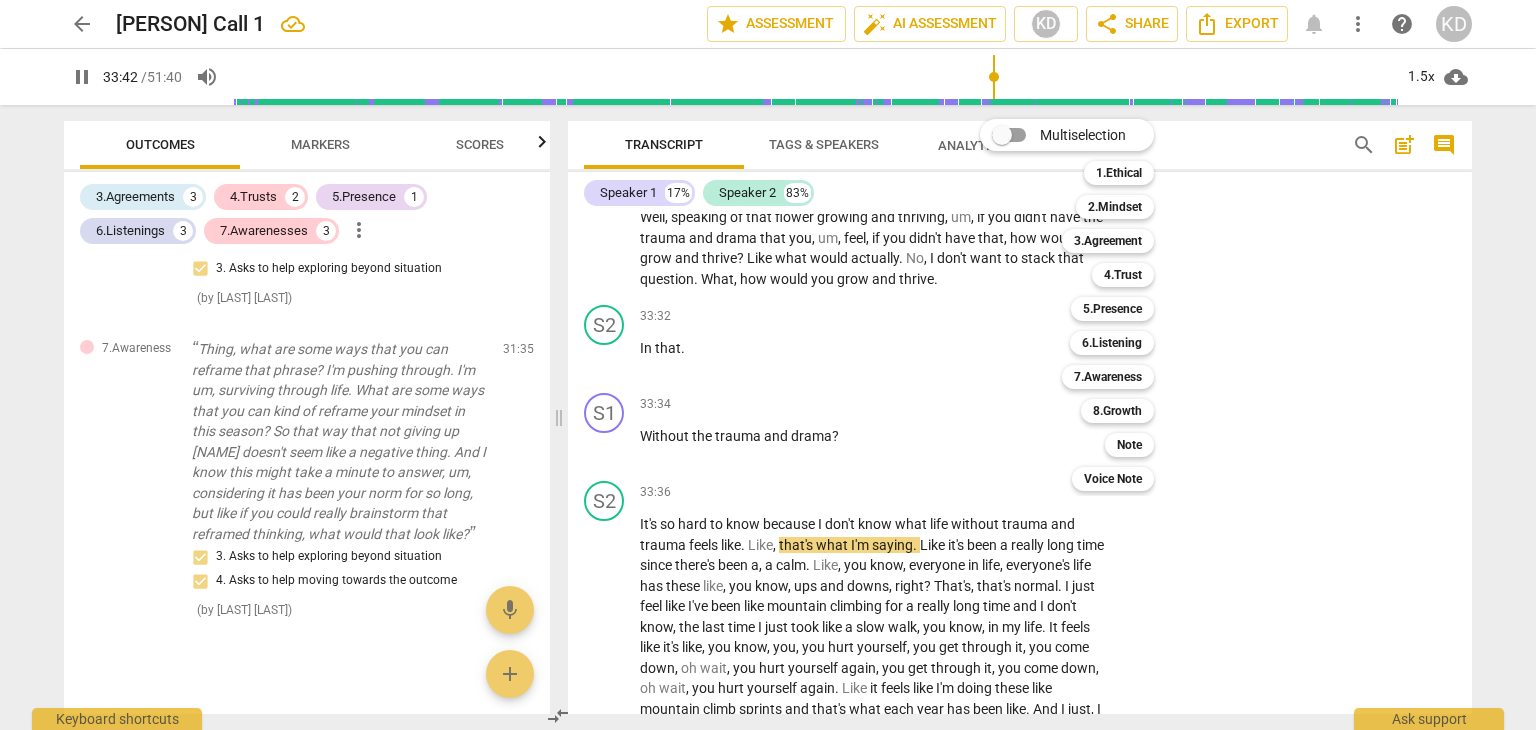 click on "7.Awareness" at bounding box center (1108, 377) 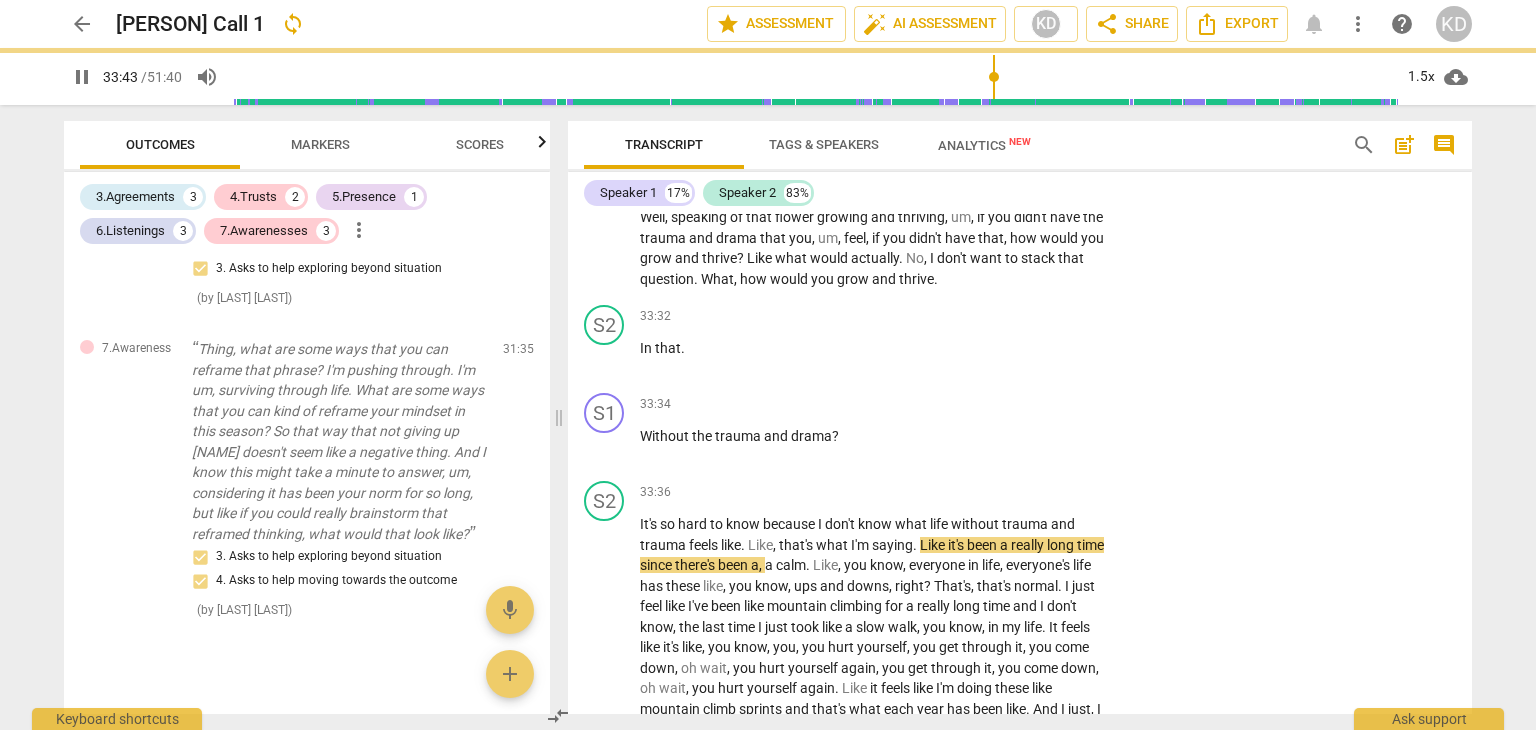 type on "2024" 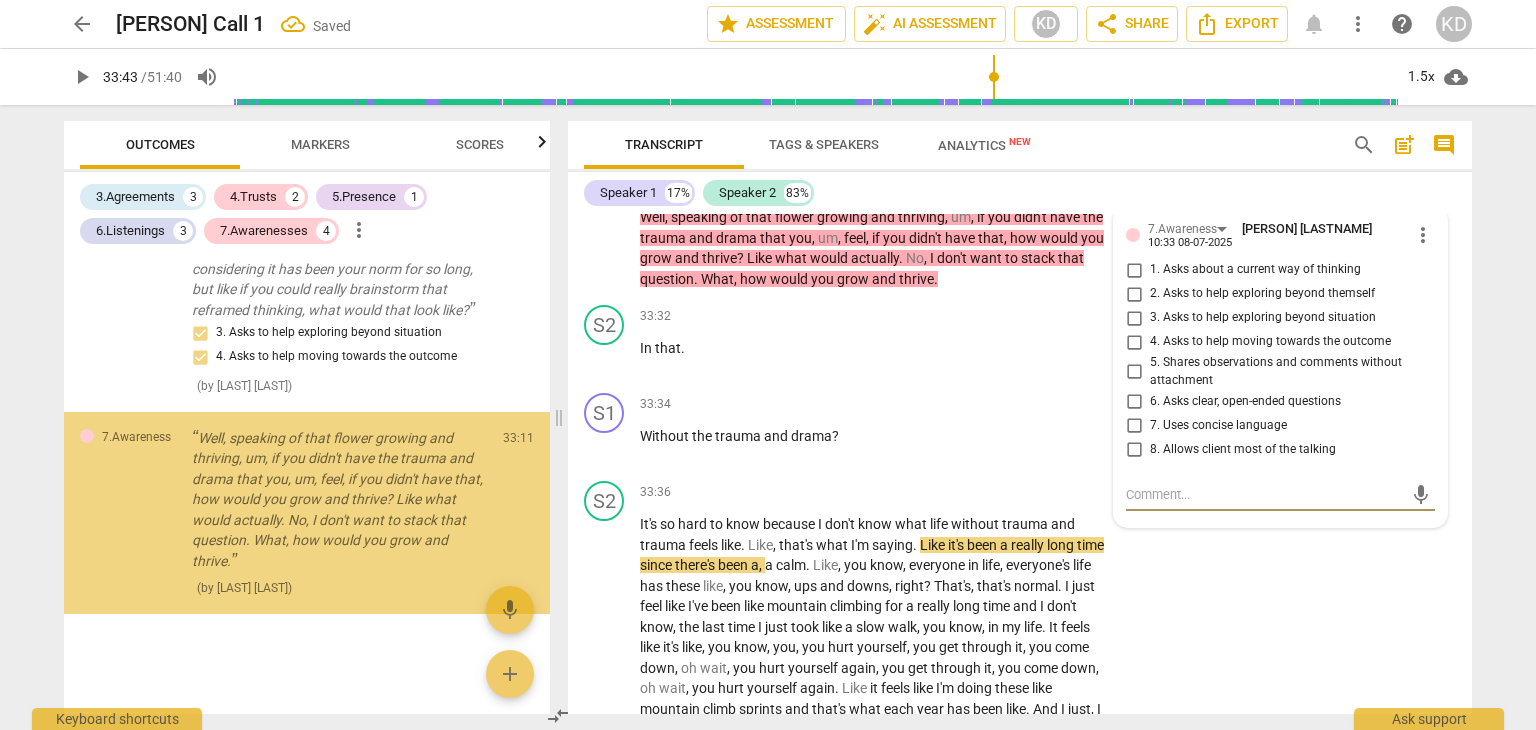 scroll, scrollTop: 2168, scrollLeft: 0, axis: vertical 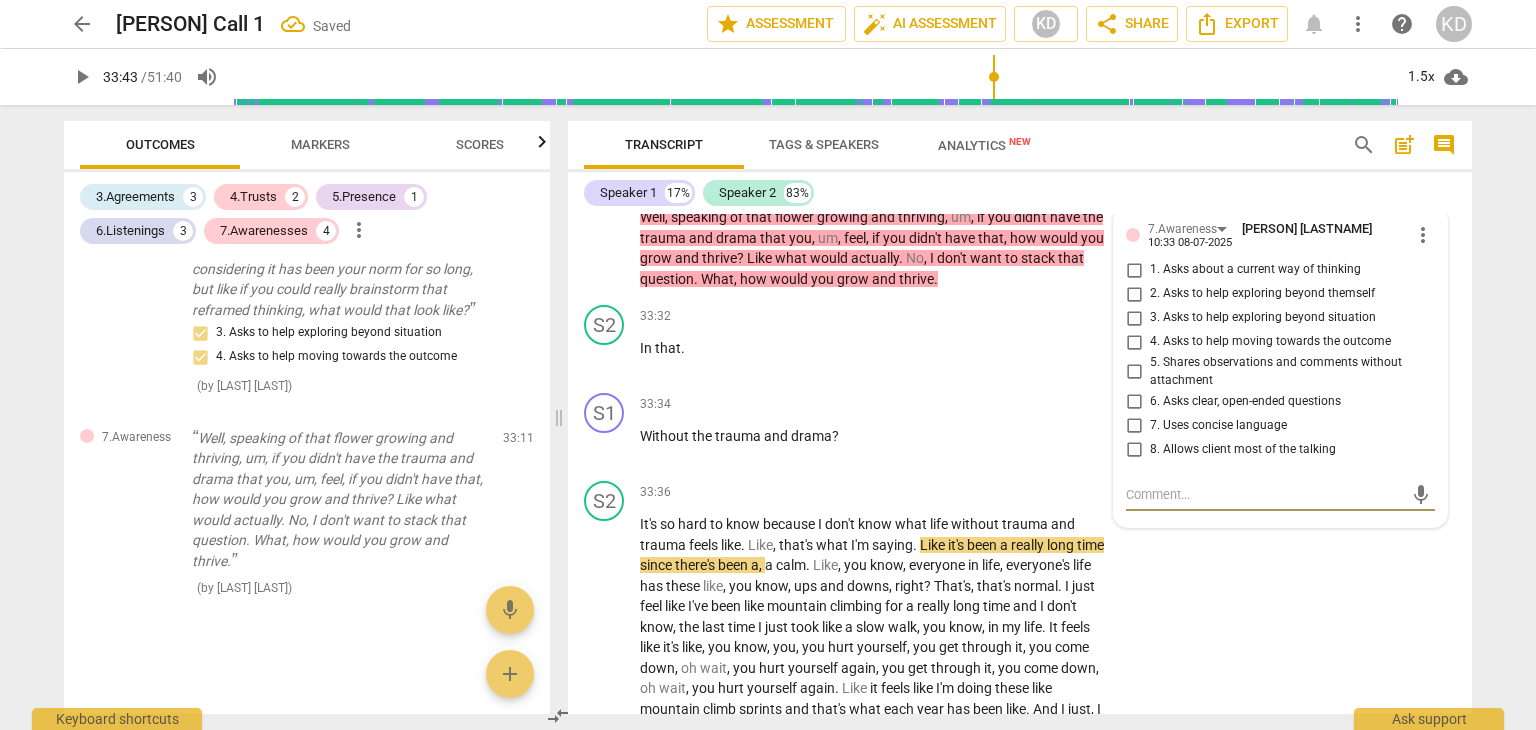 click on "6. Asks clear, open-ended questions" at bounding box center (1134, 401) 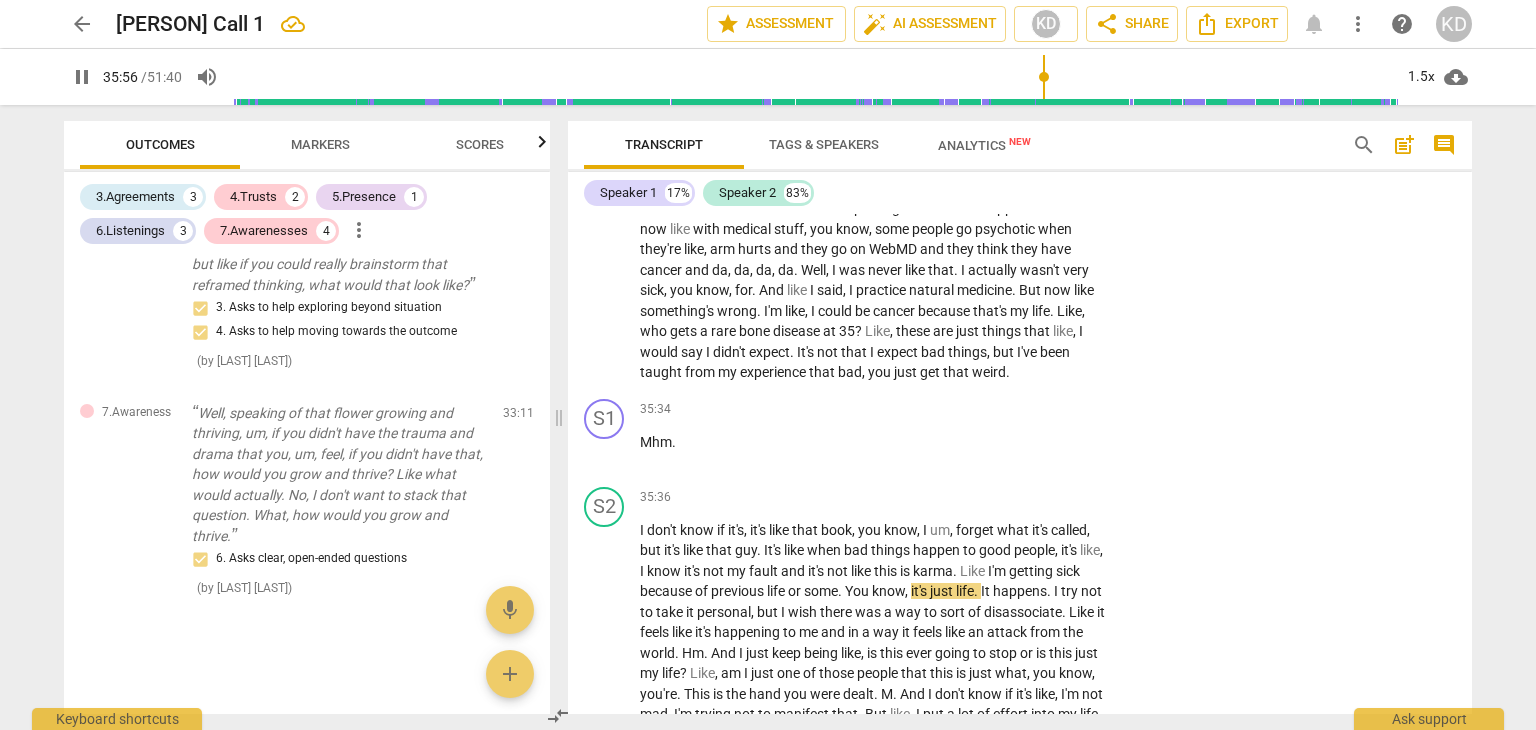 scroll, scrollTop: 13410, scrollLeft: 0, axis: vertical 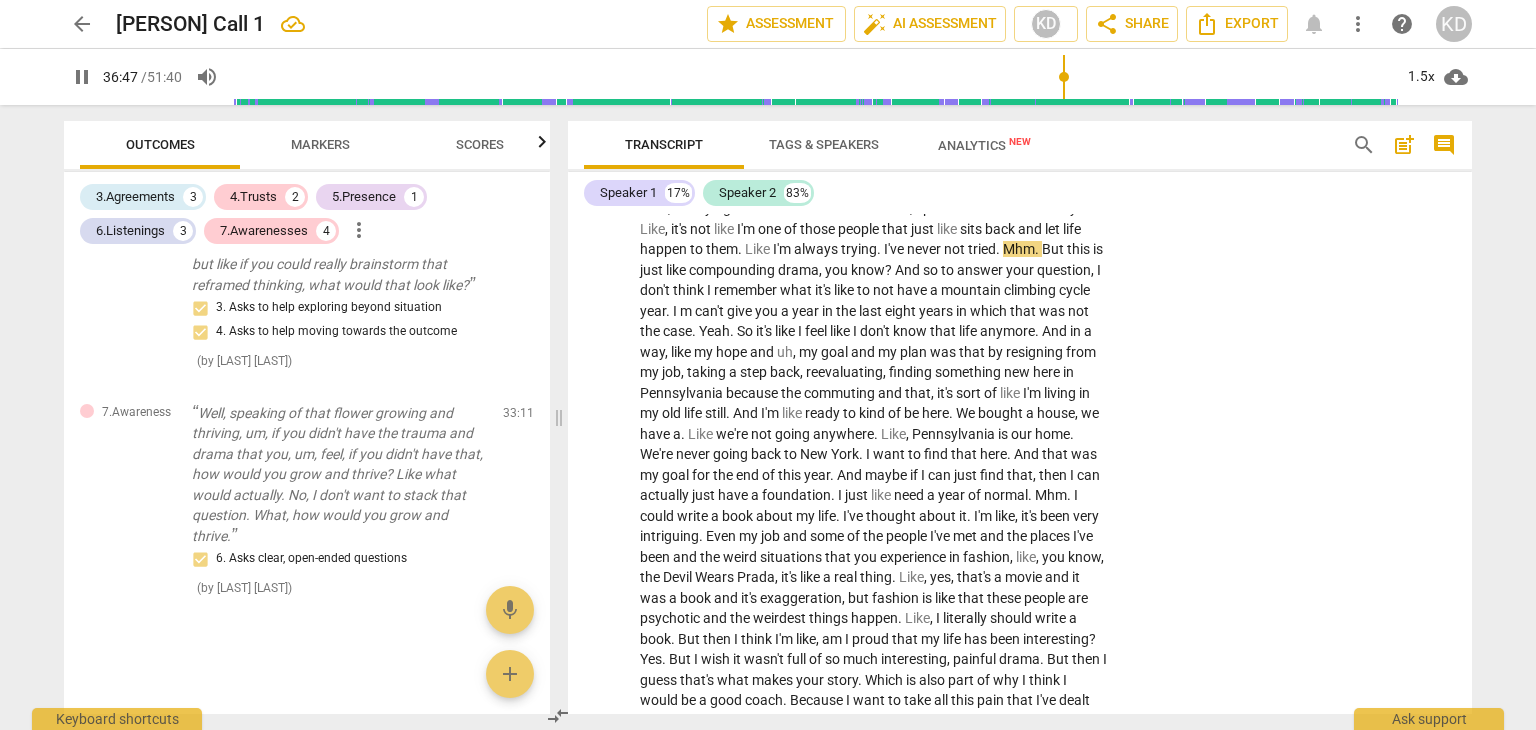 click on "play_arrow pause" at bounding box center [614, 486] 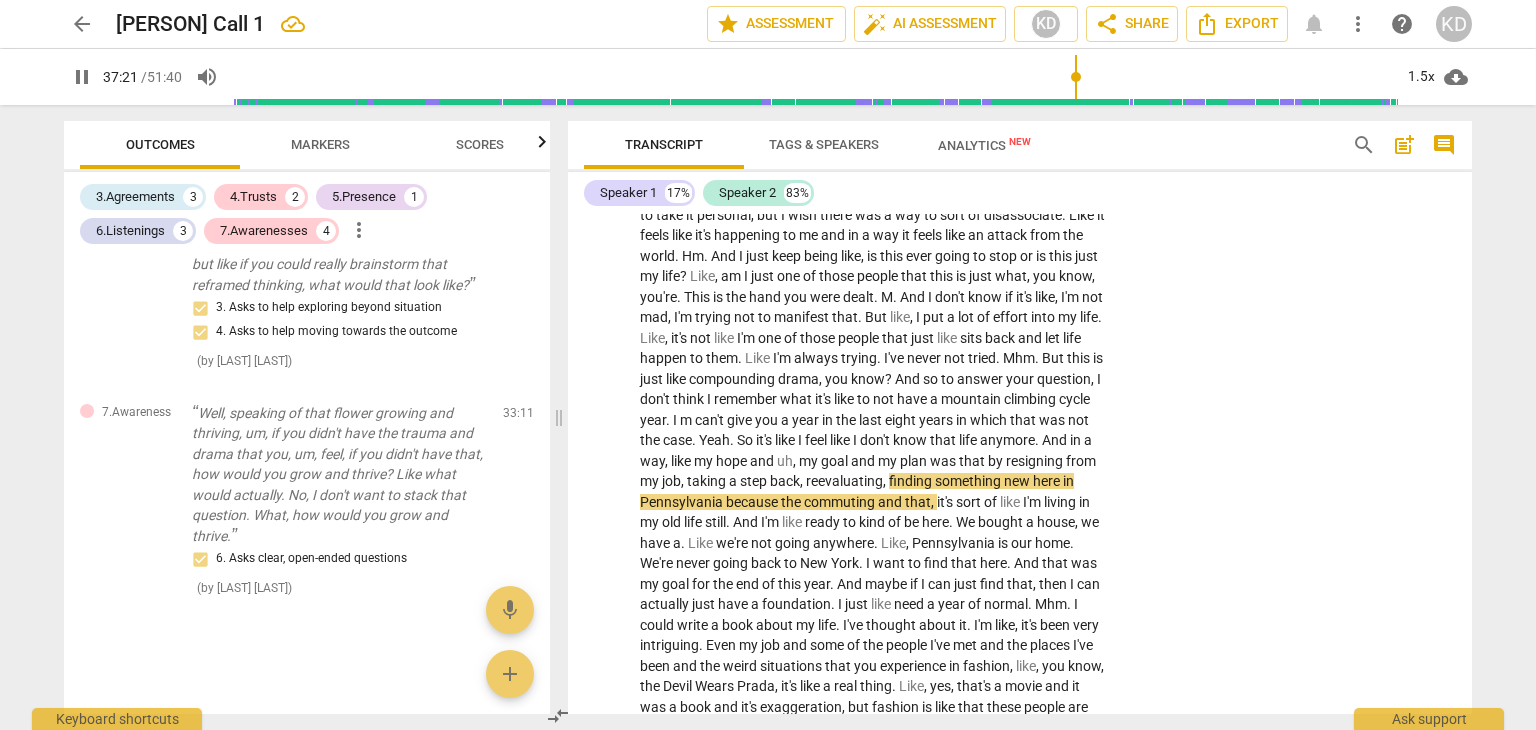 scroll, scrollTop: 13308, scrollLeft: 0, axis: vertical 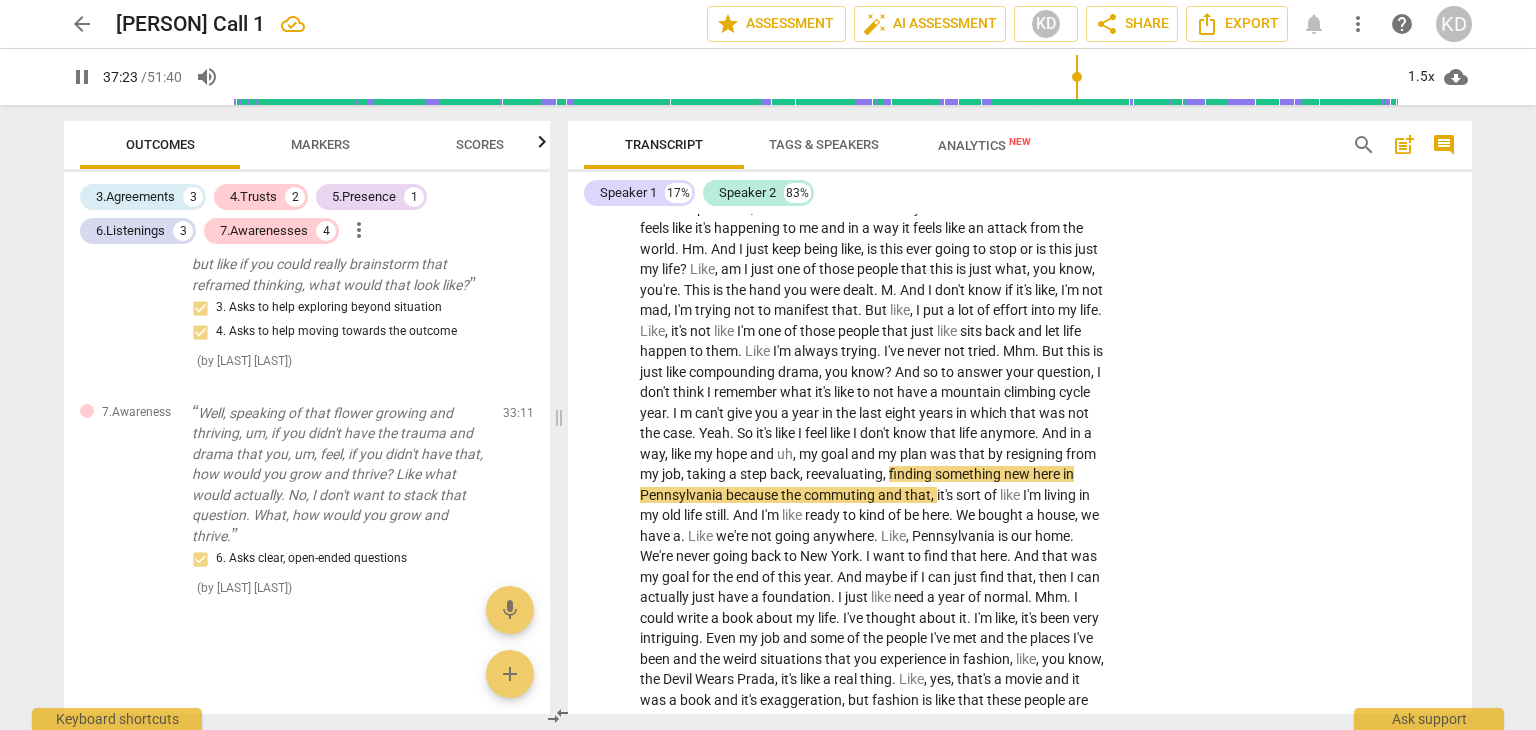 click on "auto_fix_high    AI Assessment" at bounding box center (930, 24) 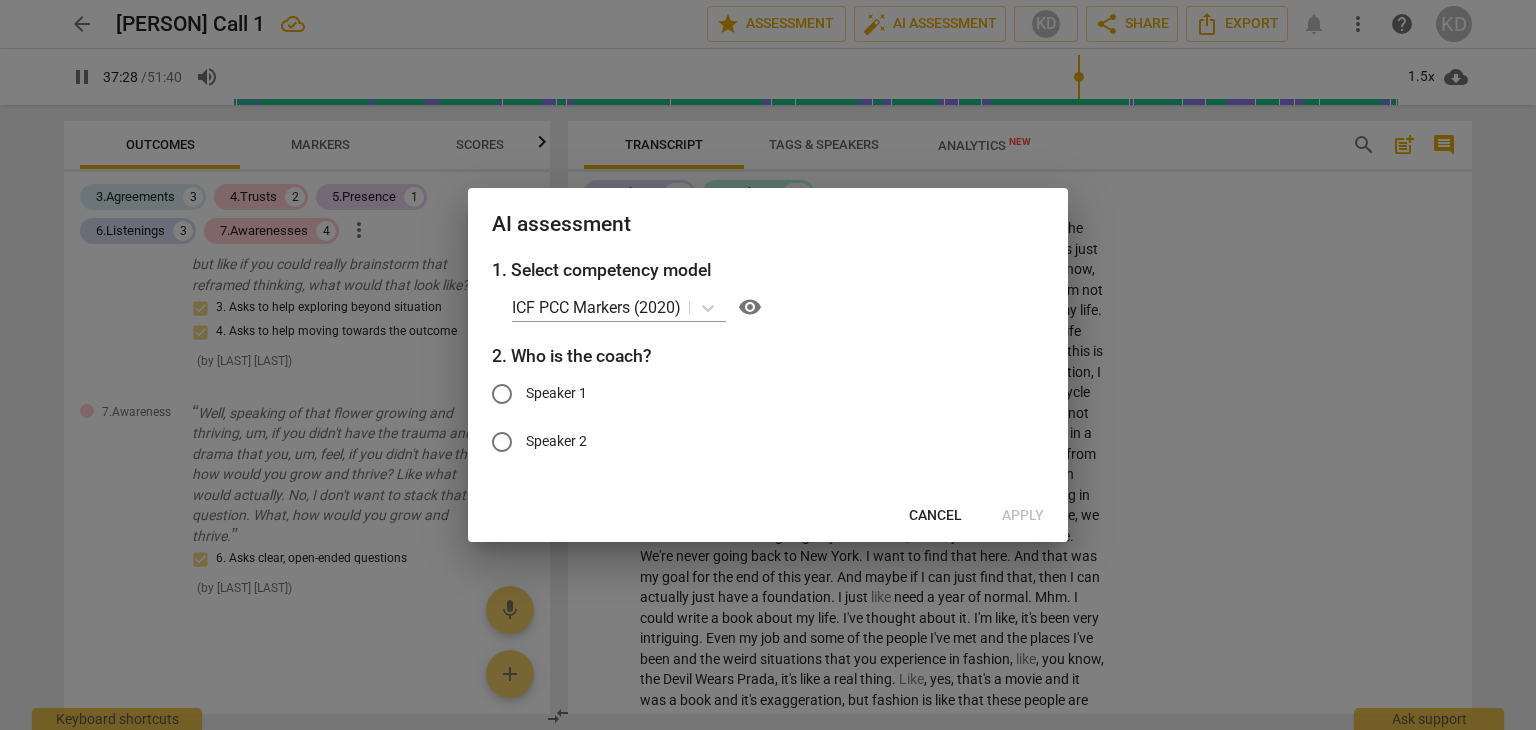 type on "2249" 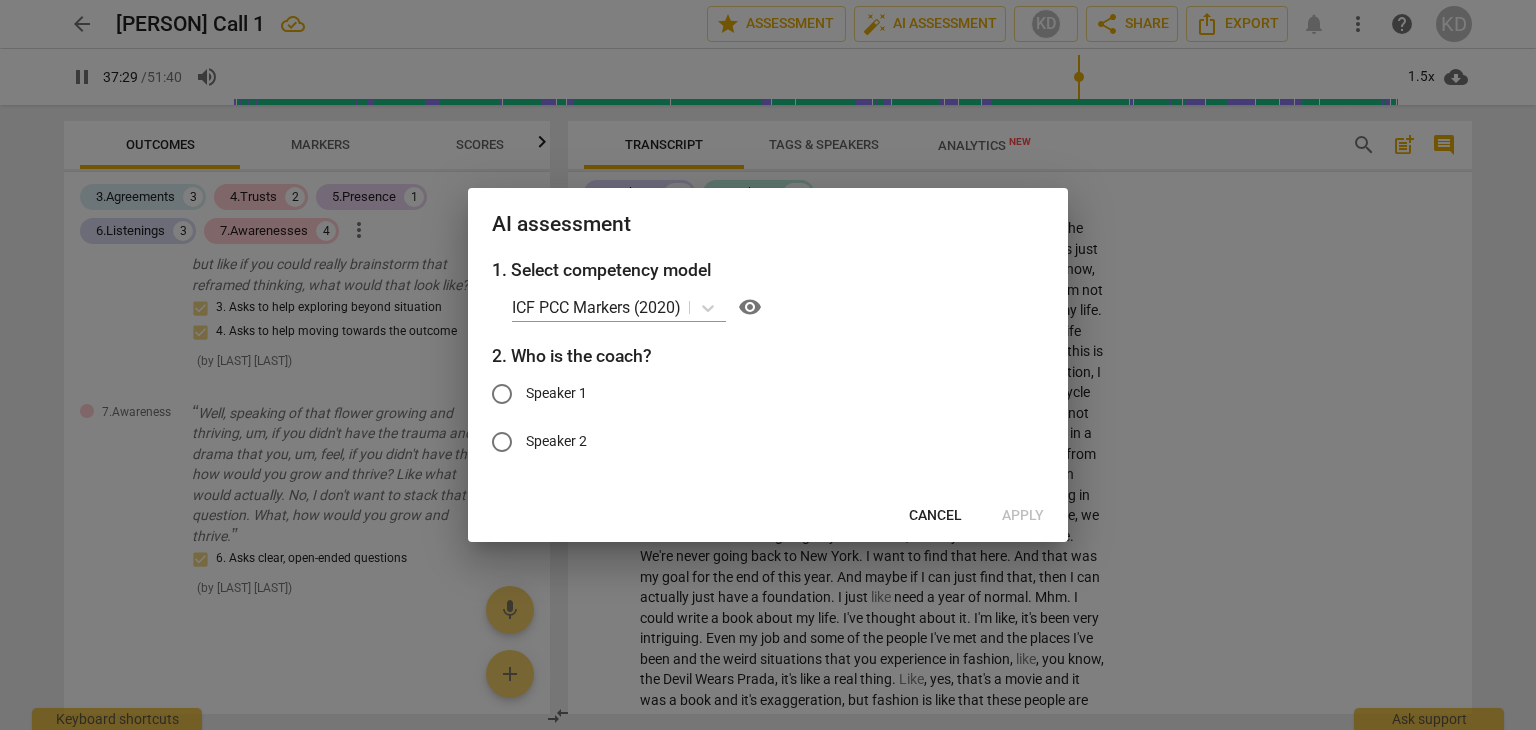 click on "Speaker 1" at bounding box center (502, 394) 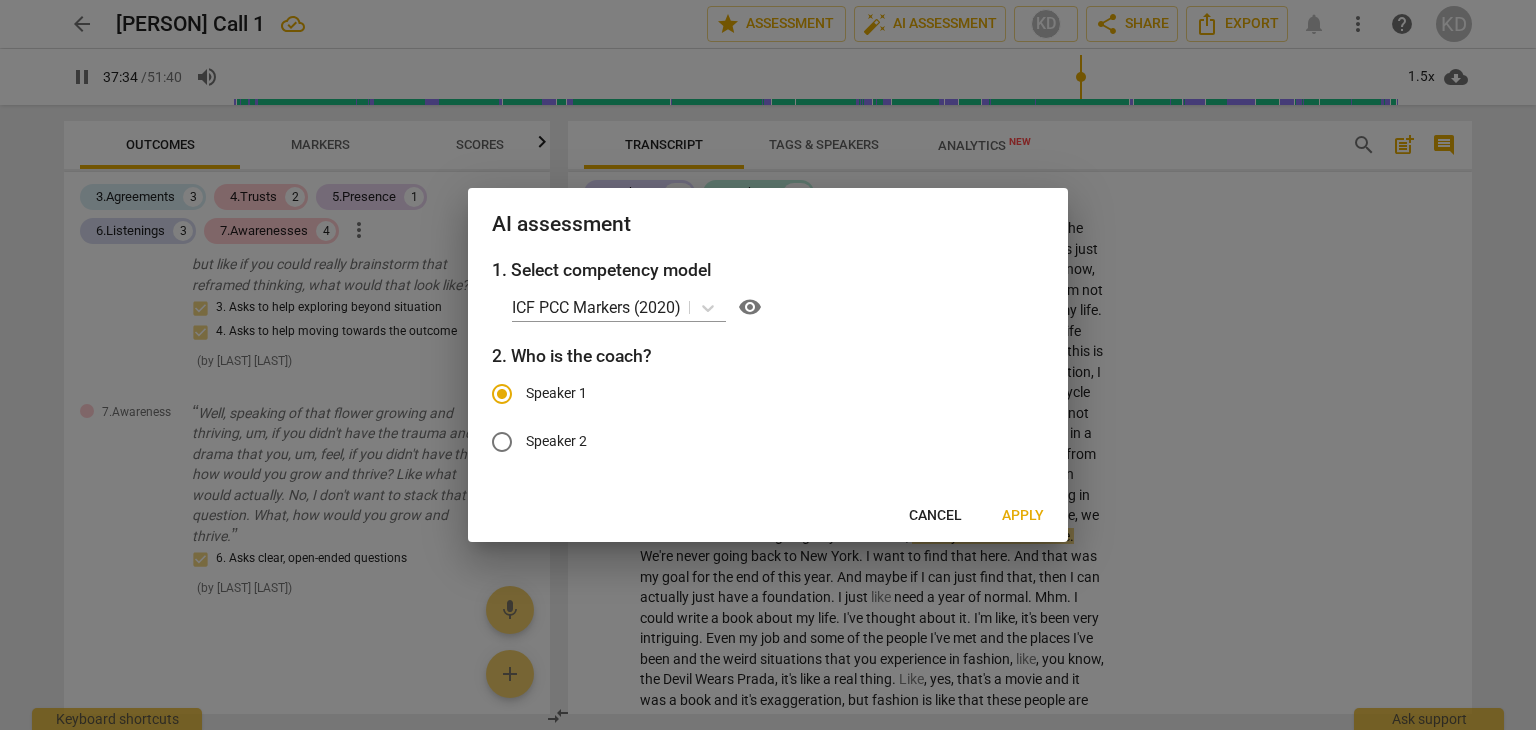 click at bounding box center [768, 365] 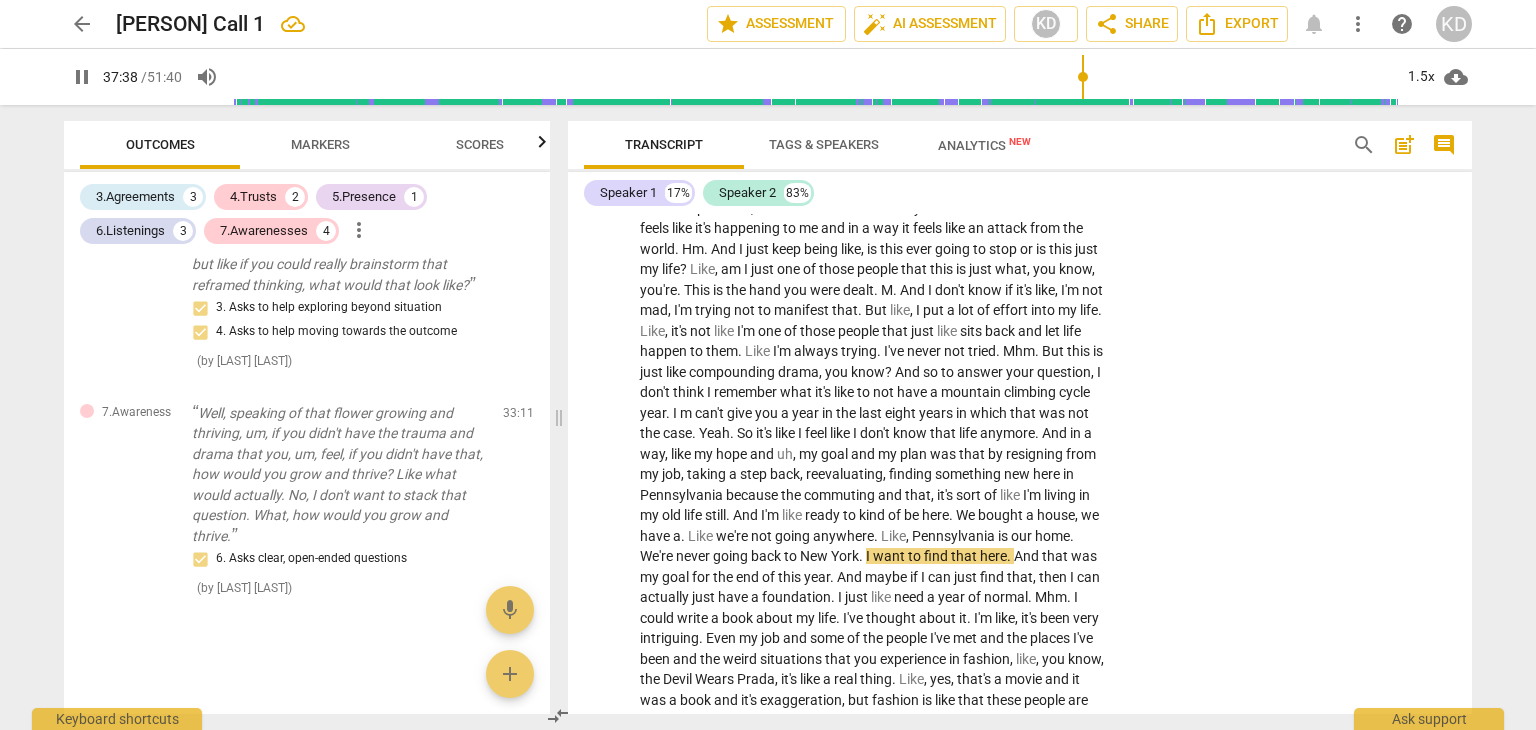 click on "auto_fix_high    AI Assessment" at bounding box center [930, 24] 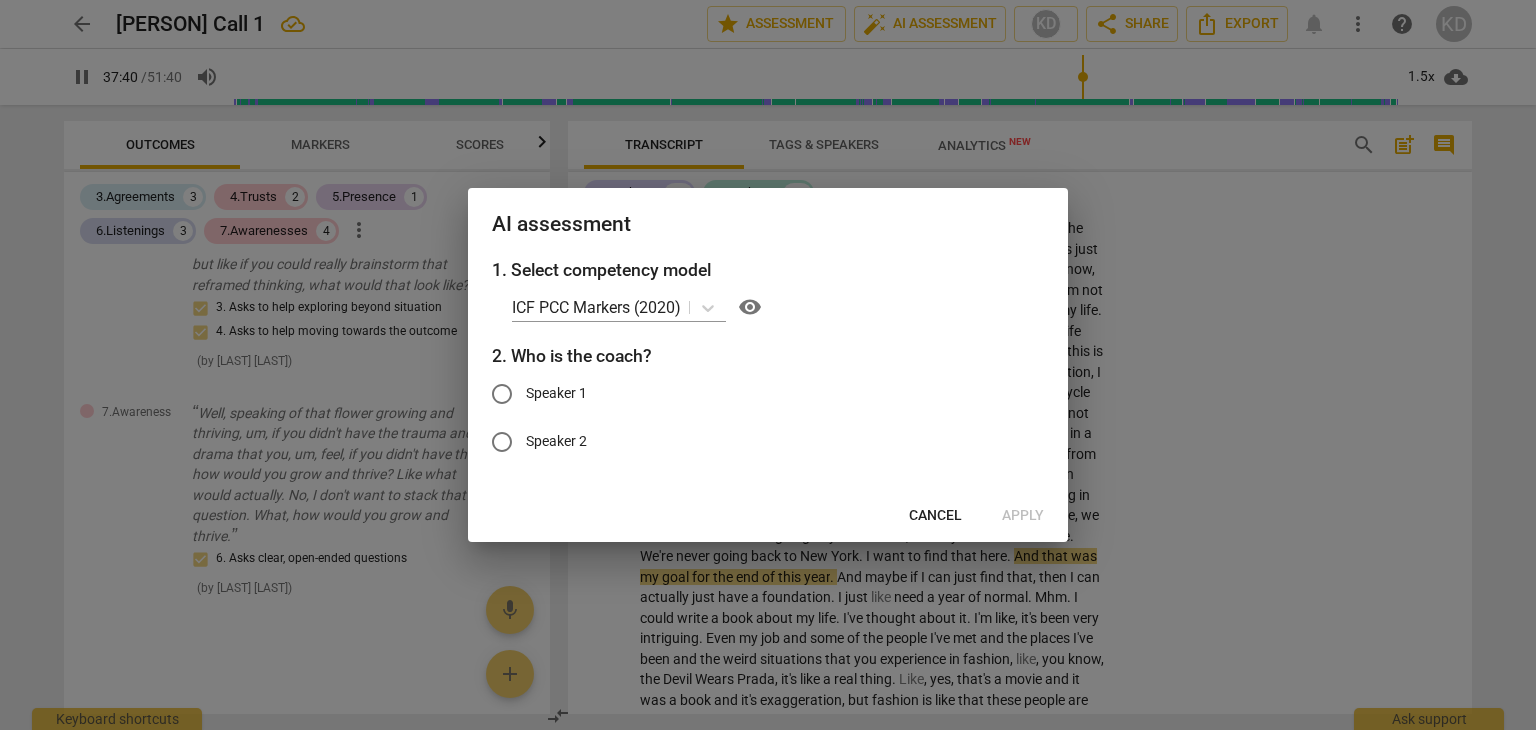 type on "2260" 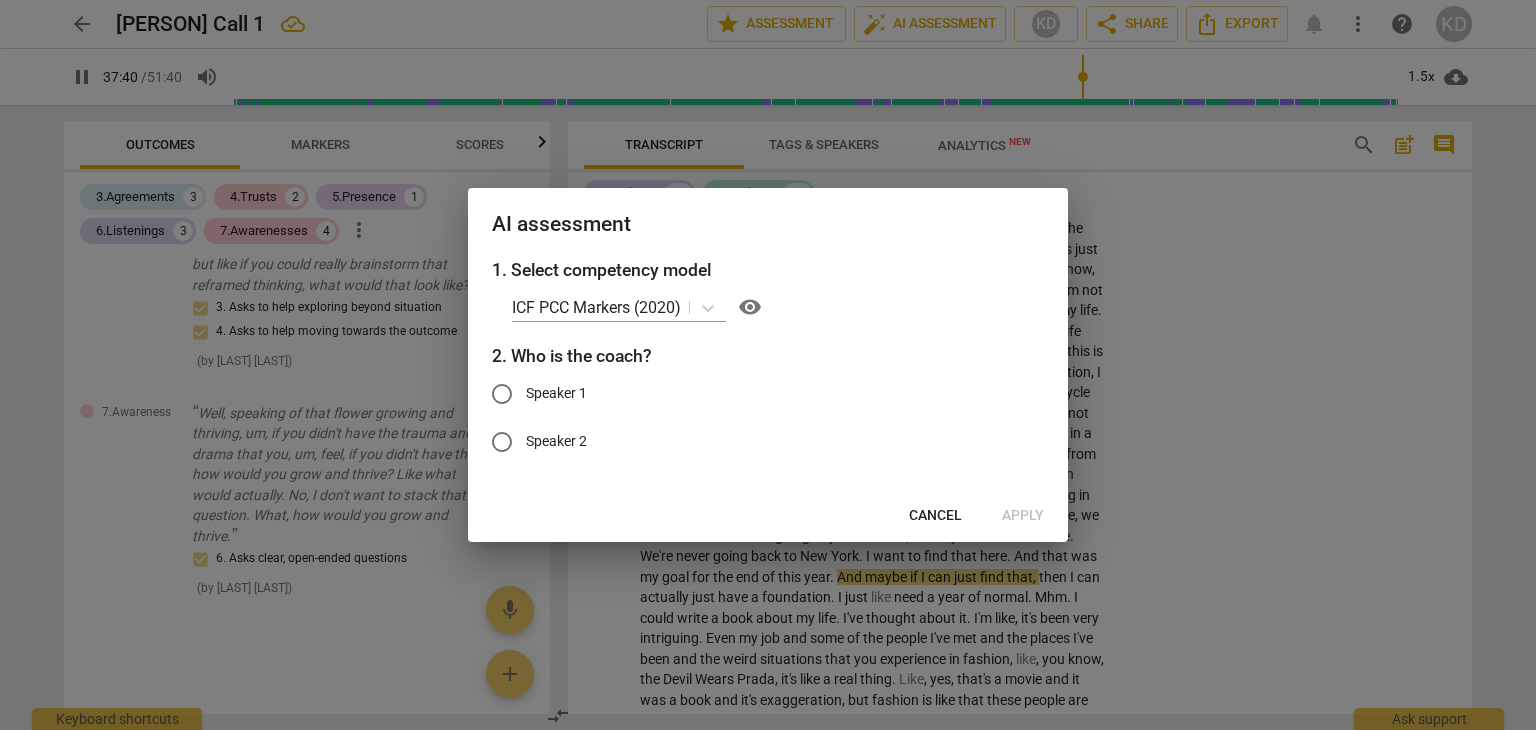click on "Speaker 1" at bounding box center (502, 394) 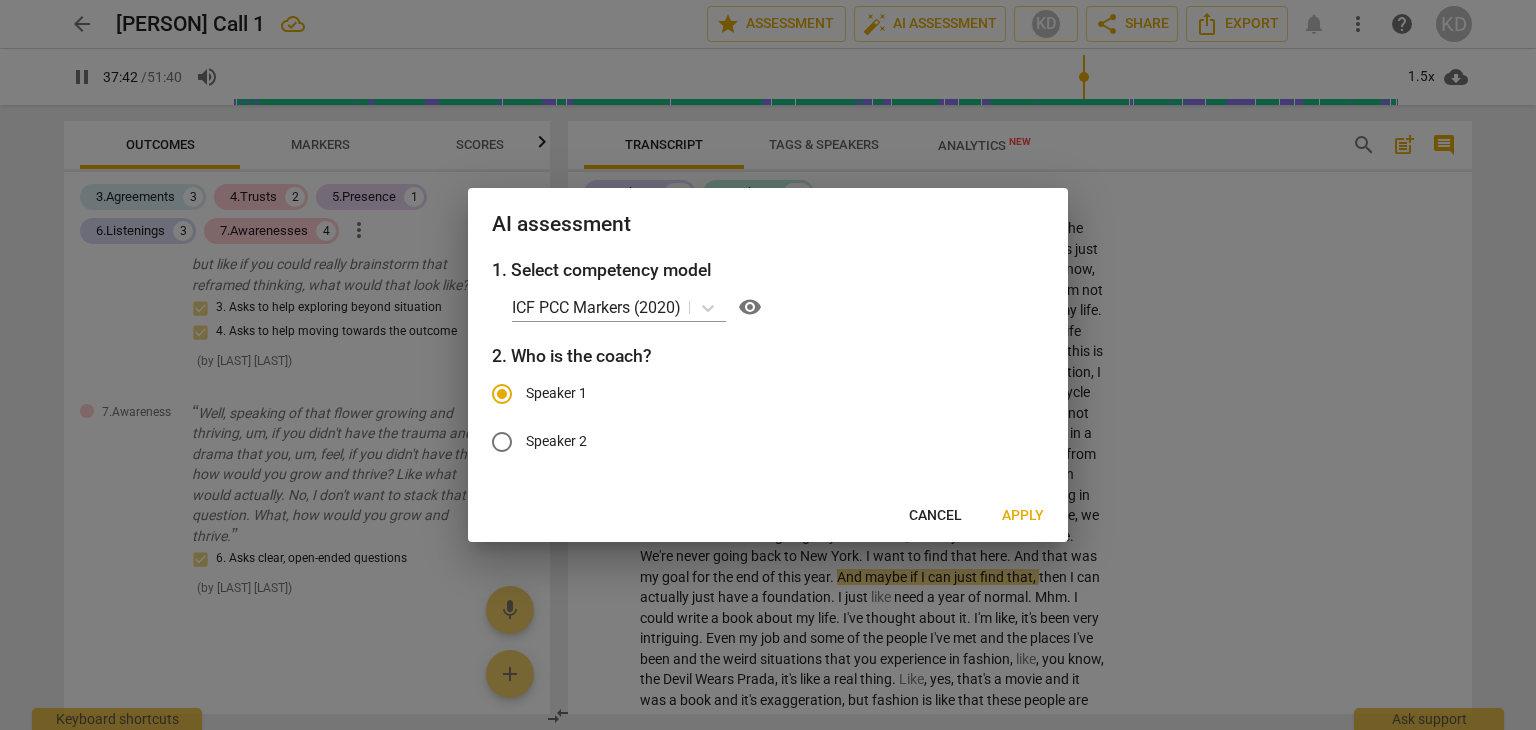 click on "Apply" at bounding box center (1023, 516) 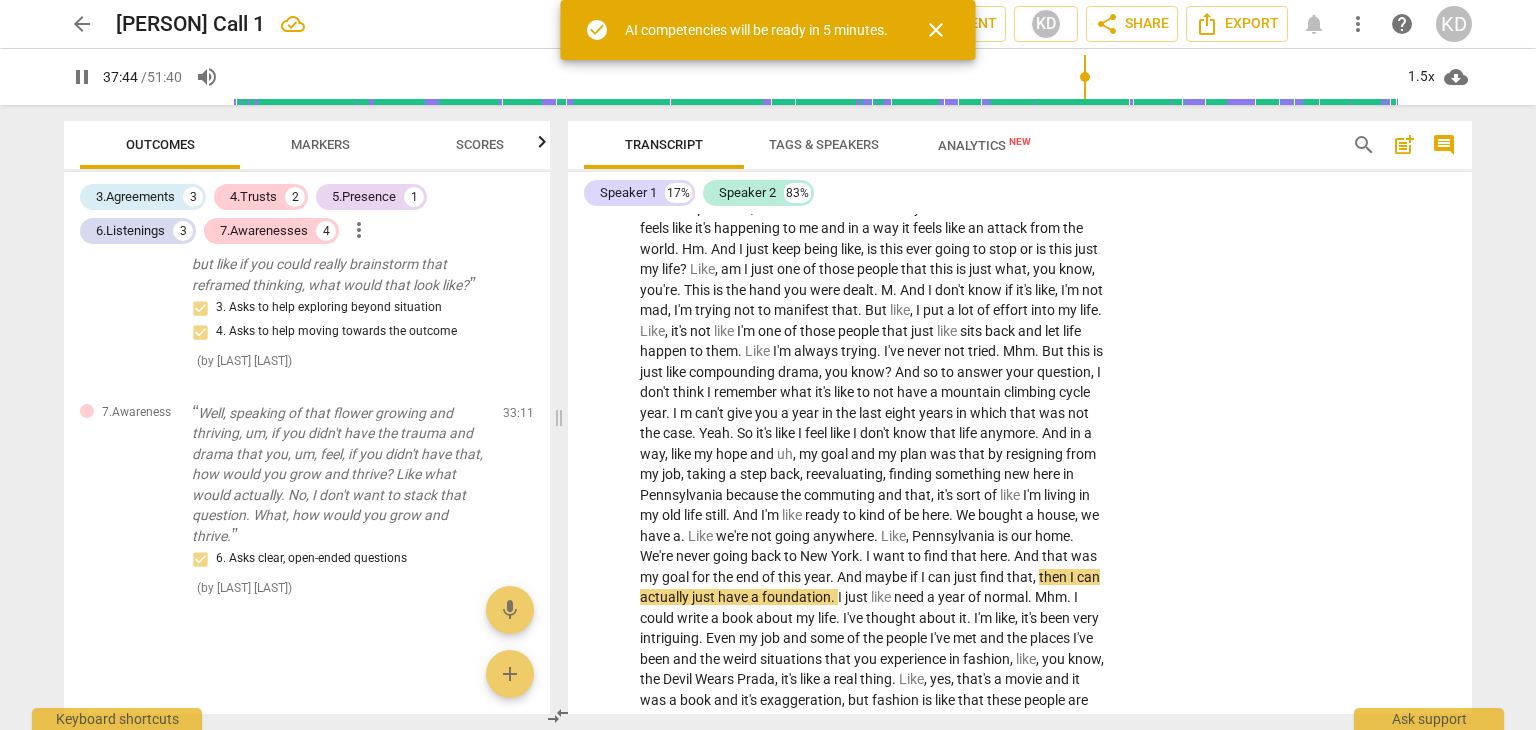 scroll, scrollTop: 13820, scrollLeft: 0, axis: vertical 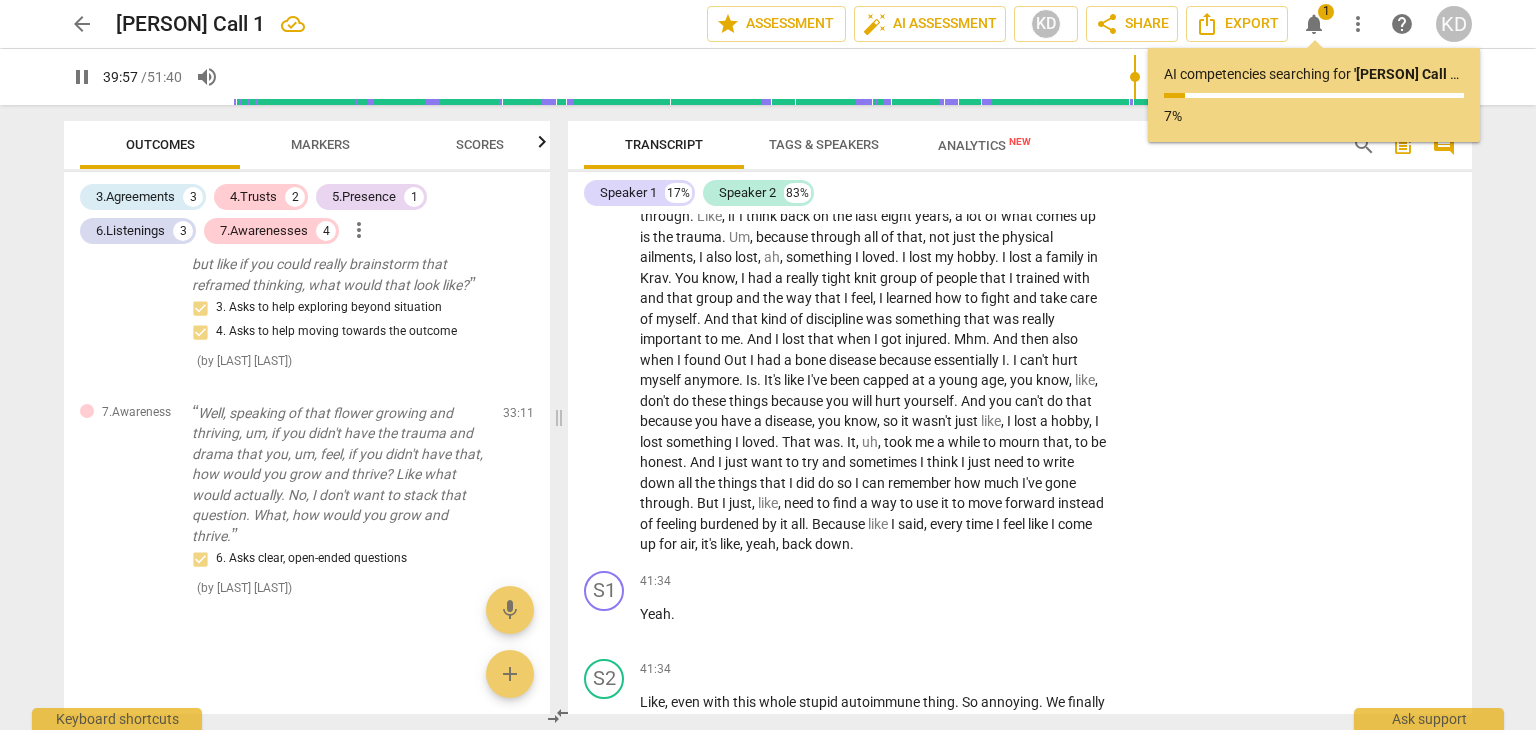 click on "empower" at bounding box center (932, 65) 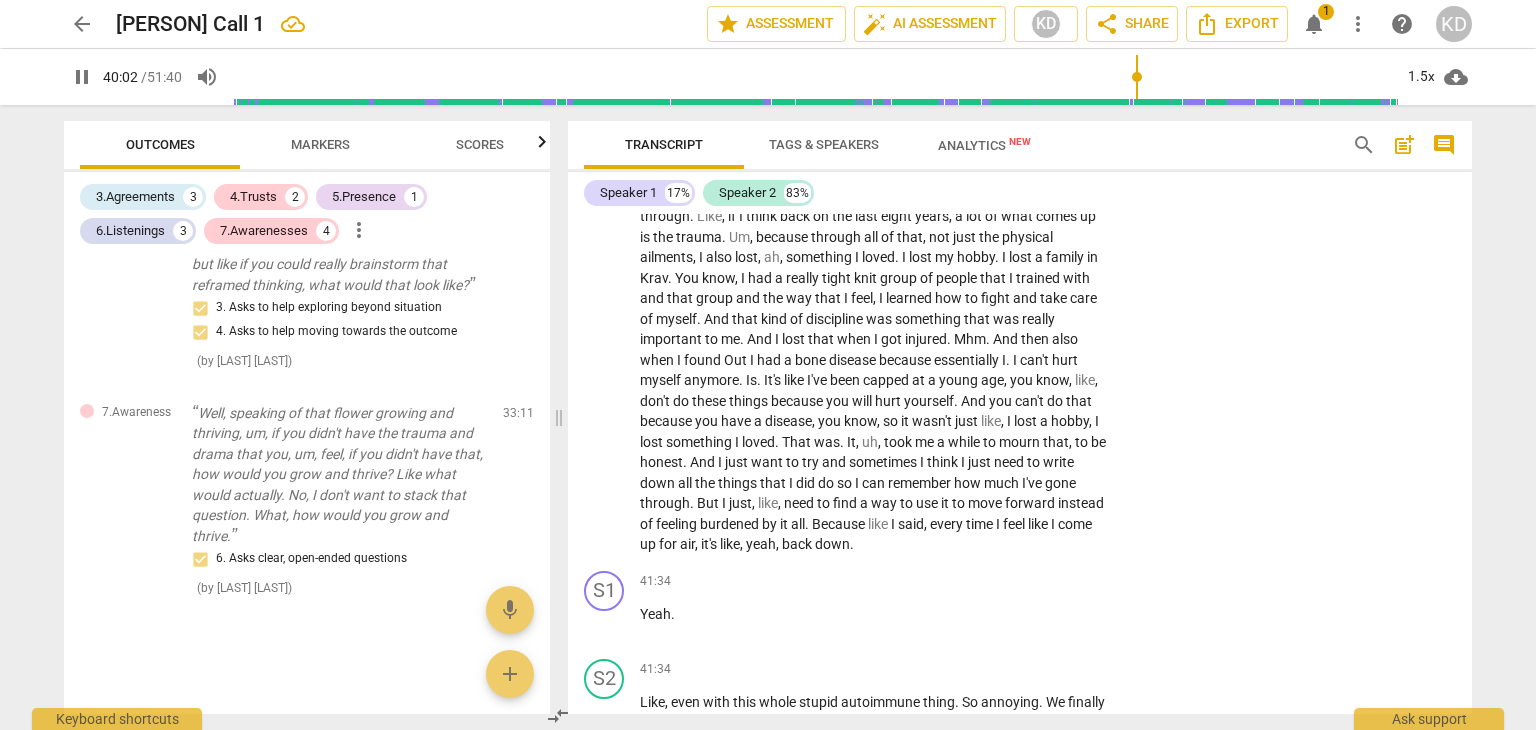 click on "empower" at bounding box center (932, 65) 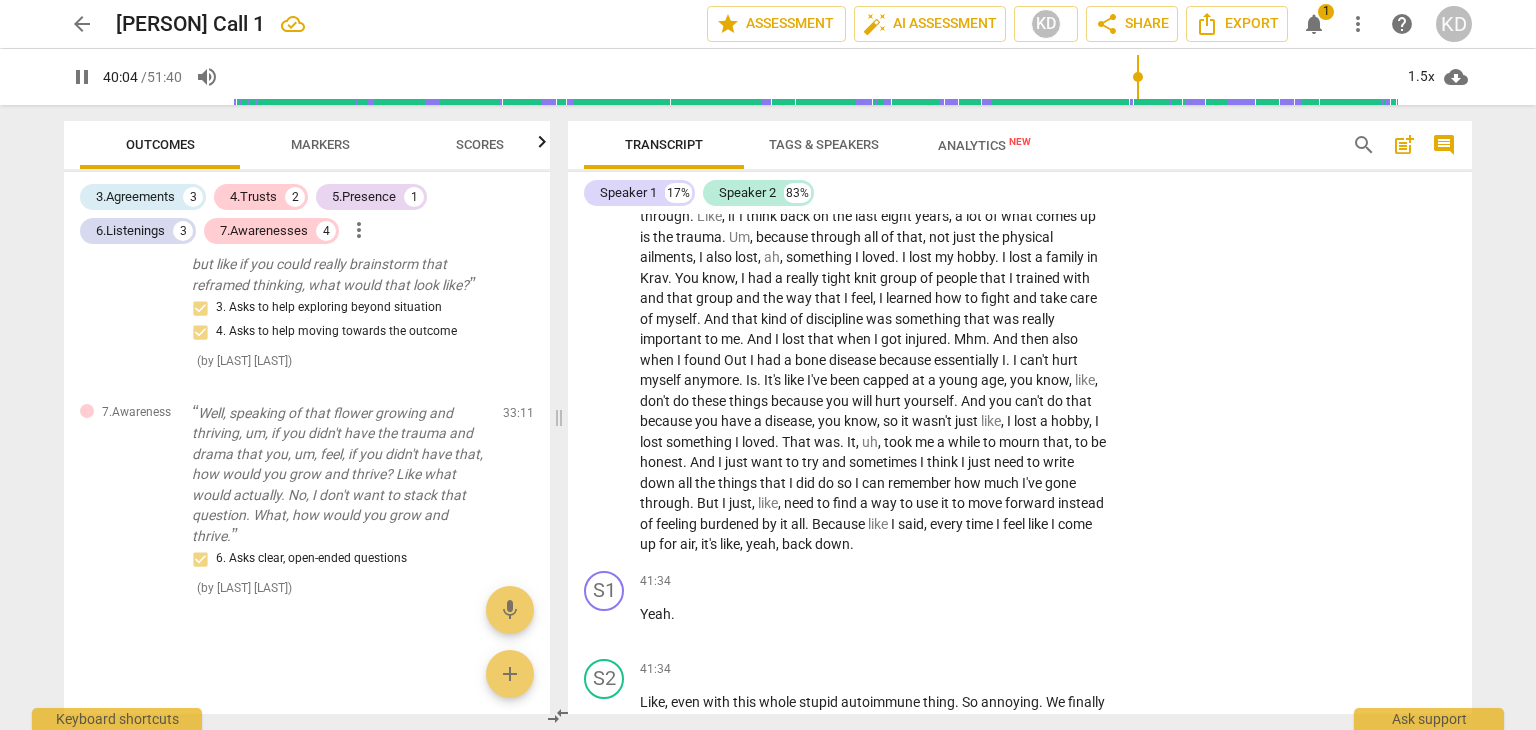 click on "empower" at bounding box center (932, 65) 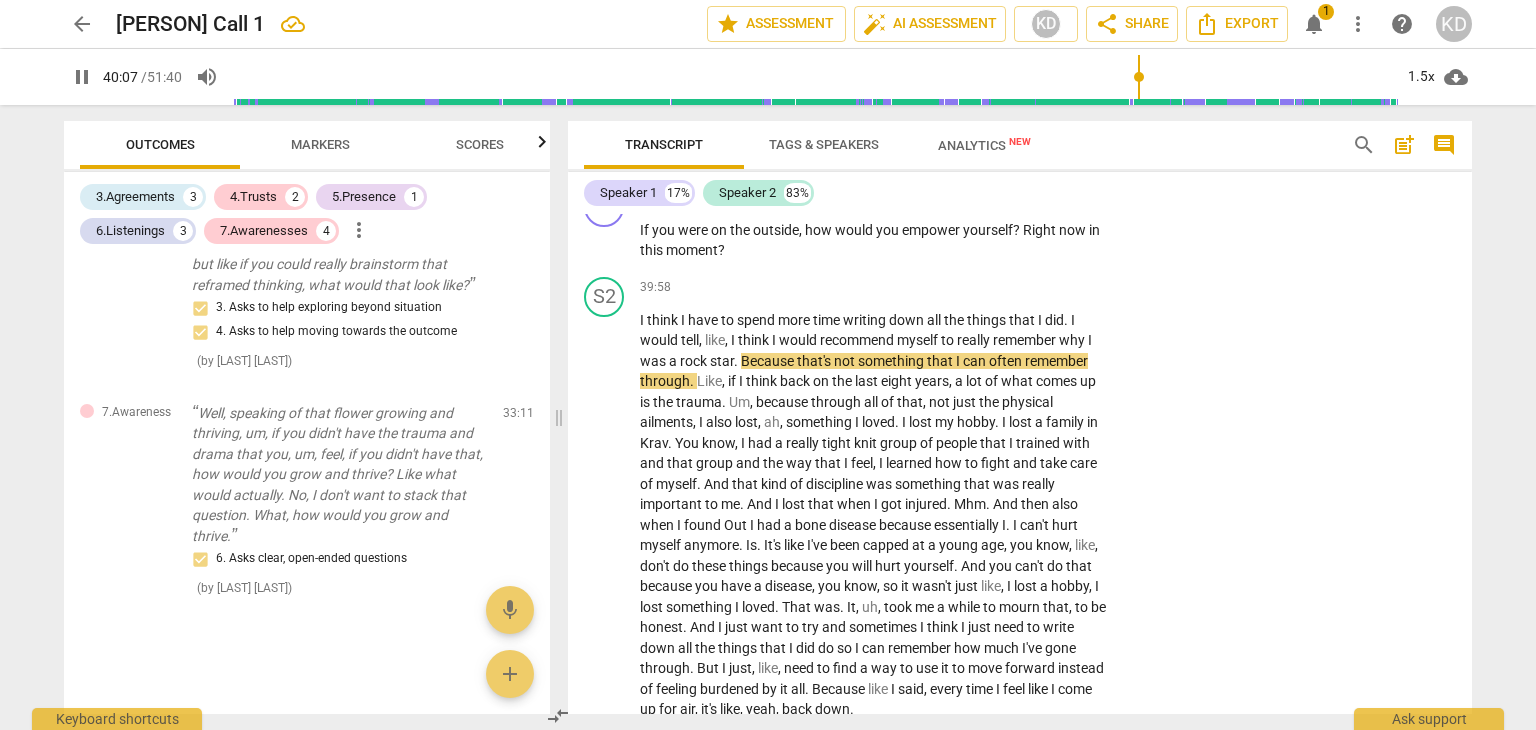 scroll, scrollTop: 14197, scrollLeft: 0, axis: vertical 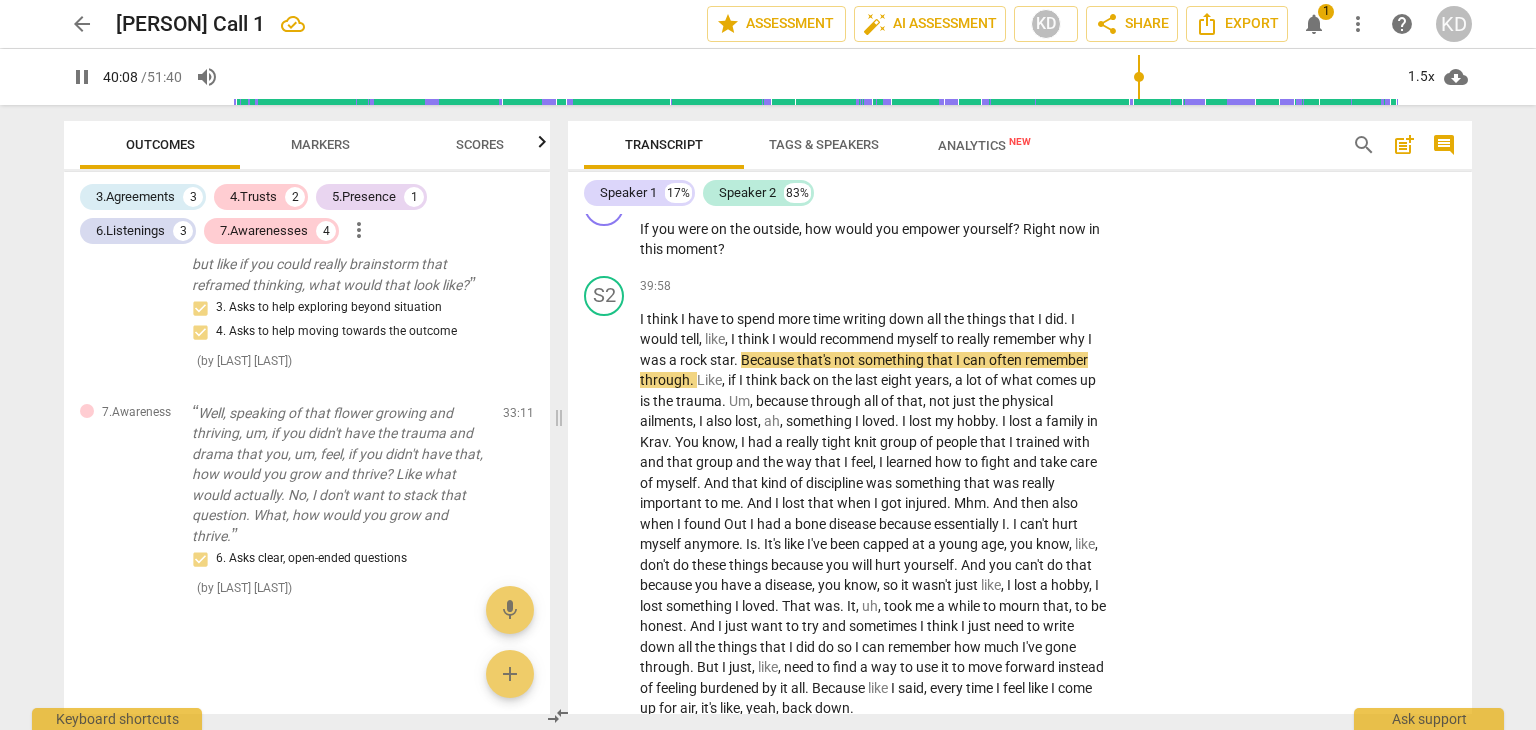 click on "+" at bounding box center (985, 197) 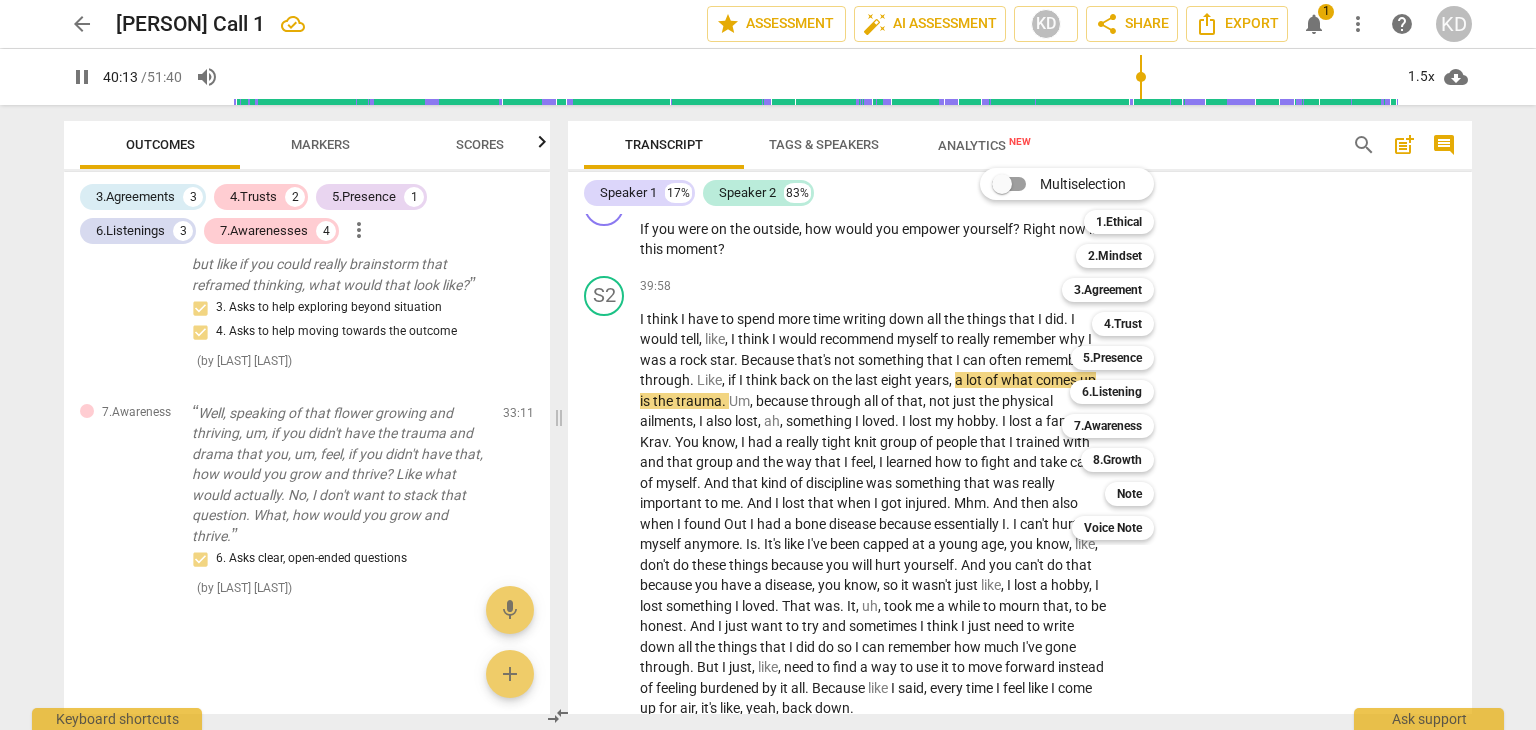 click on "7.Awareness" at bounding box center (1108, 426) 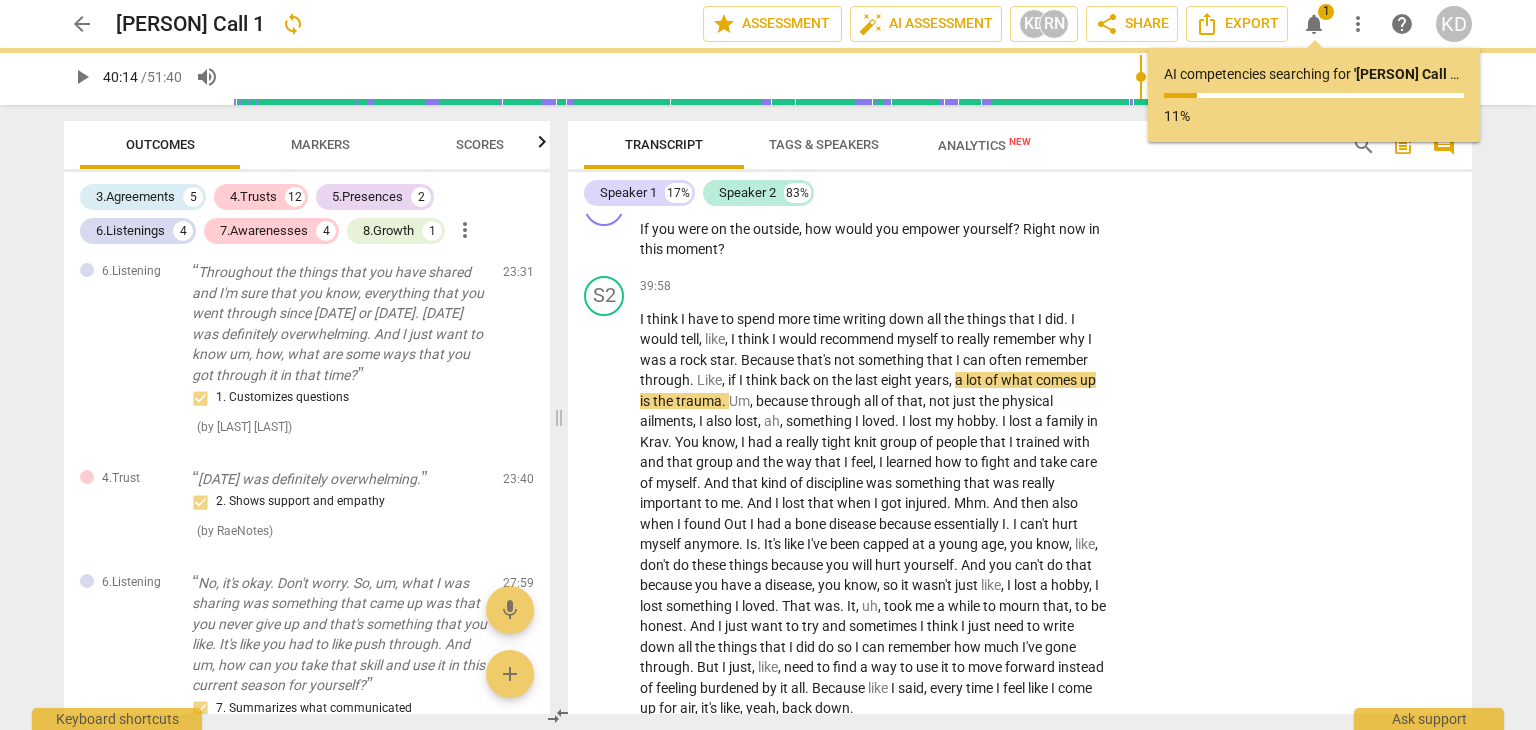 scroll, scrollTop: 3228, scrollLeft: 0, axis: vertical 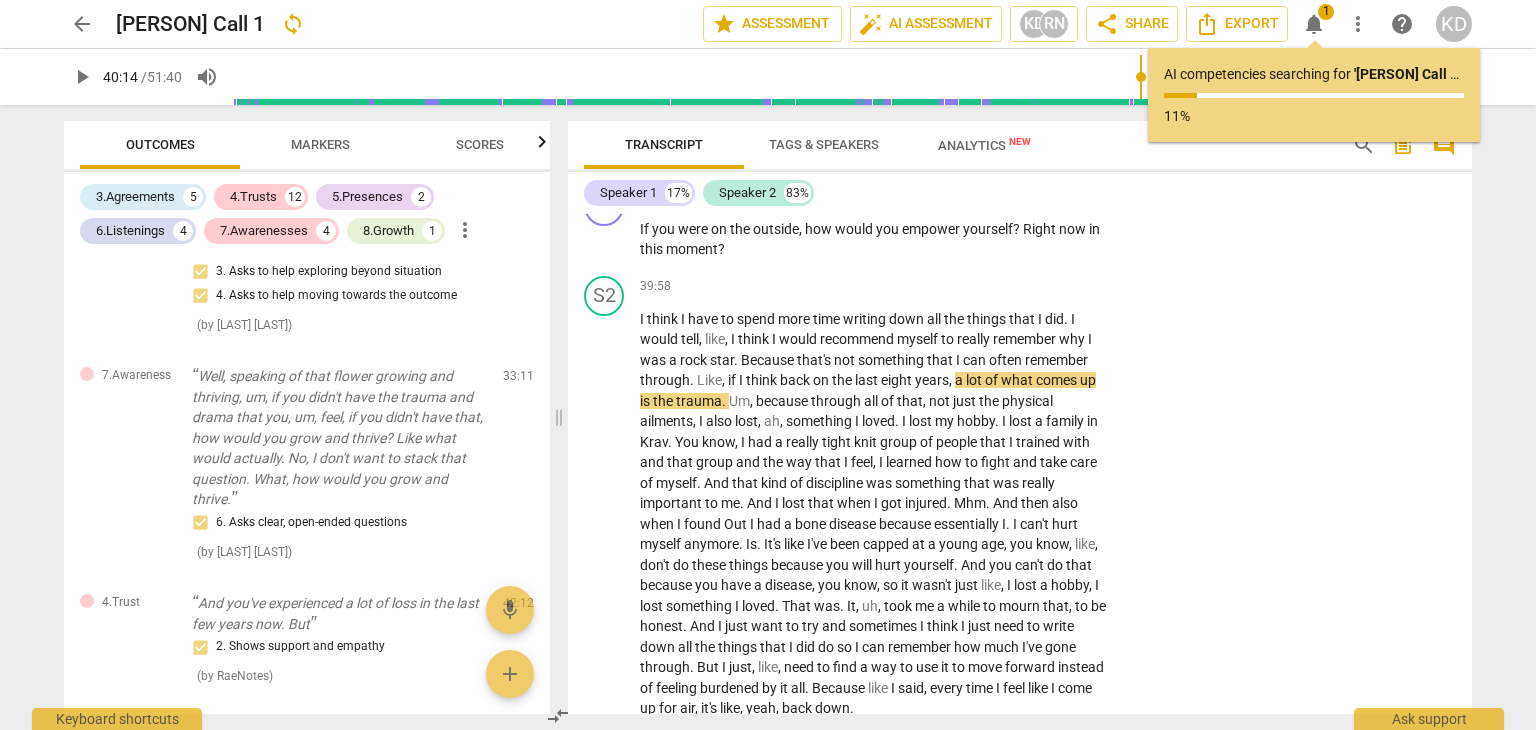 click on "+ Add competency keyboard_arrow_right" at bounding box center [1045, 197] 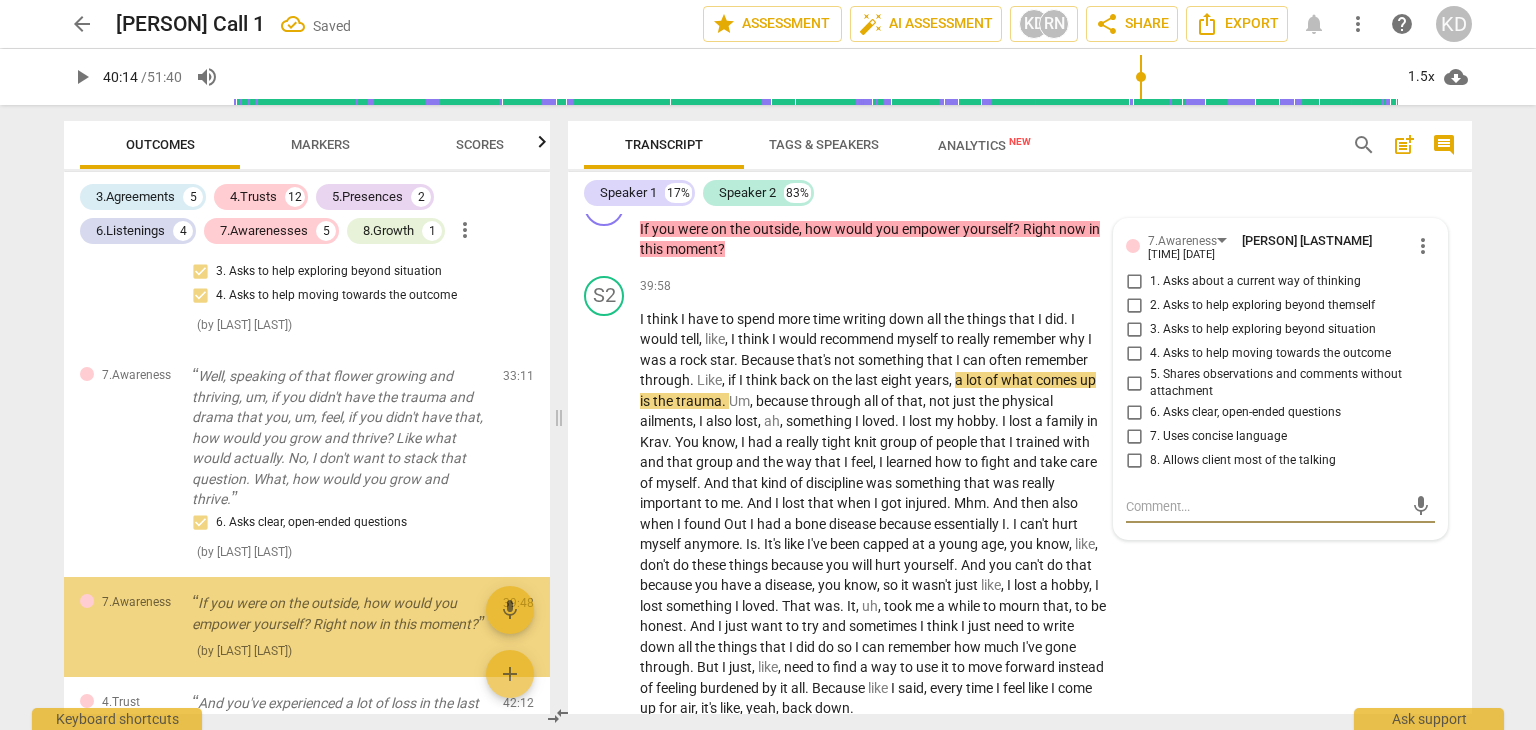 click on "Add competency" at bounding box center (945, 197) 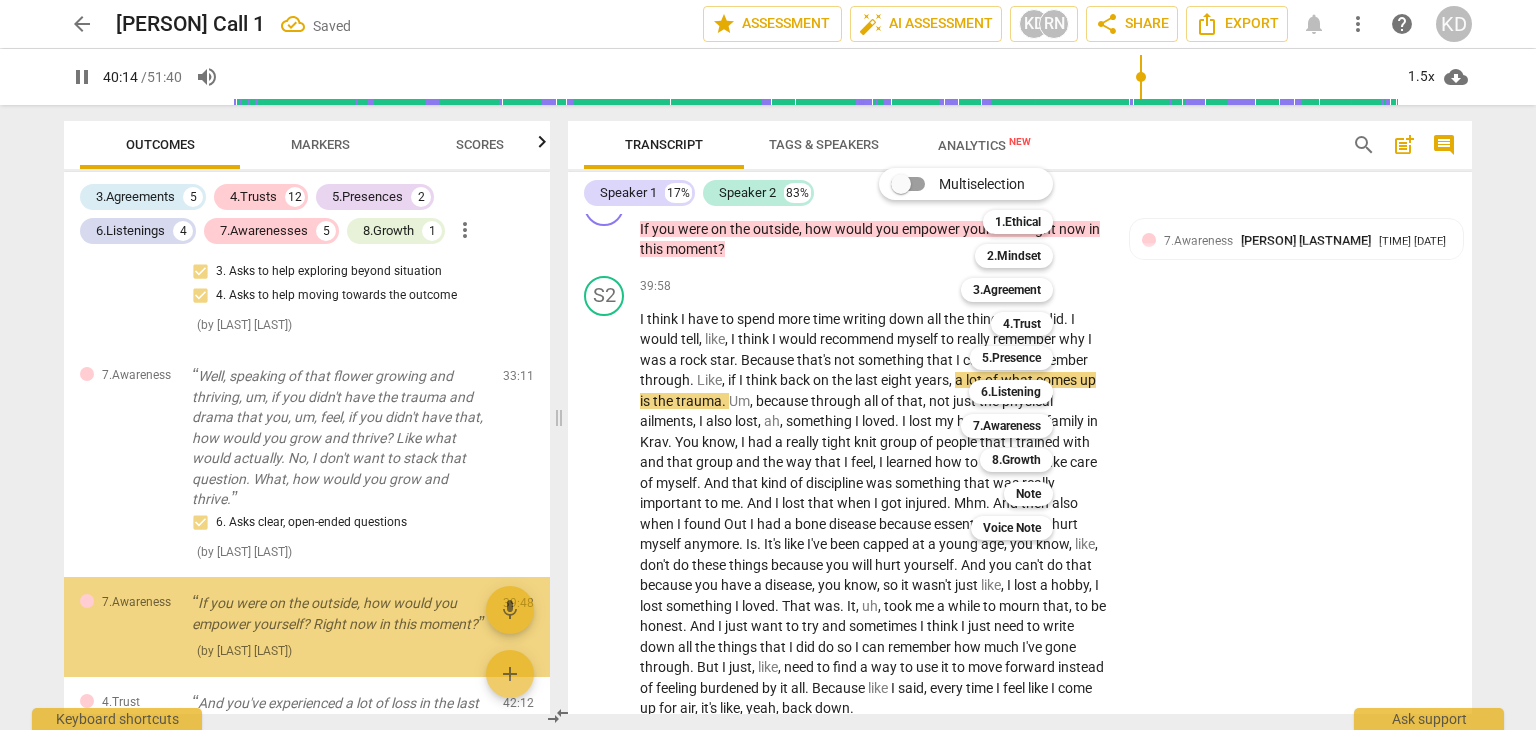 scroll, scrollTop: 3441, scrollLeft: 0, axis: vertical 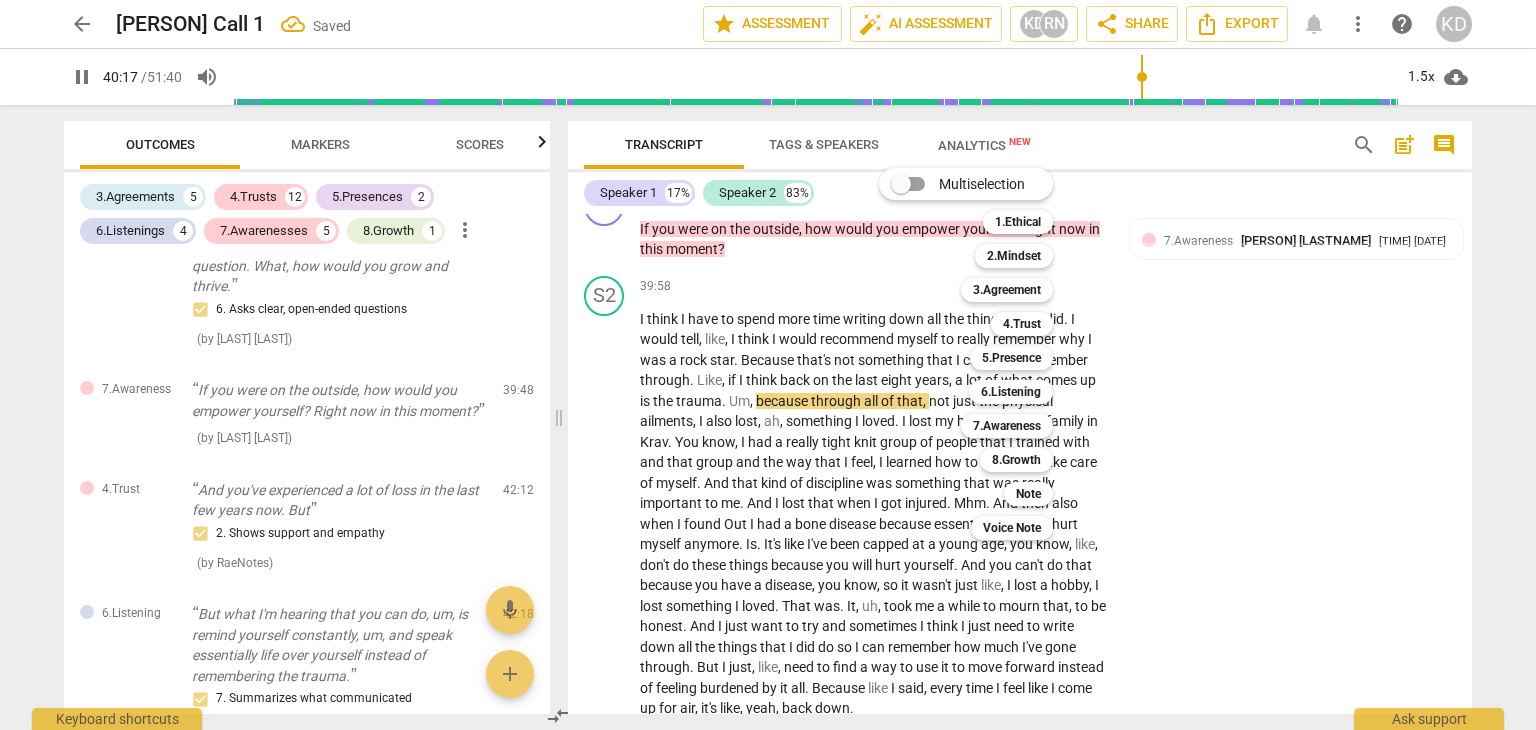 click at bounding box center [768, 365] 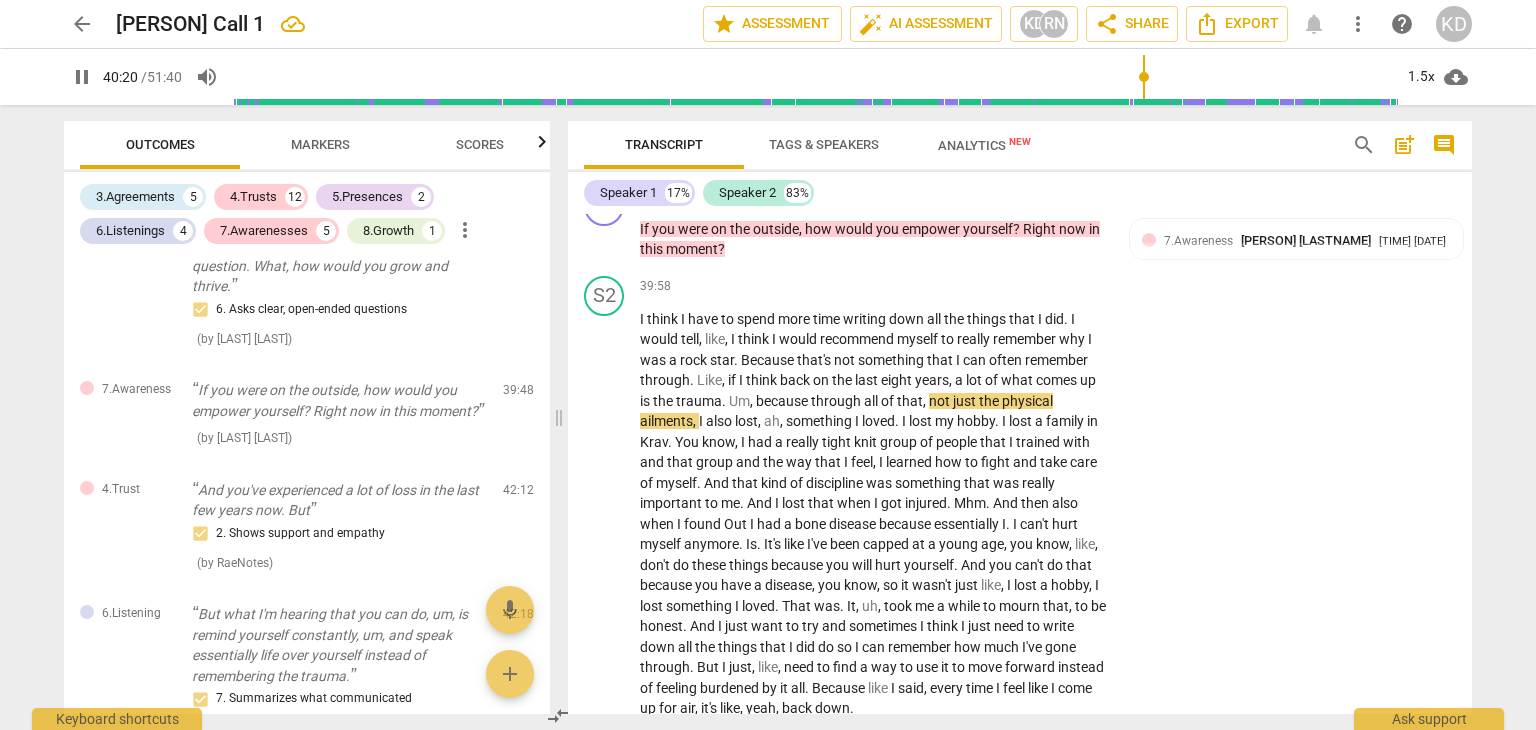 click on "7.Awareness" at bounding box center [1198, 241] 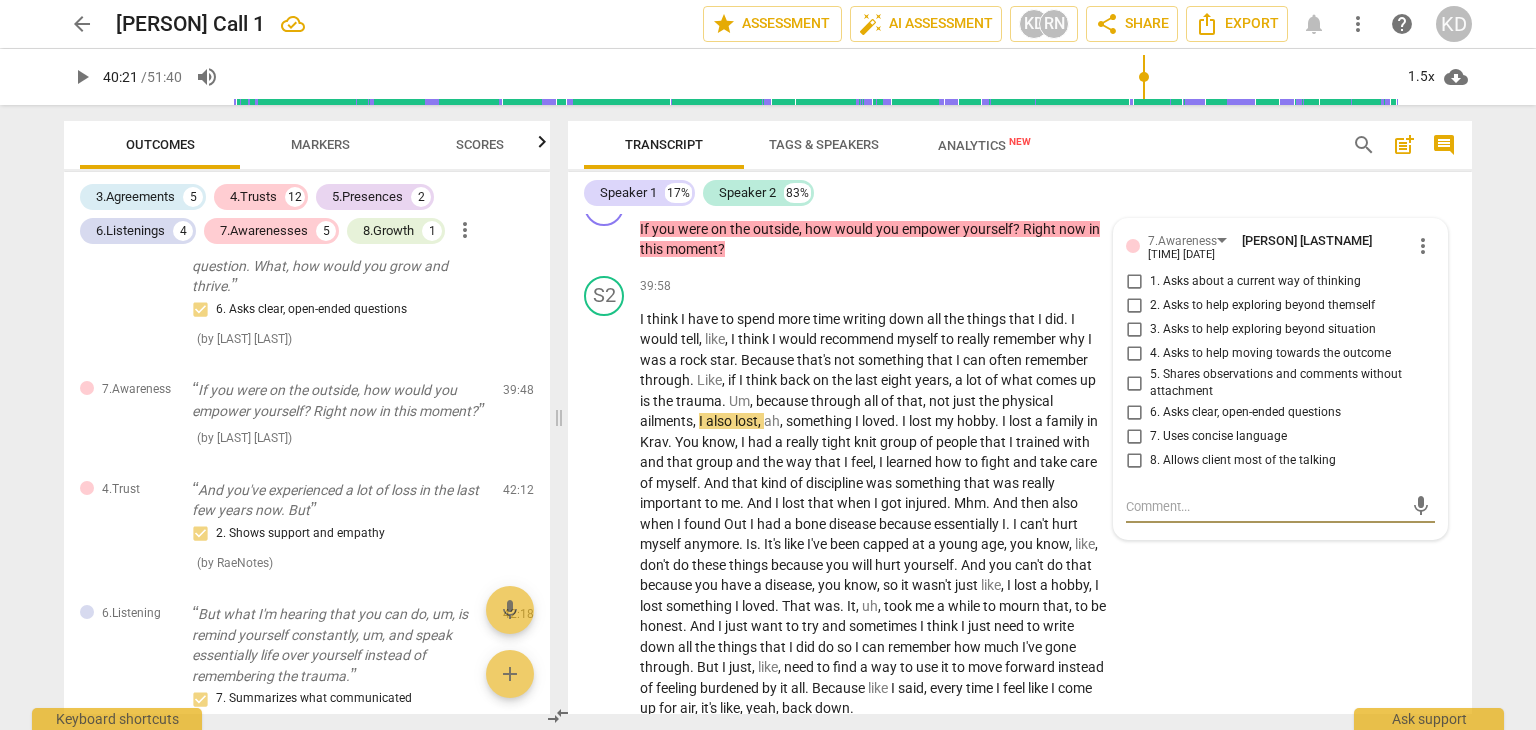 type on "2421" 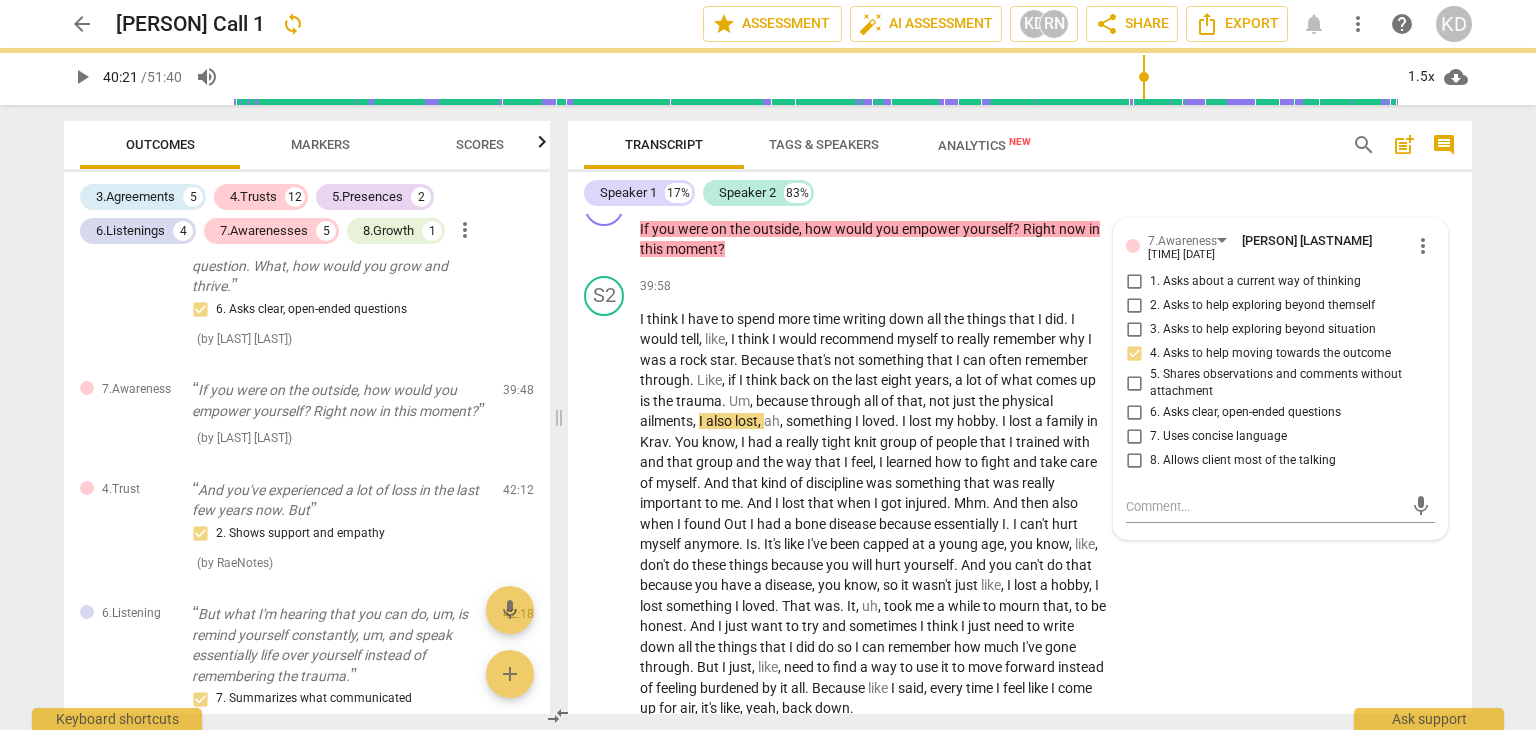 click on "play_arrow" at bounding box center (605, 514) 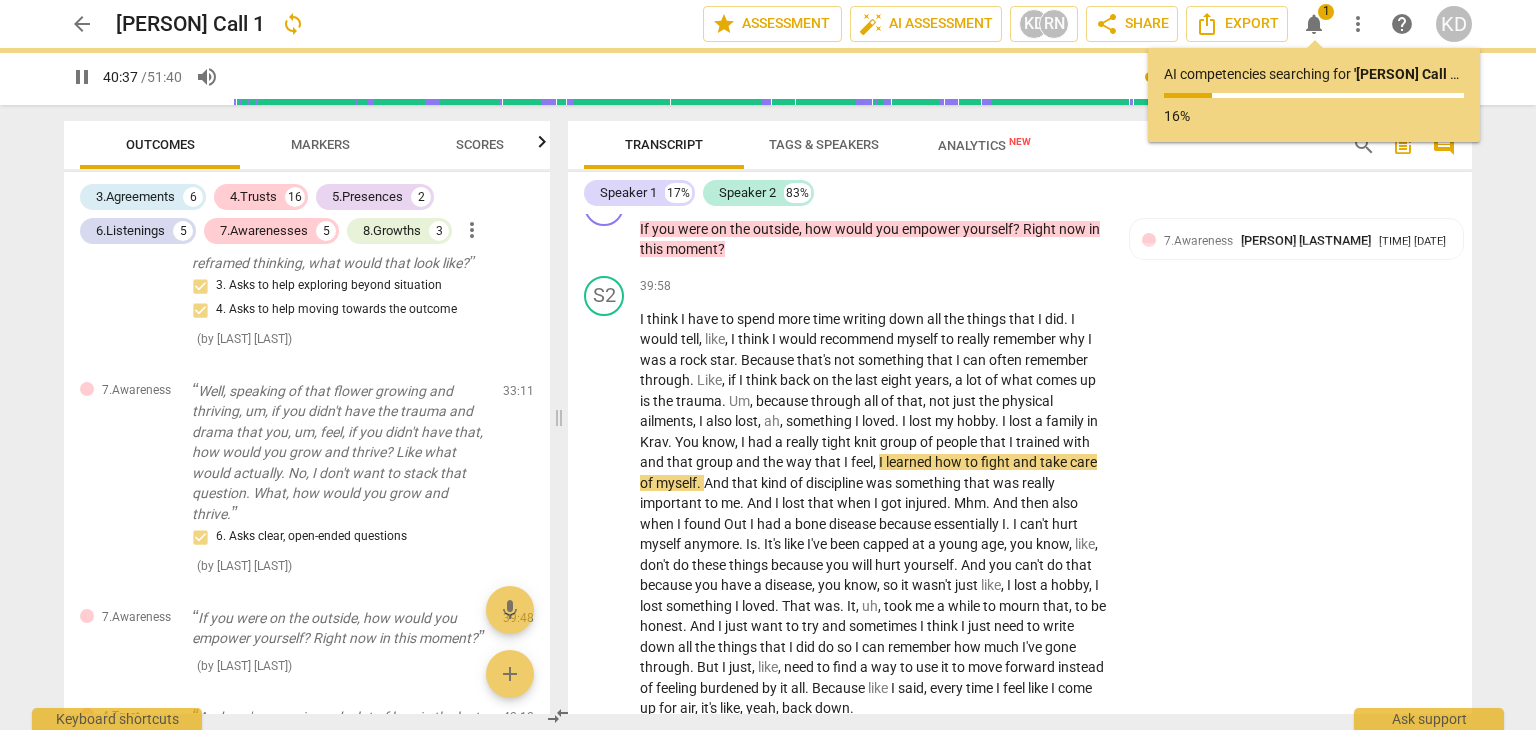 scroll, scrollTop: 4064, scrollLeft: 0, axis: vertical 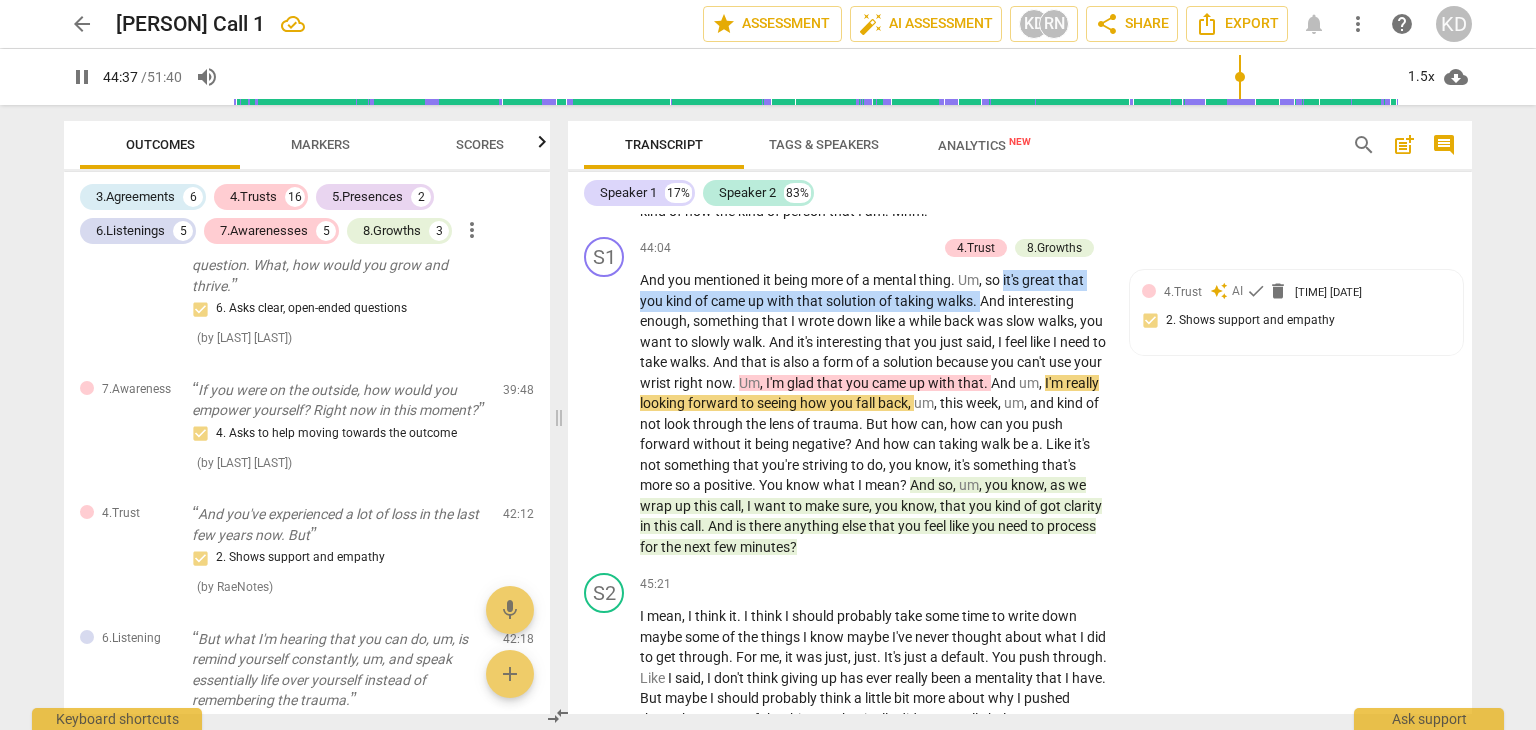 drag, startPoint x: 1005, startPoint y: 435, endPoint x: 980, endPoint y: 459, distance: 34.655445 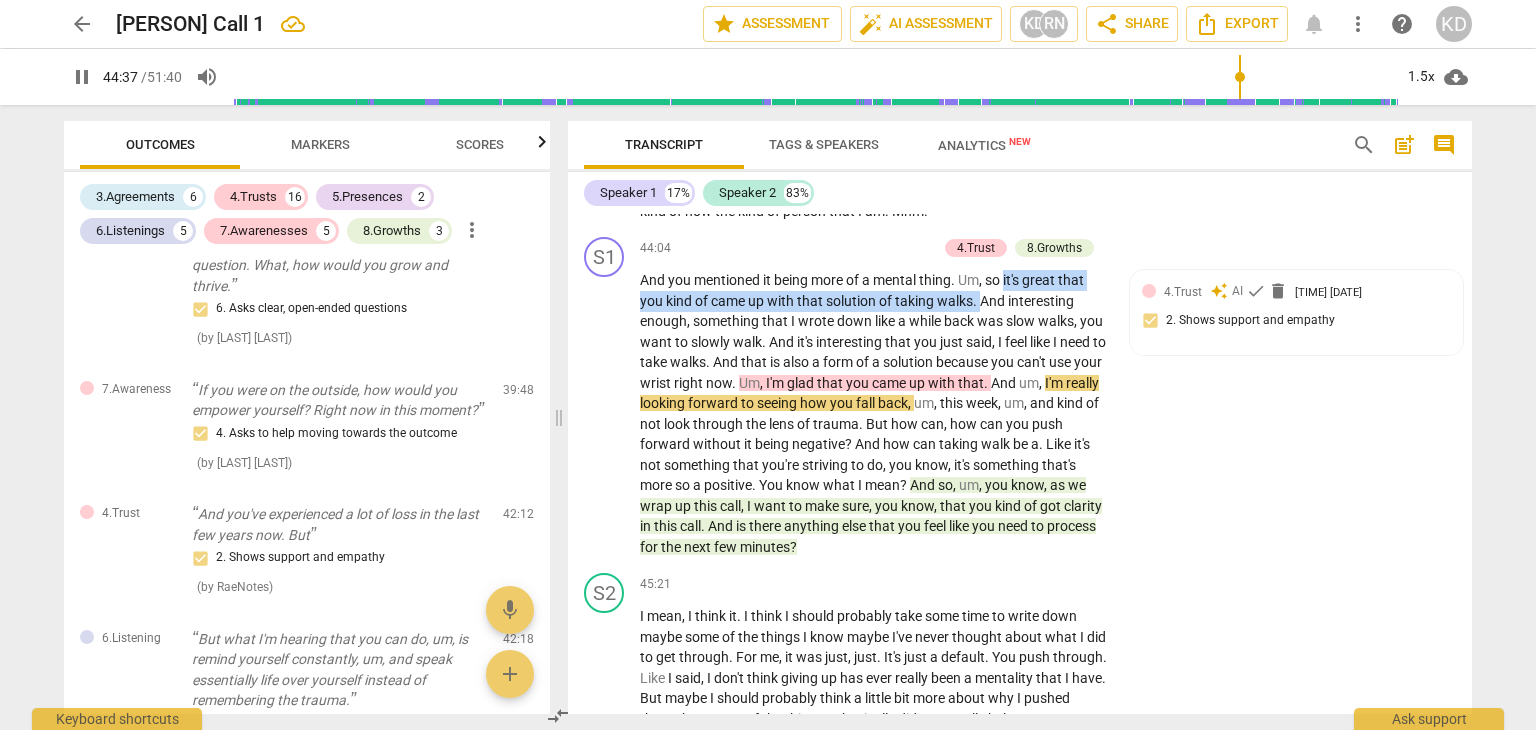click on "And you mentioned it being more of a mental thing. Um, so it's great that you kind of came up with that solution of taking walks. And interesting enough, something that I wrote down like a while back was slow walks, you want to slowly walk. And it's interesting that you just said, I feel like I need to take walks. And that is also a form of a solution because you can't use your wrist right now. Um, I'm glad that you came up with that. And um, I'm really looking forward to seeing how you fall back, um, this week, um, and kind of not look through the lens of trauma. But how can, how can you push forward without it being negative? And how can taking walk be a. Like it's not something that you're striving to do, you" at bounding box center [874, 413] 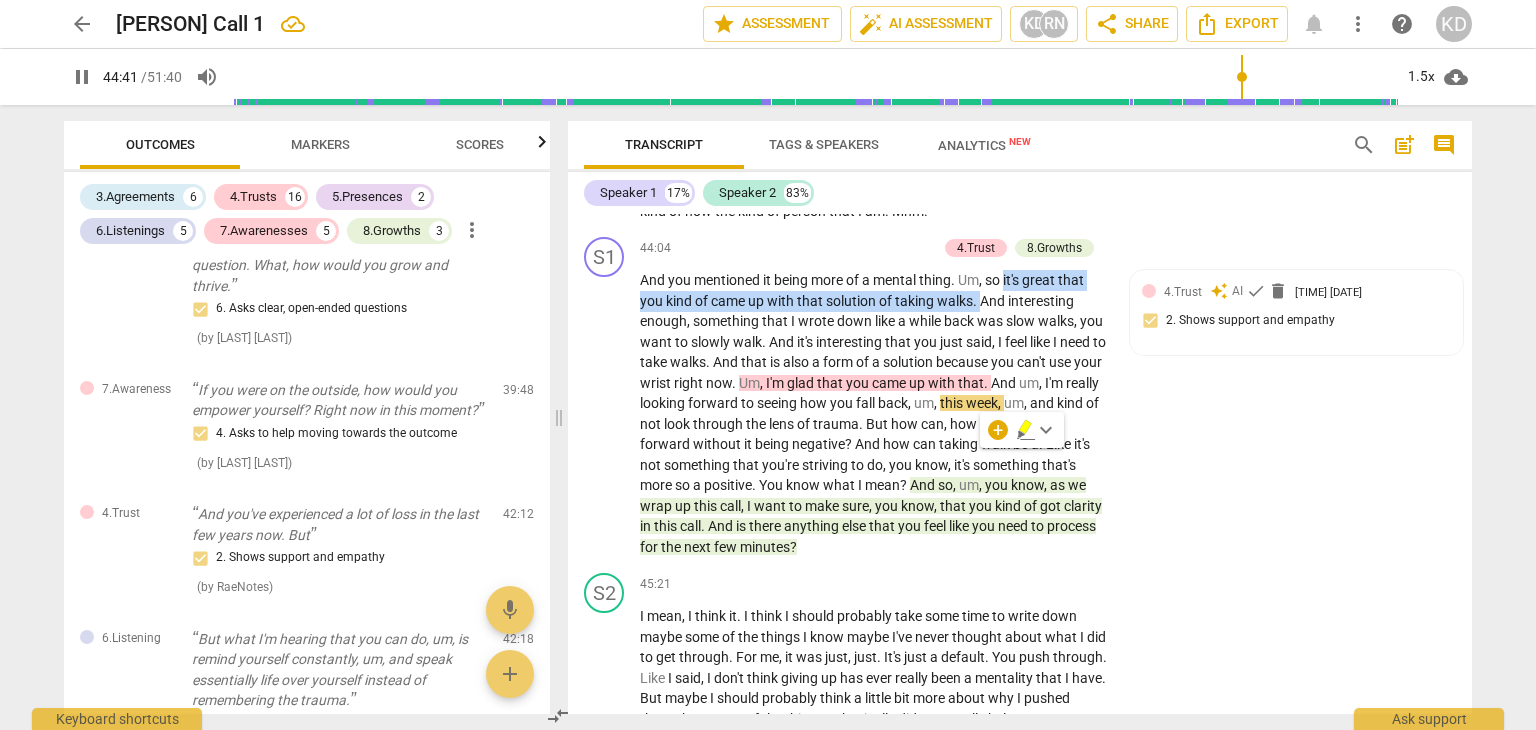 click on "+" at bounding box center [828, 248] 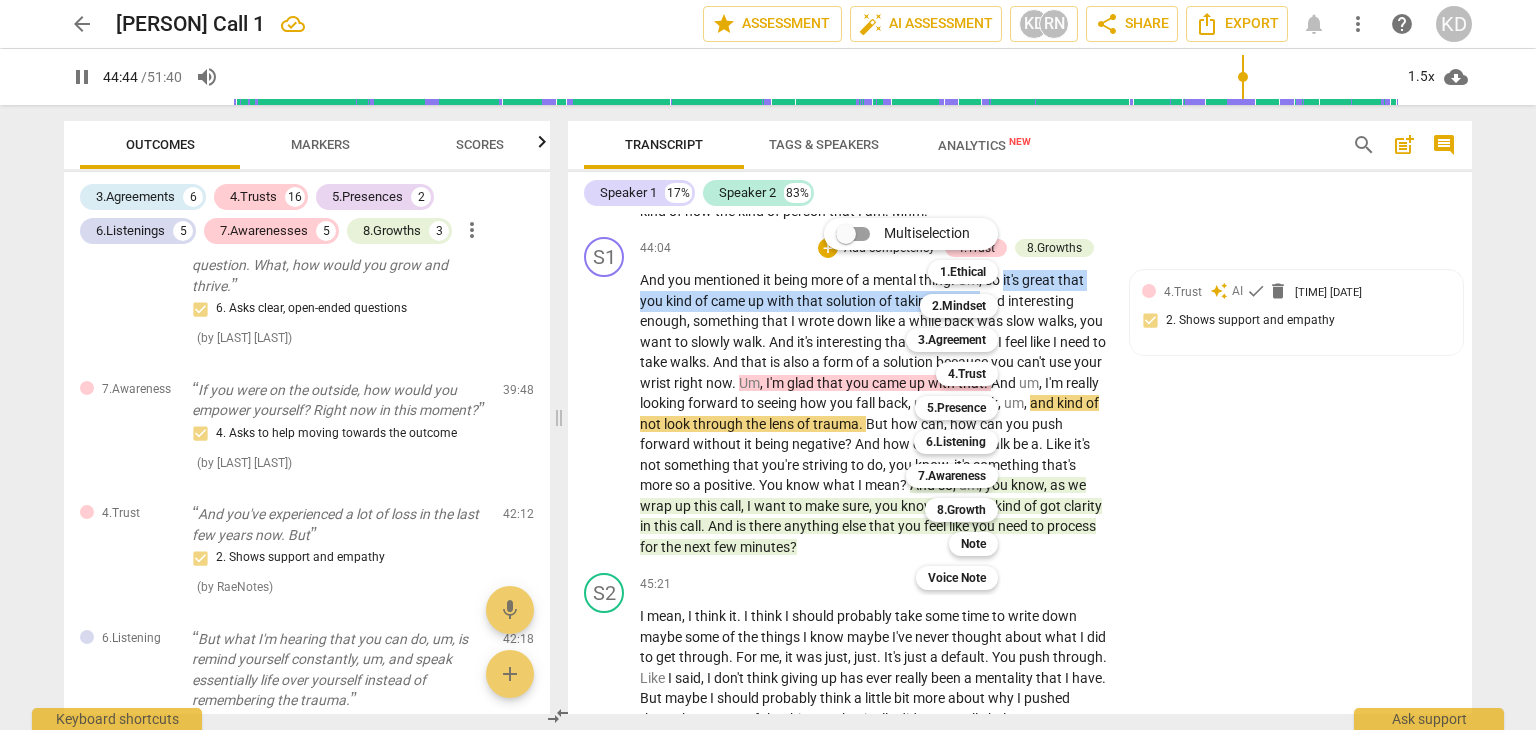 click on "4.Trust" at bounding box center [967, 374] 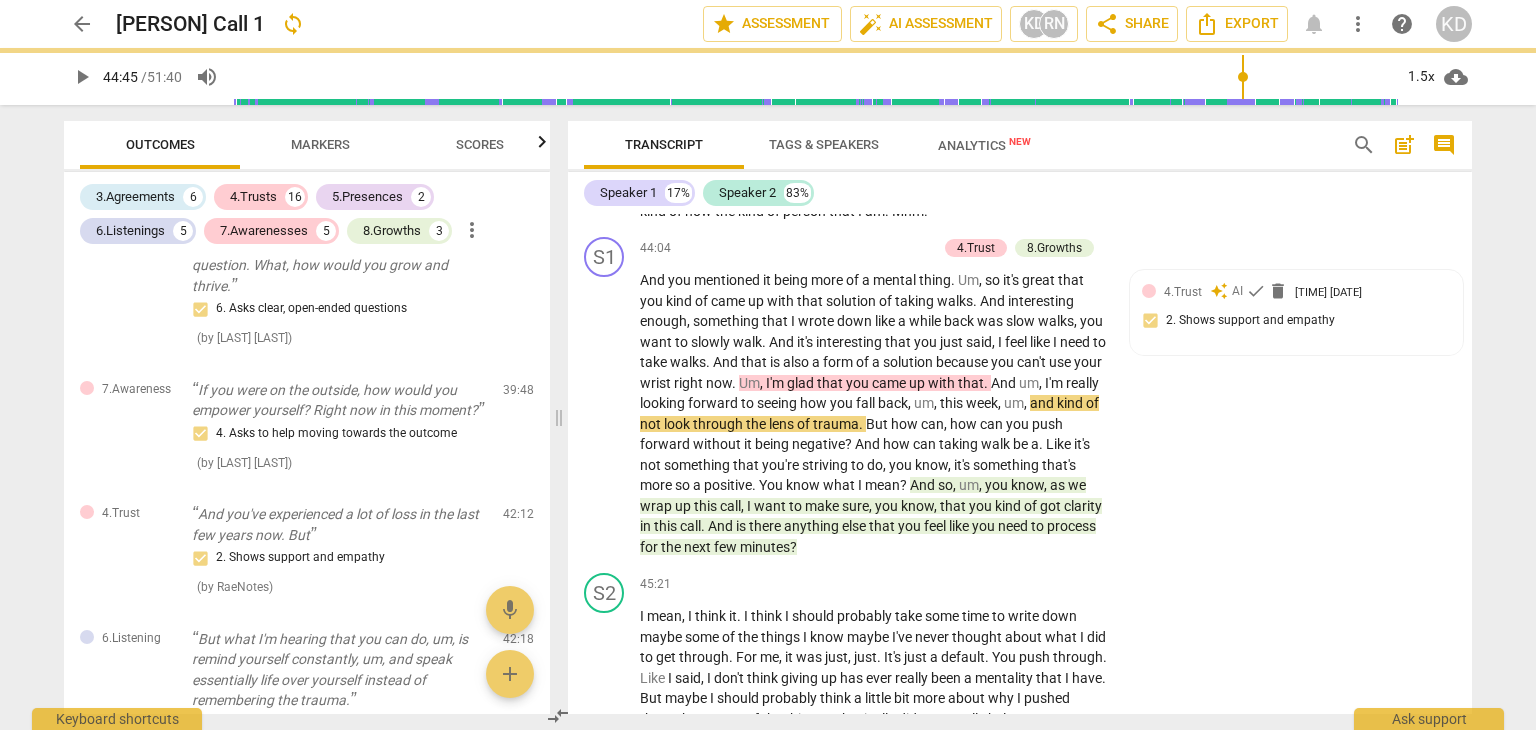 type on "2685" 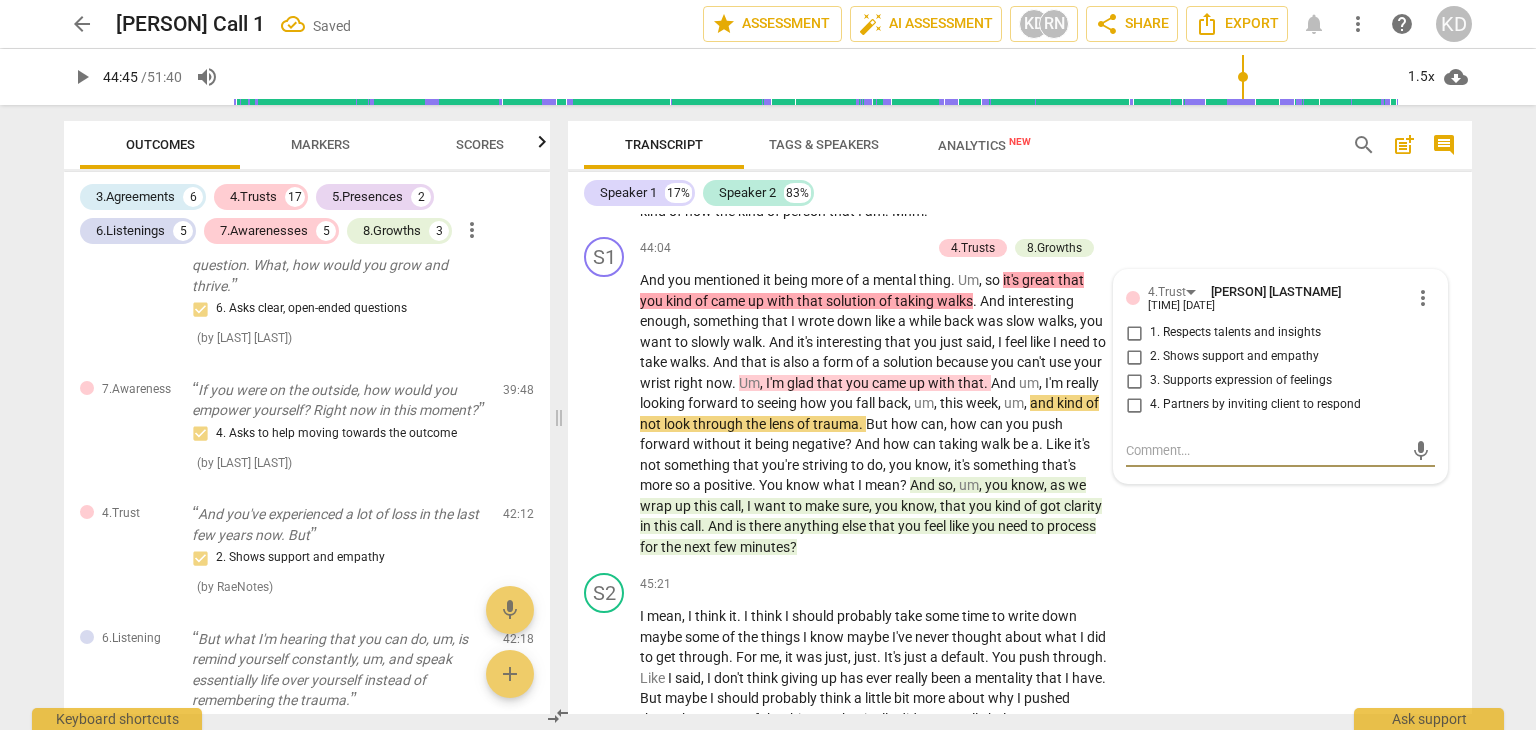 scroll, scrollTop: 4488, scrollLeft: 0, axis: vertical 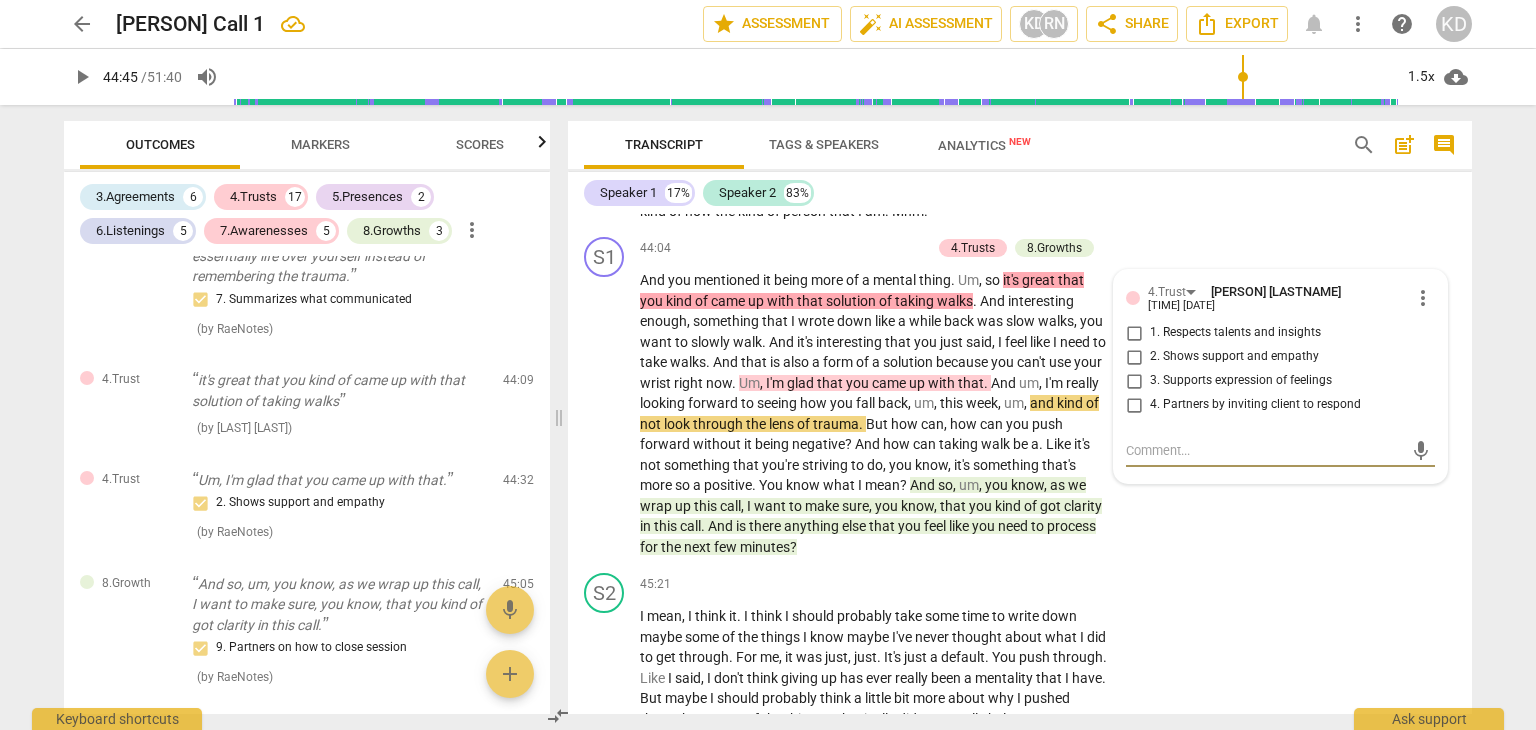 click on "2. Shows support and empathy" at bounding box center [1134, 357] 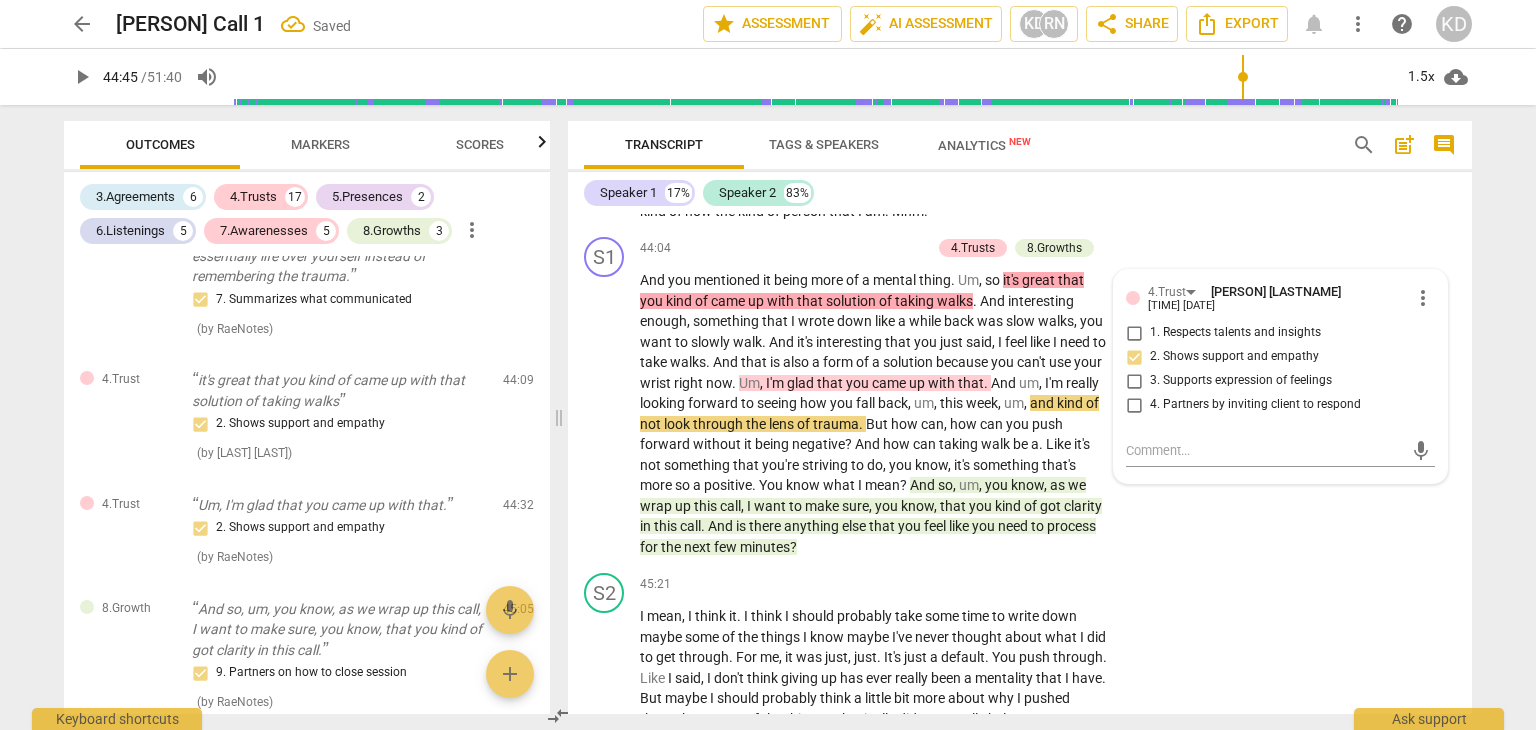 click on "play_arrow" at bounding box center (605, 414) 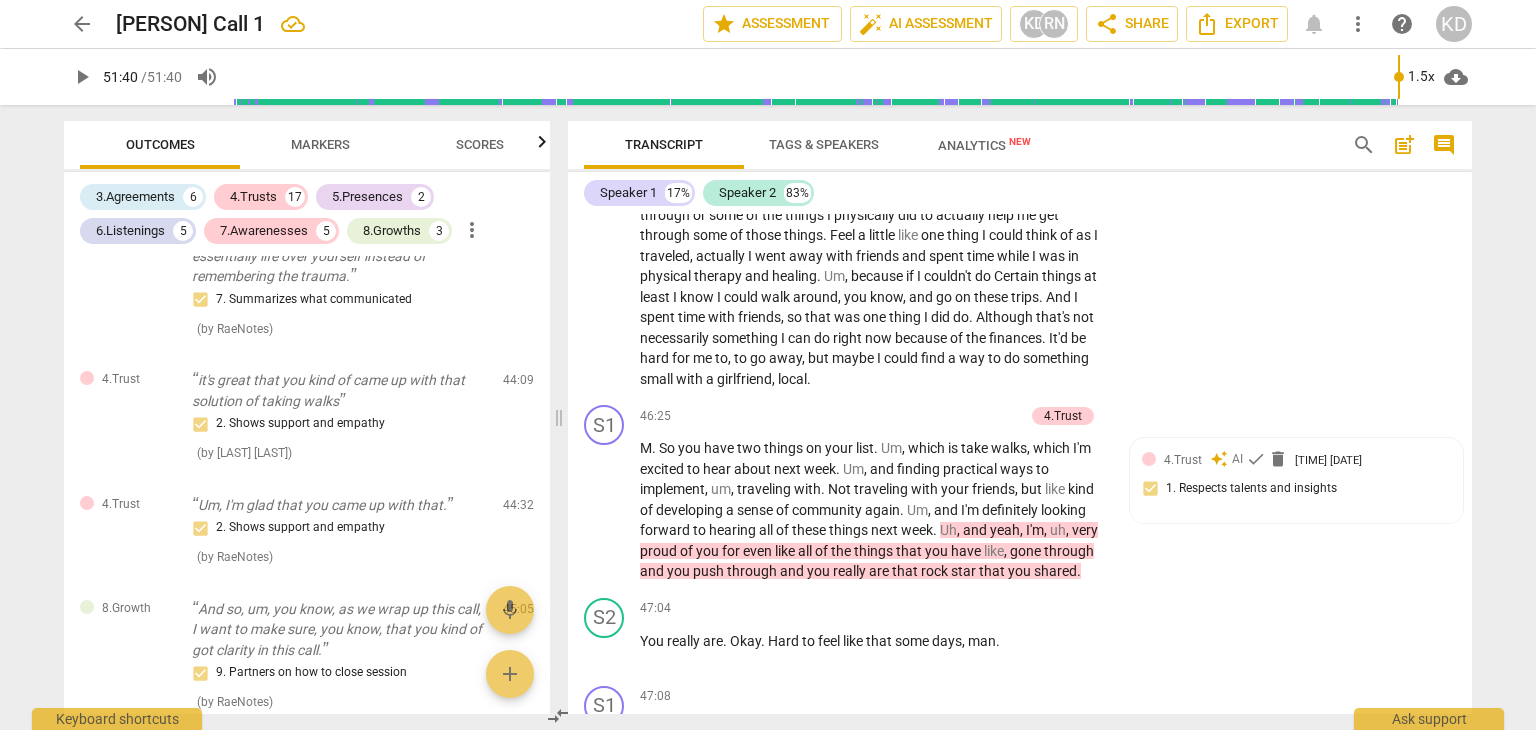 scroll, scrollTop: 16247, scrollLeft: 0, axis: vertical 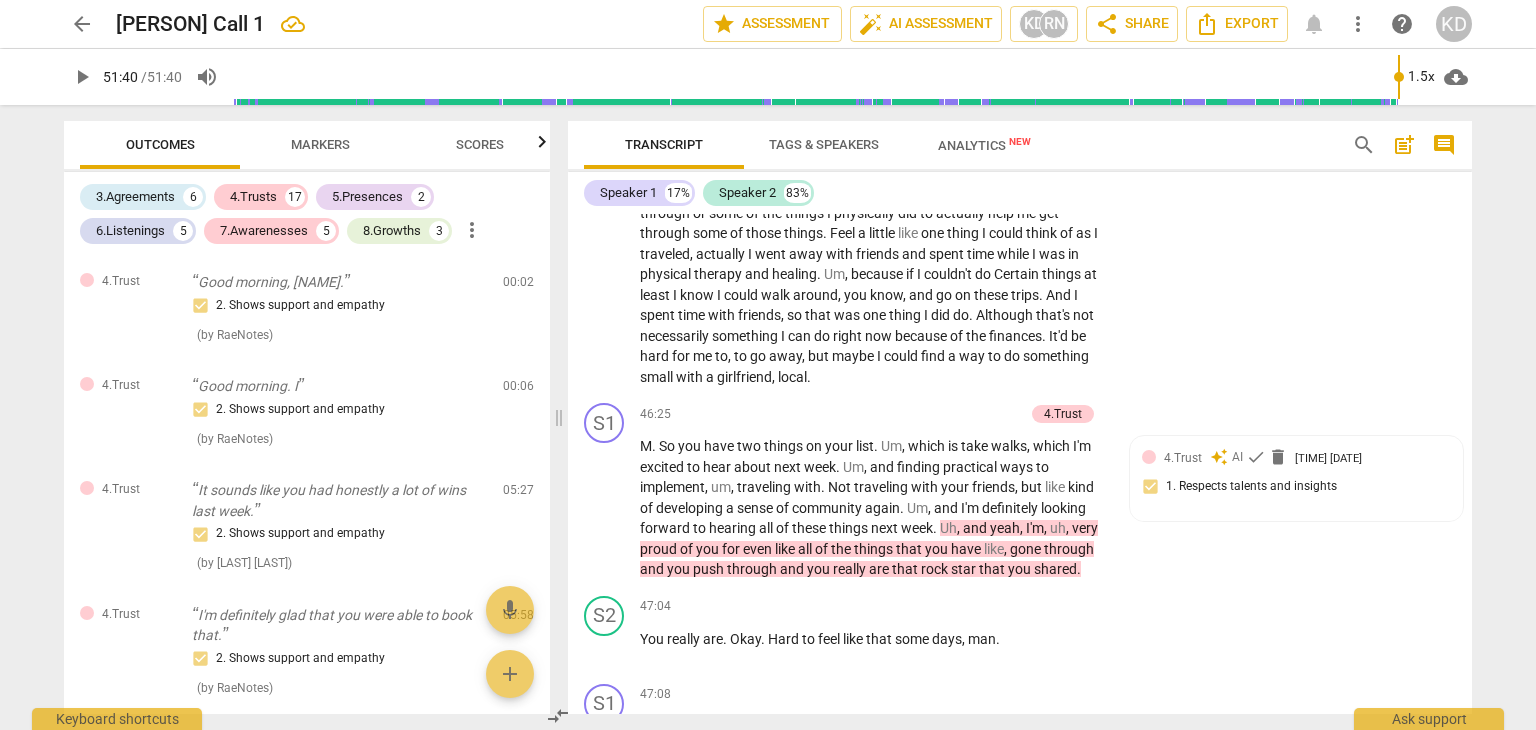 click on "Transcript Tags & Speakers Analytics   New search post_add comment Speaker 1 17% Speaker 2 83% S1 play_arrow pause 00:02 + Add competency 4.Trust keyboard_arrow_right Good   morning ,   [PERSON] . 4.Trust auto_awesome AI check delete 10:36 08-07-2025 2. Shows support and empathy S2 play_arrow pause 00:04 + Add competency keyboard_arrow_right Morning ,   [PERSON] . S1 play_arrow pause 00:06 + Add competency 4.Trust keyboard_arrow_right Good   morning .   I   see   that   you   have   your   coffee   slash   tea . 4.Trust auto_awesome AI check delete 10:36 08-07-2025 2. Shows support and empathy S2 play_arrow pause 00:10 + Add competency keyboard_arrow_right Yeah ,   my   coffee ,   my   second   cup .   I   actually   got ,   um ,   a   bunch   of   new   like ,   cleaners   for   like   my   machines . S1 play_arrow pause 00:19 + Add competency keyboard_arrow_right Oh ,   uh ,   like   your   Keurig   or   something ? S2 play_arrow pause 00:21 + Add competency keyboard_arrow_right Yeah ,   Like ,   I   guess   I" at bounding box center [1024, 417] 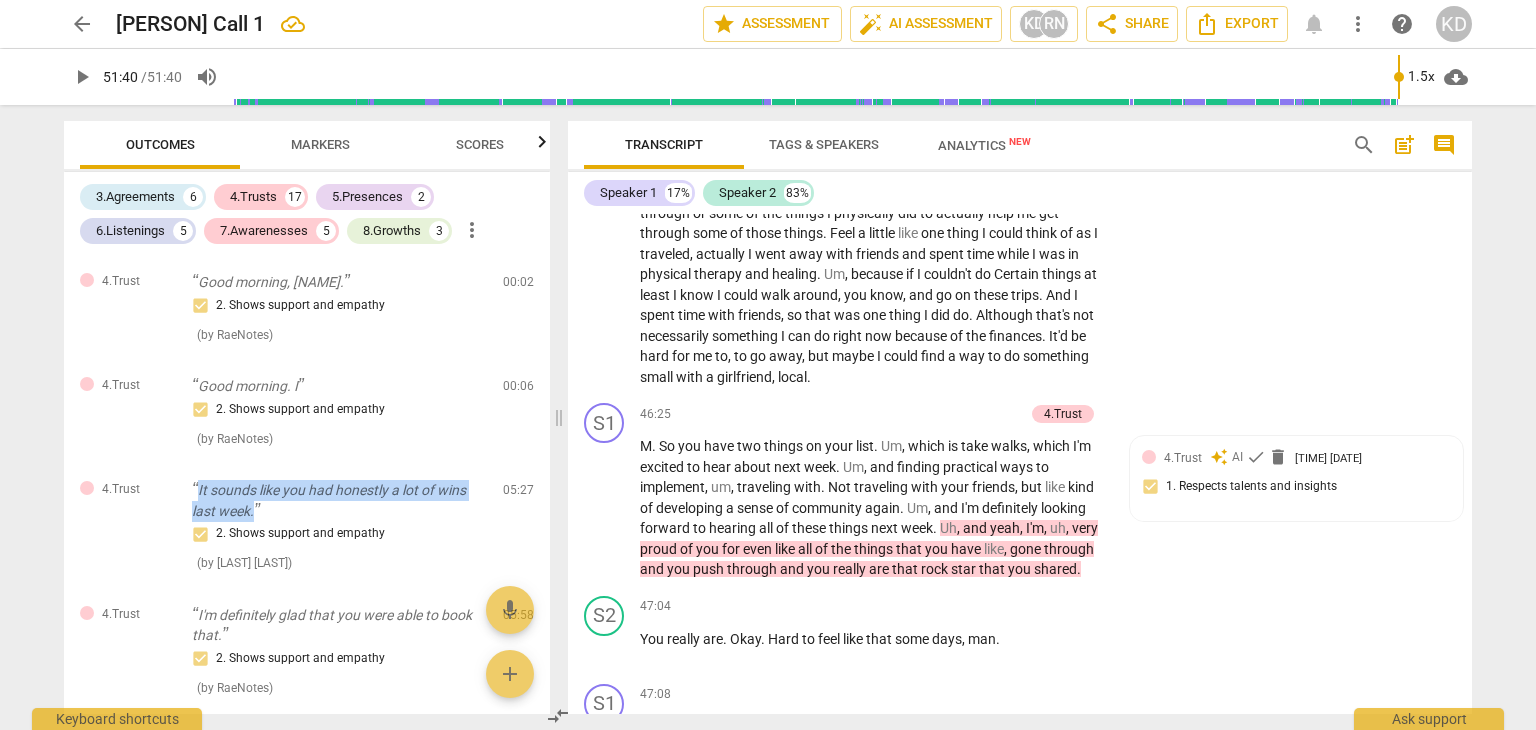 drag, startPoint x: 199, startPoint y: 485, endPoint x: 260, endPoint y: 508, distance: 65.192024 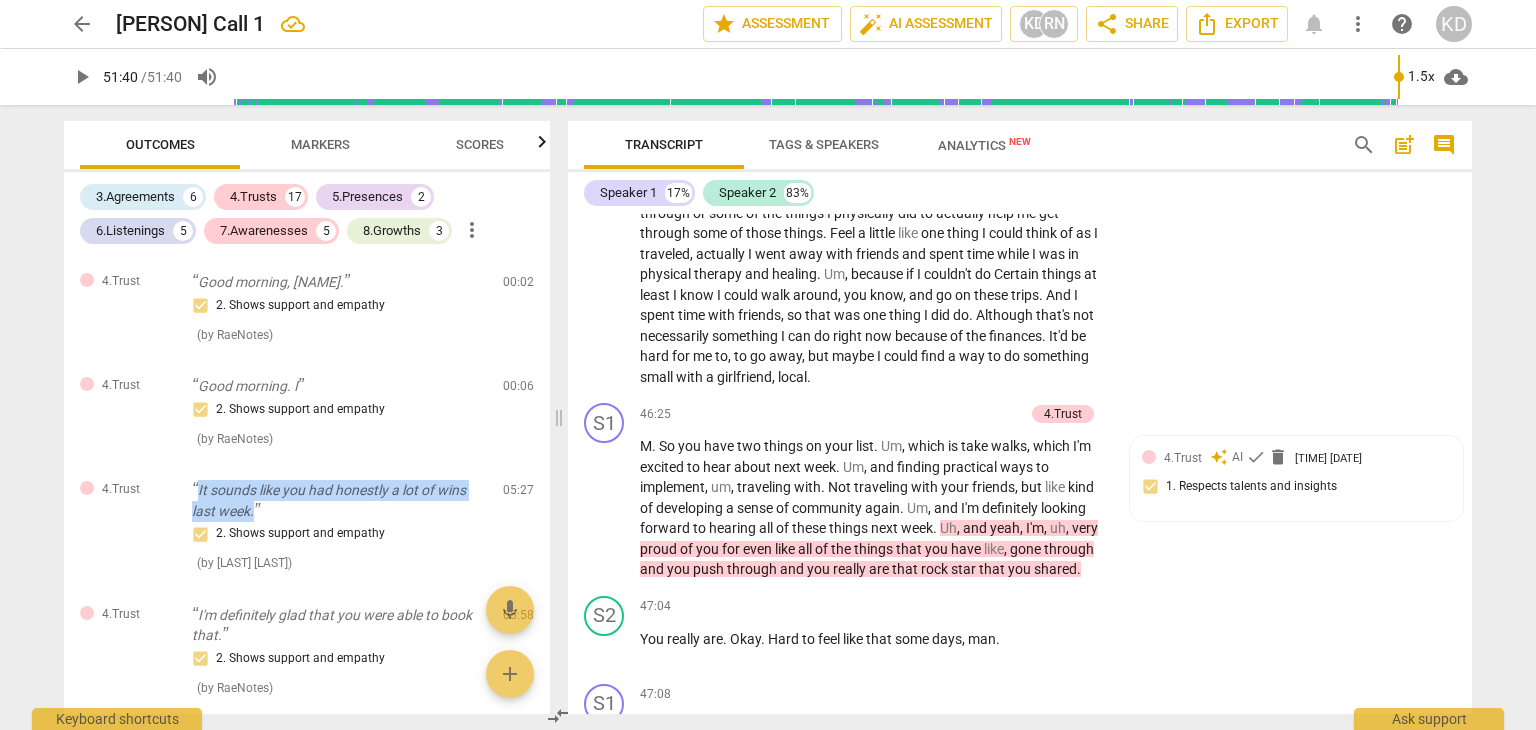 click on "It sounds like you had honestly a lot of wins last week." at bounding box center (339, 500) 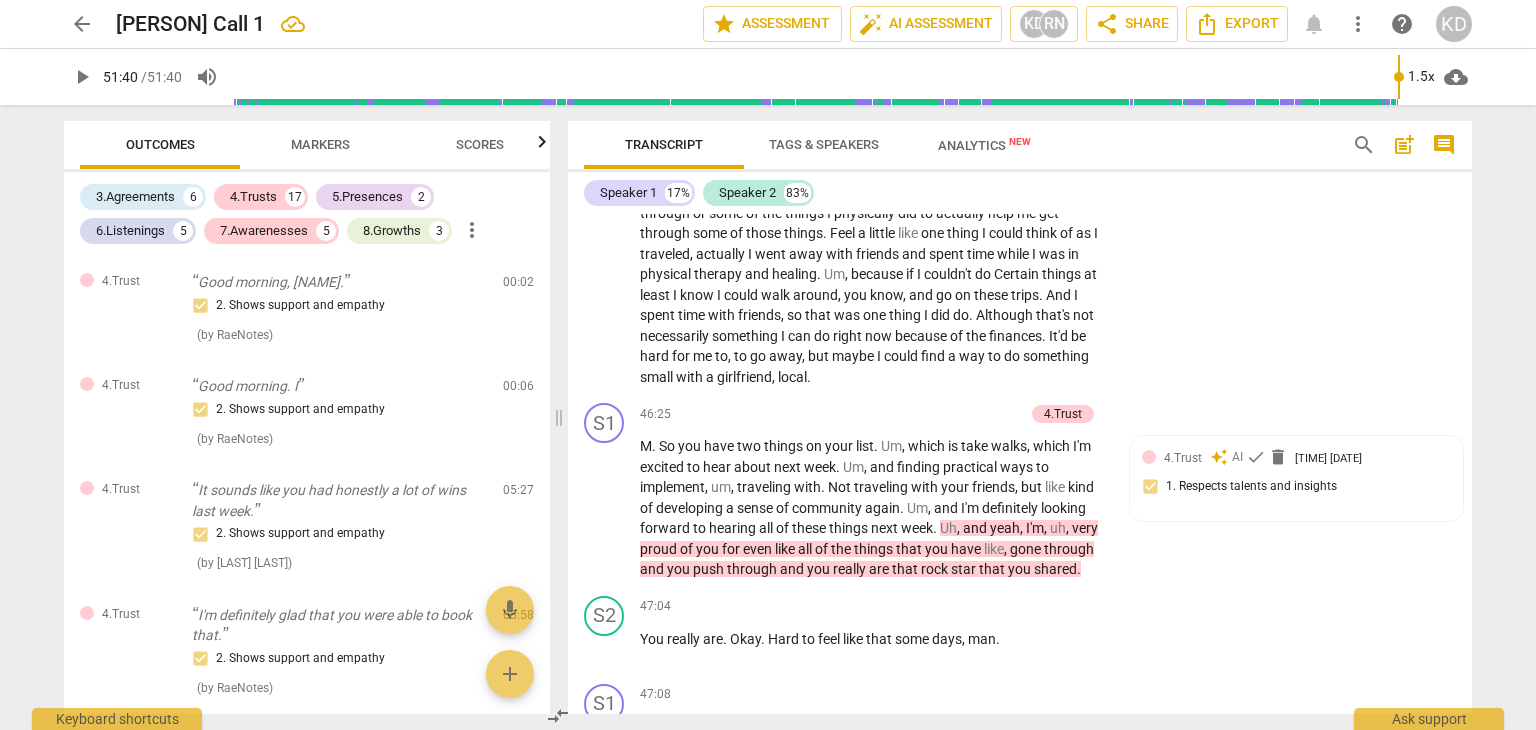 scroll, scrollTop: 2160, scrollLeft: 0, axis: vertical 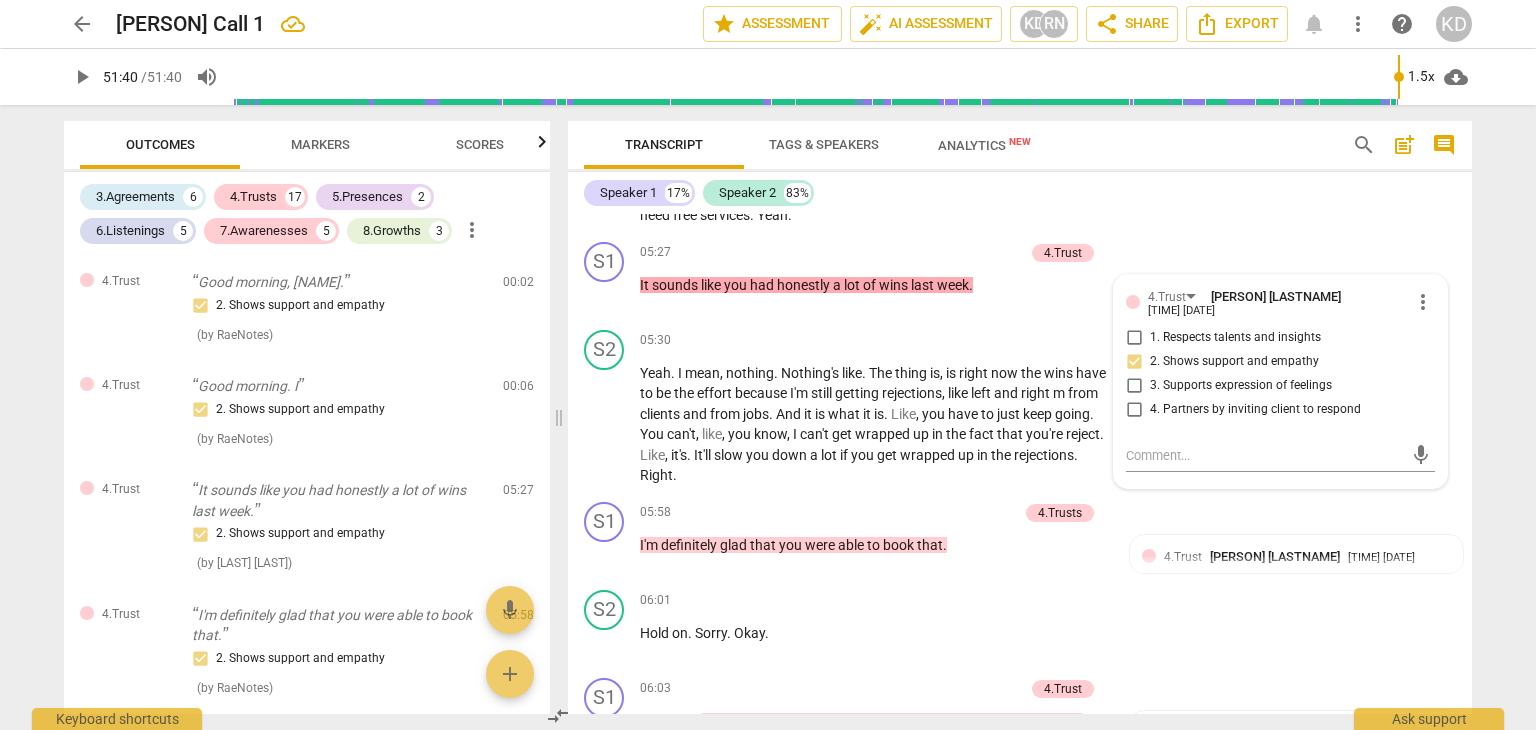 drag, startPoint x: 633, startPoint y: 296, endPoint x: 982, endPoint y: 309, distance: 349.24203 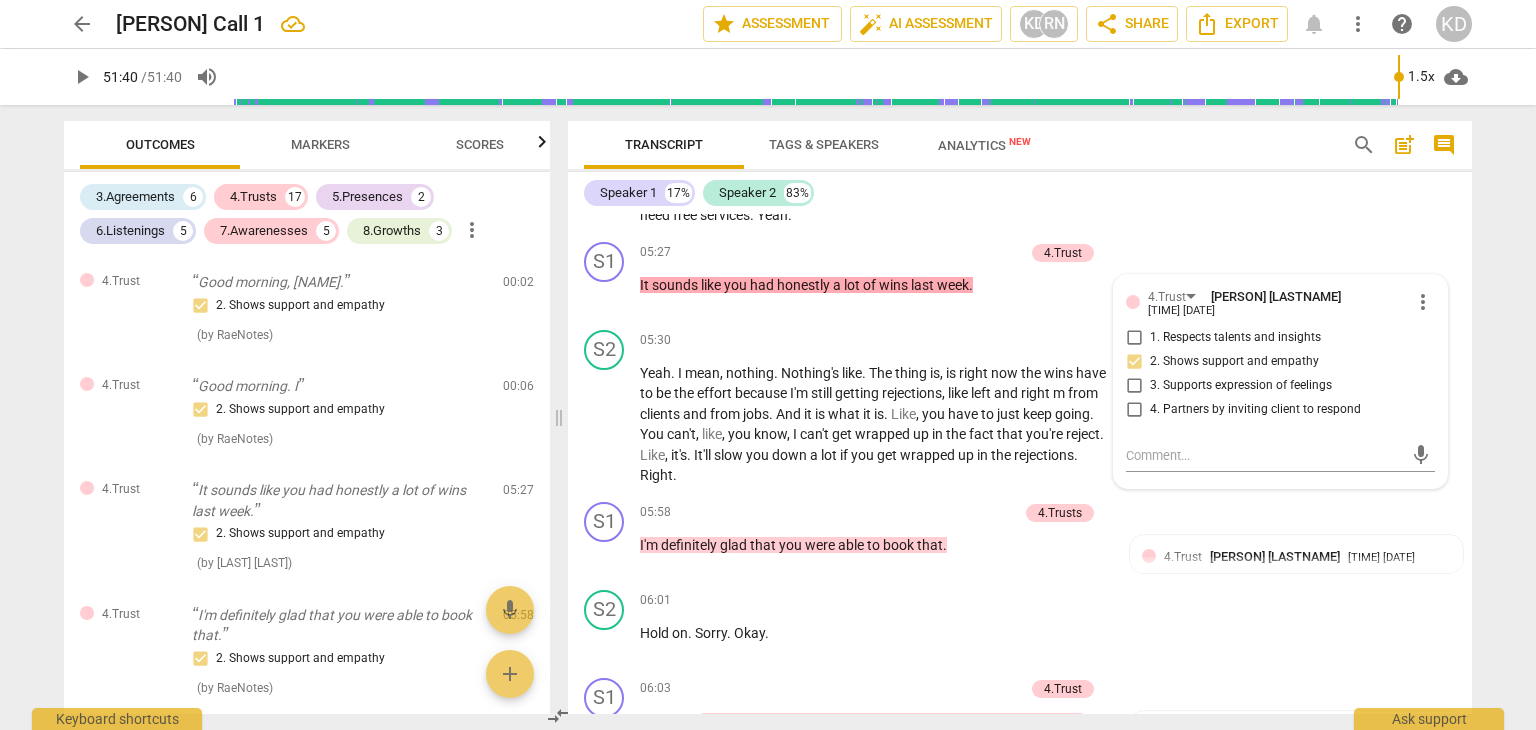 click on "S1 play_arrow pause 05:27 + Add competency 4.Trust keyboard_arrow_right It   sounds   like   you   had   honestly   a   lot   of   wins   last   week . 4.Trust [PERSON] [LASTNAME] [TIME] [DATE] 2. Shows support and empathy" at bounding box center (1020, 278) 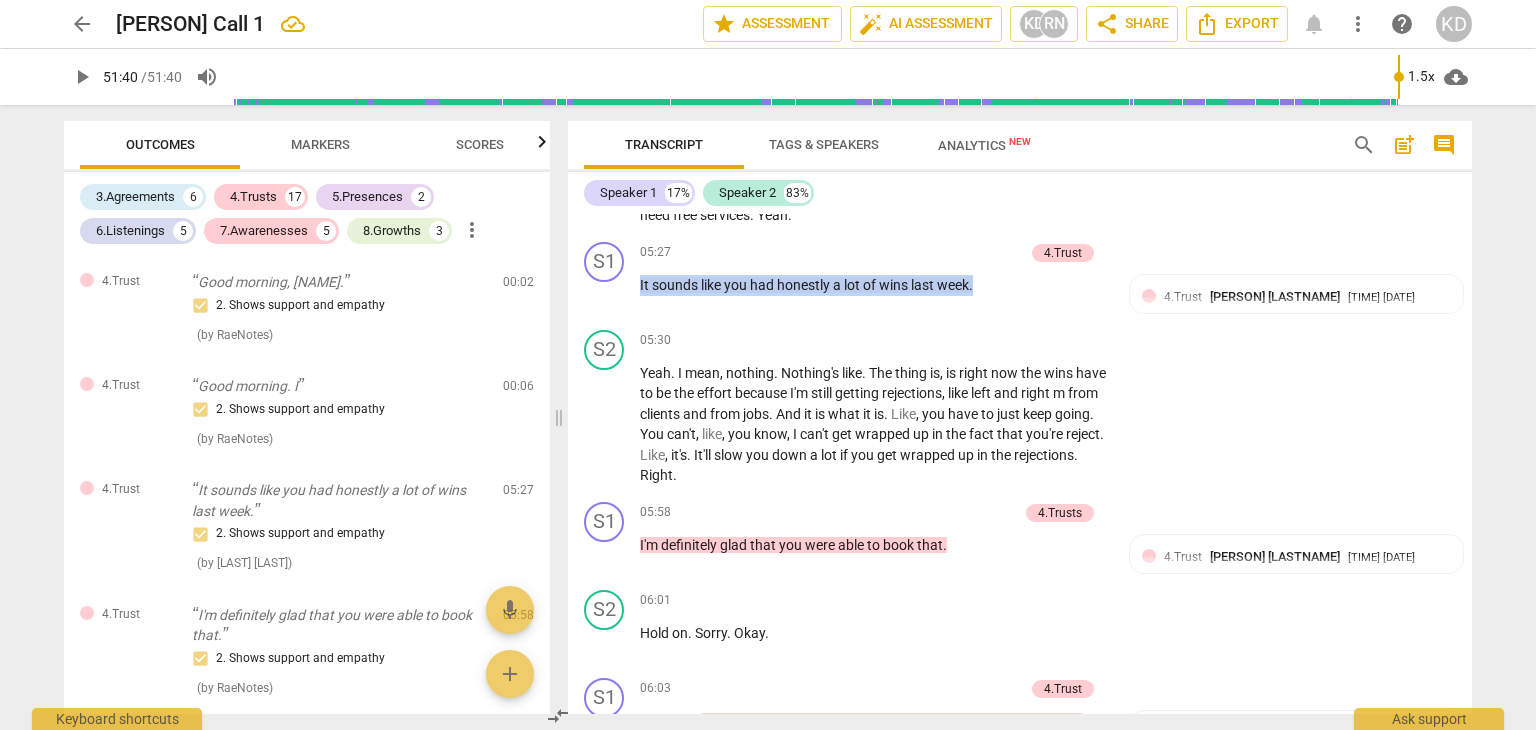drag, startPoint x: 989, startPoint y: 301, endPoint x: 635, endPoint y: 293, distance: 354.0904 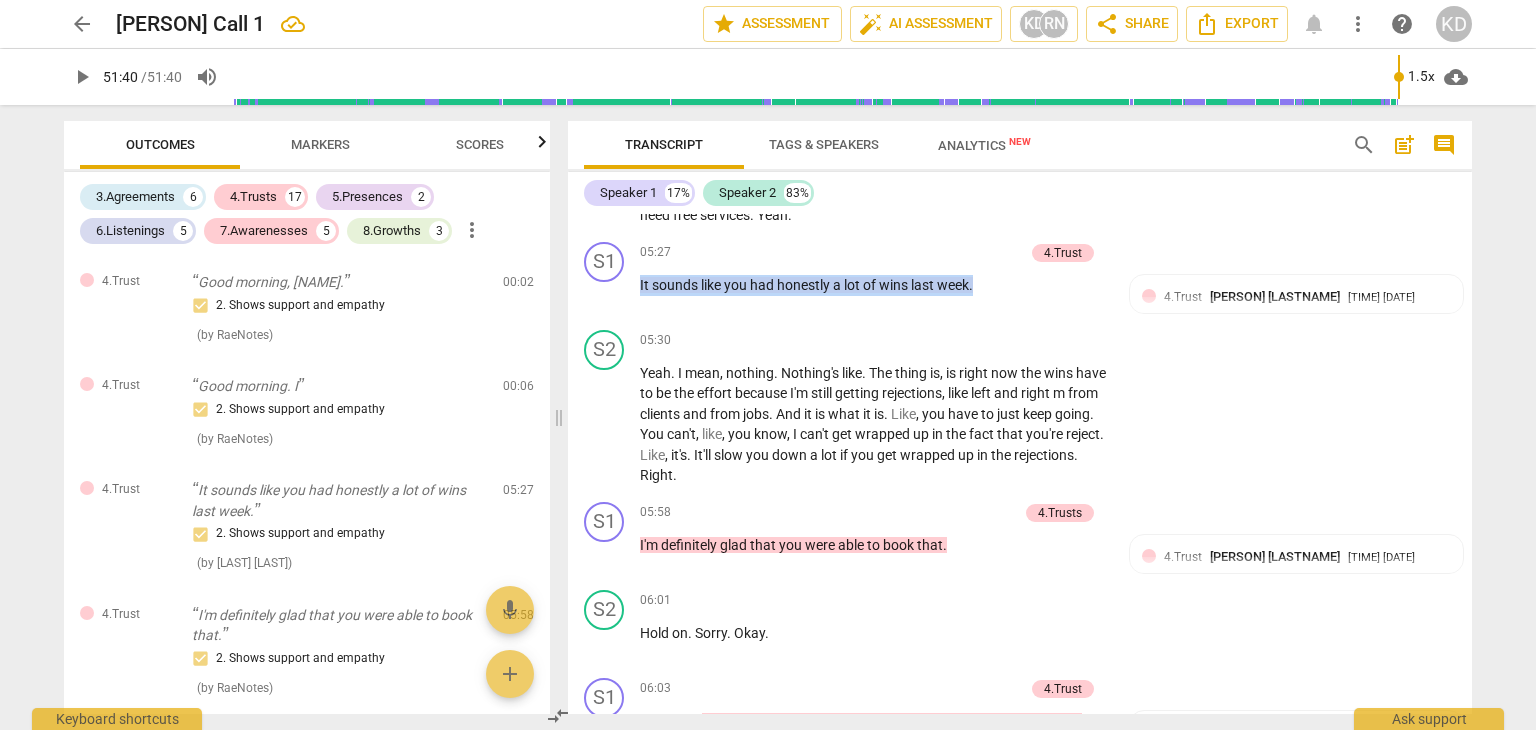 click on "S1 play_arrow pause 05:27 + Add competency 4.Trust keyboard_arrow_right It   sounds   like   you   had   honestly   a   lot   of   wins   last   week . 4.Trust [PERSON] [LASTNAME] [TIME] [DATE] 2. Shows support and empathy" at bounding box center [1020, 278] 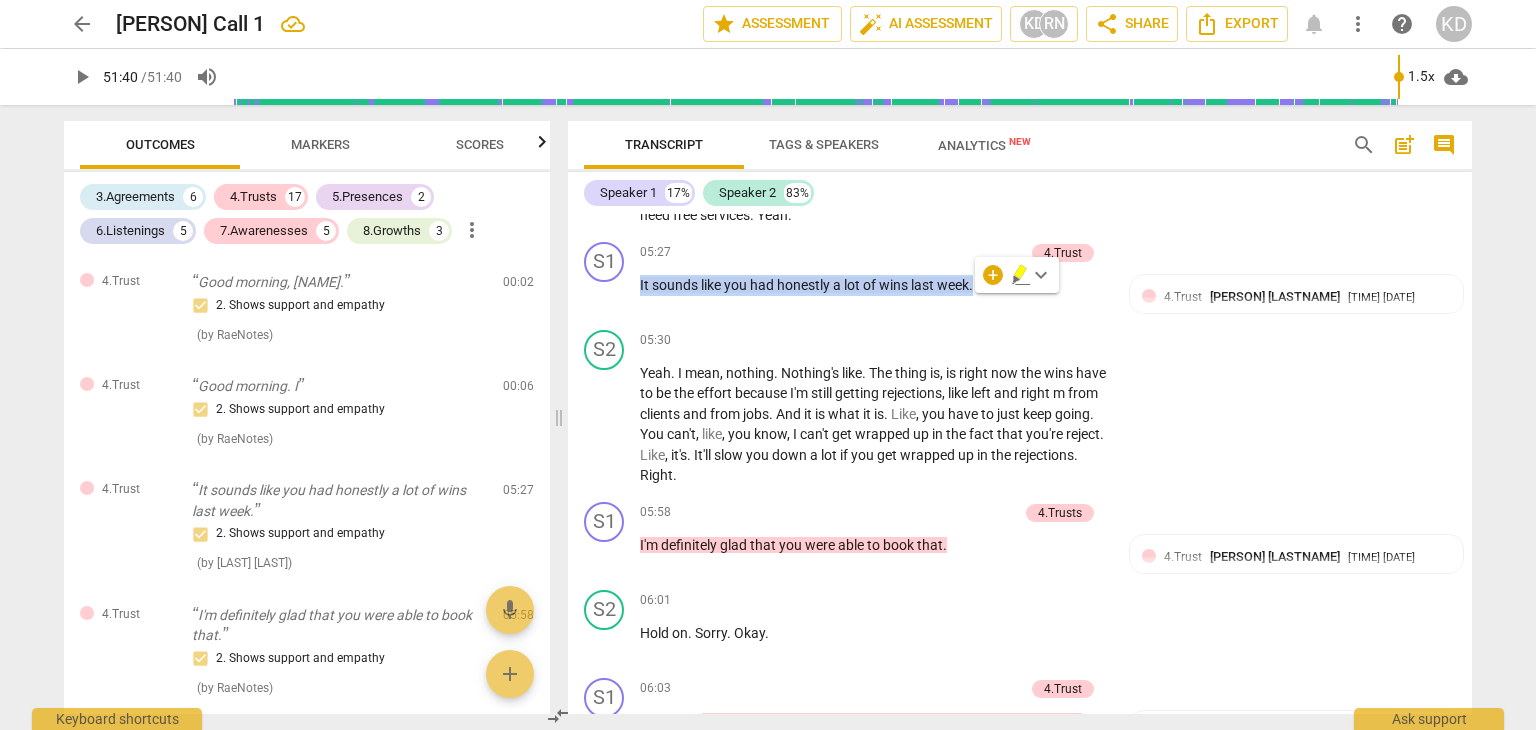 copy on "It   sounds   like   you   had   honestly   a   lot   of   wins   last   week ." 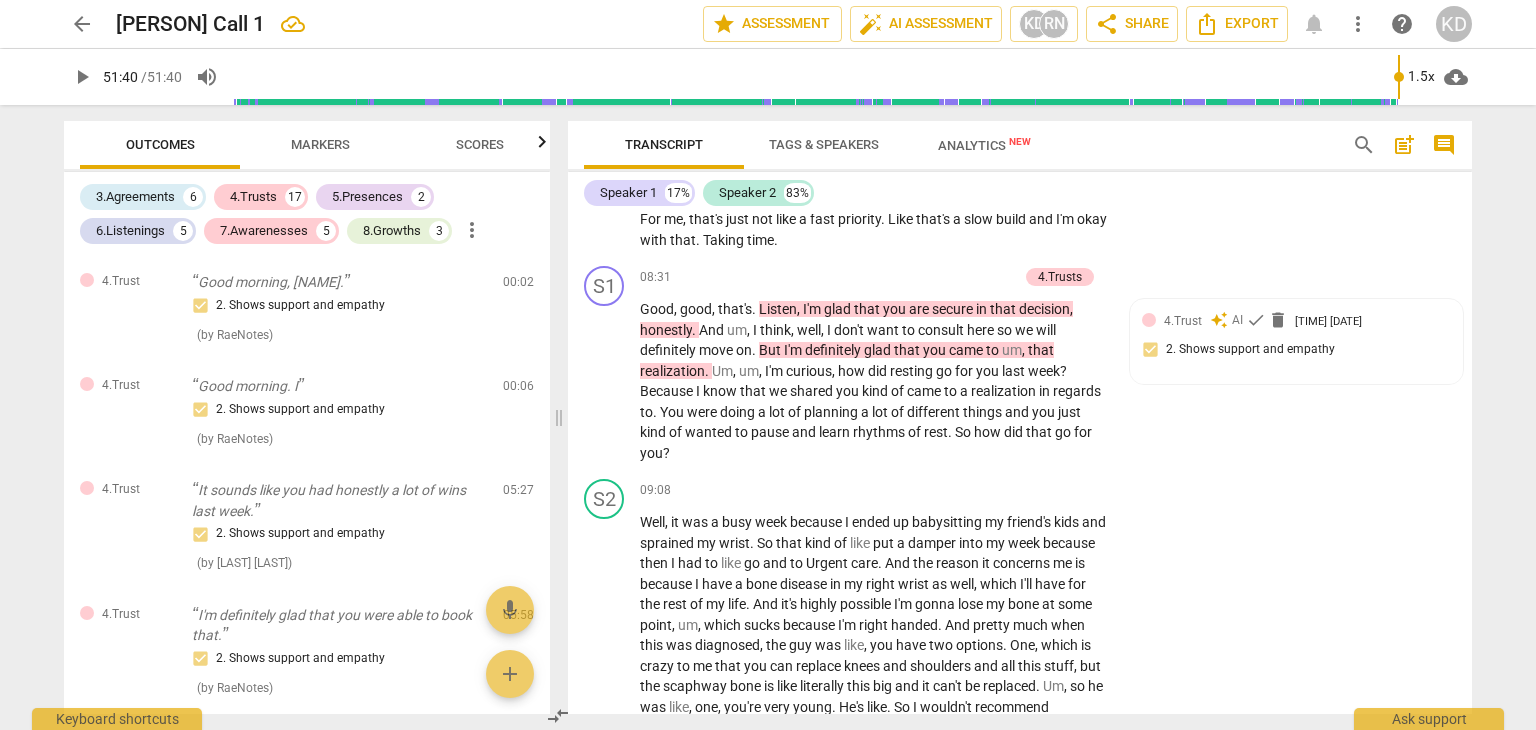 scroll, scrollTop: 3562, scrollLeft: 0, axis: vertical 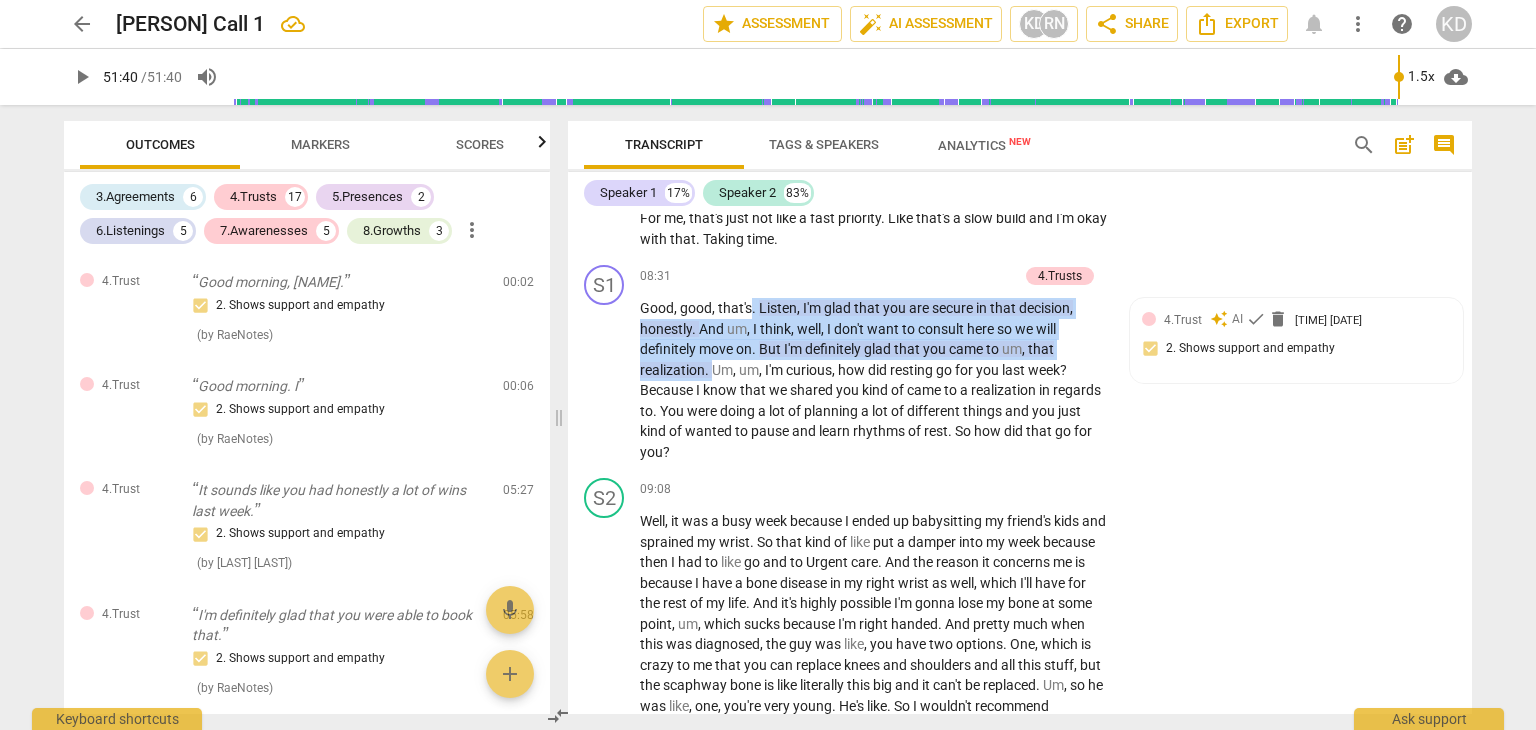 drag, startPoint x: 751, startPoint y: 320, endPoint x: 712, endPoint y: 385, distance: 75.802376 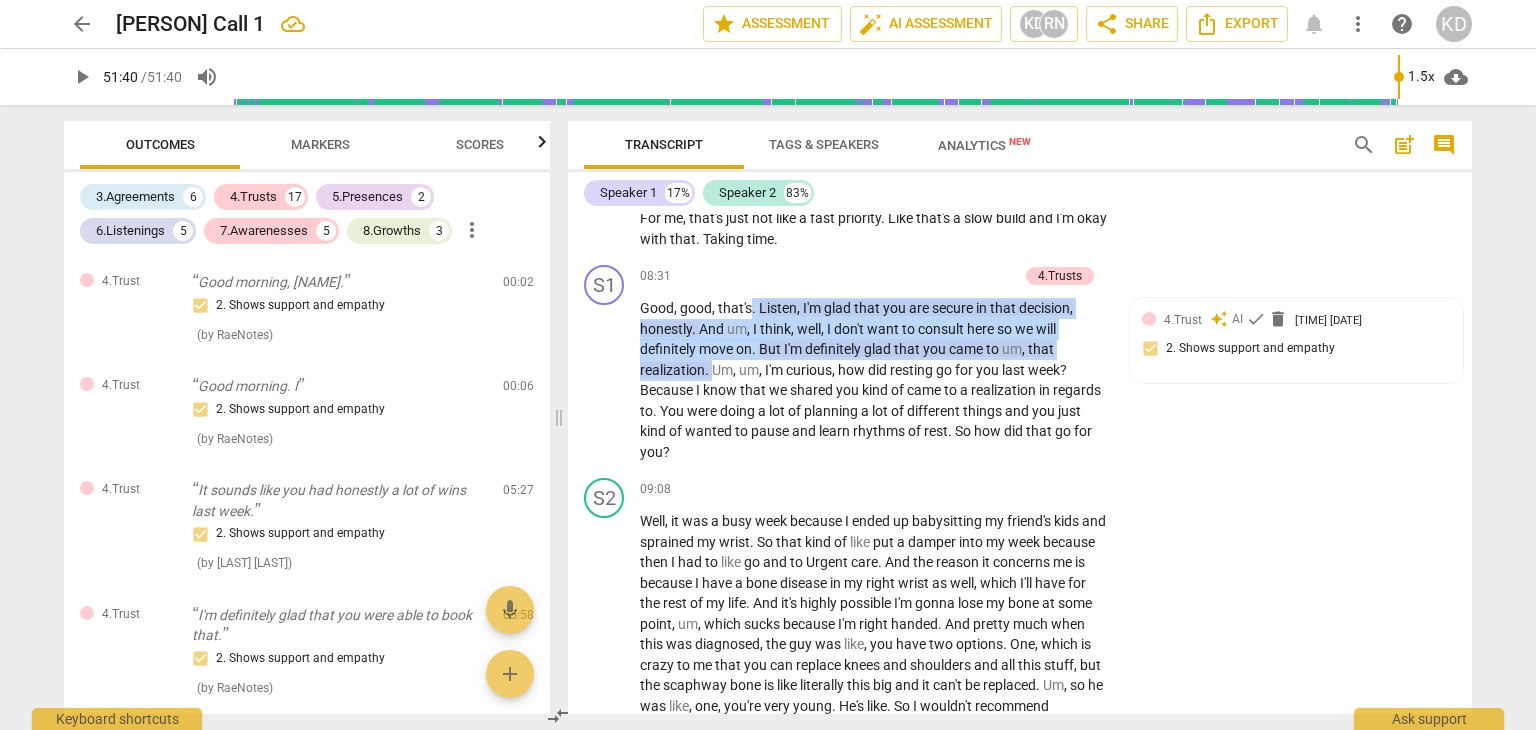 click on "Good , good , that's . Listen , I'm glad that you are secure in that decision , honestly . And um , I think , well , I don't want to consult here so we will definitely move on . But I'm definitely glad that you came to um , that realization . Um , um , I'm curious , how did resting go for you last week ? Because I know that we shared you kind of came to a realization in regards to . You were doing a lot of planning a lot of different things and you just kind of wanted to pause and learn rhythms of rest . So how did that go for you ?" at bounding box center [874, 380] 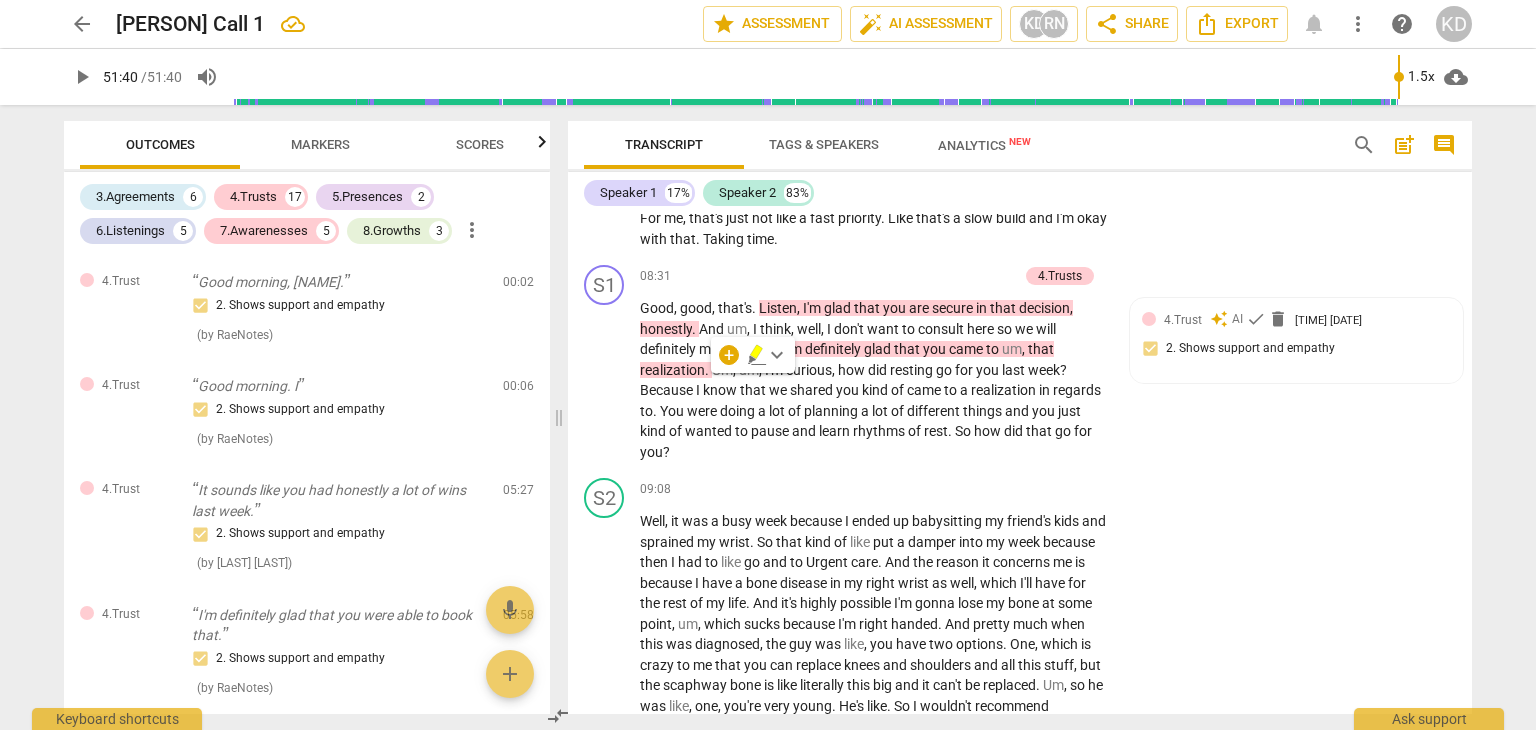 click on "Um" at bounding box center (722, 370) 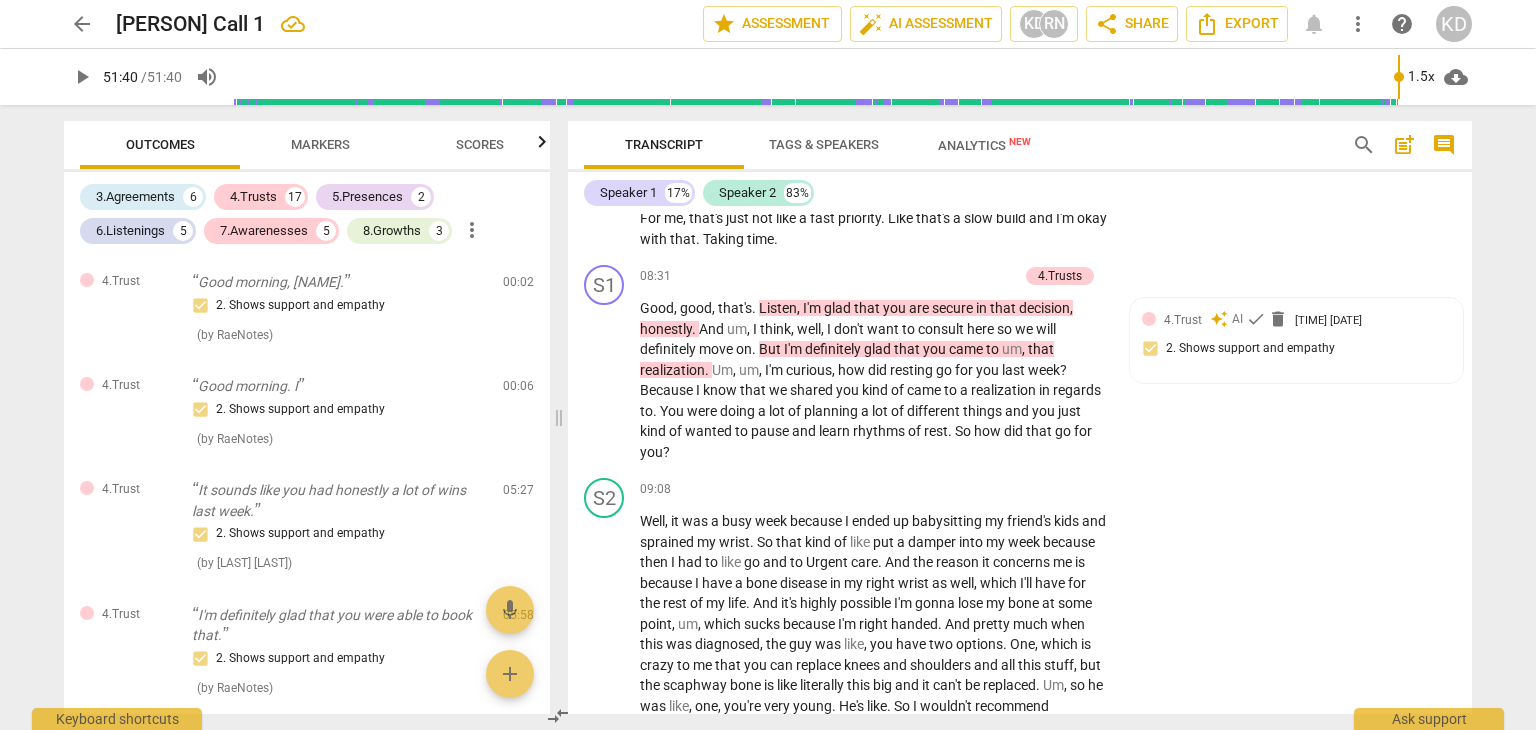 type on "3100" 